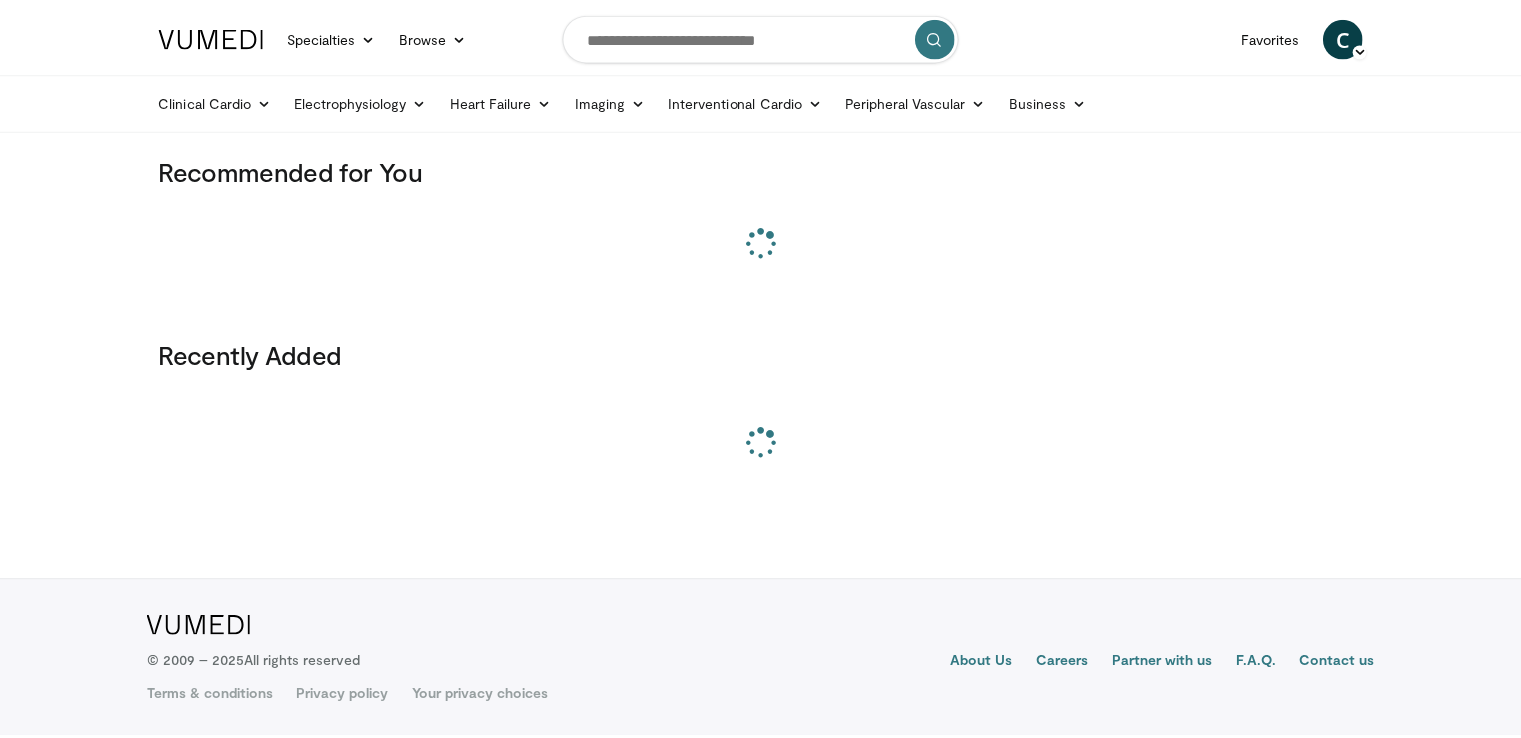 scroll, scrollTop: 0, scrollLeft: 0, axis: both 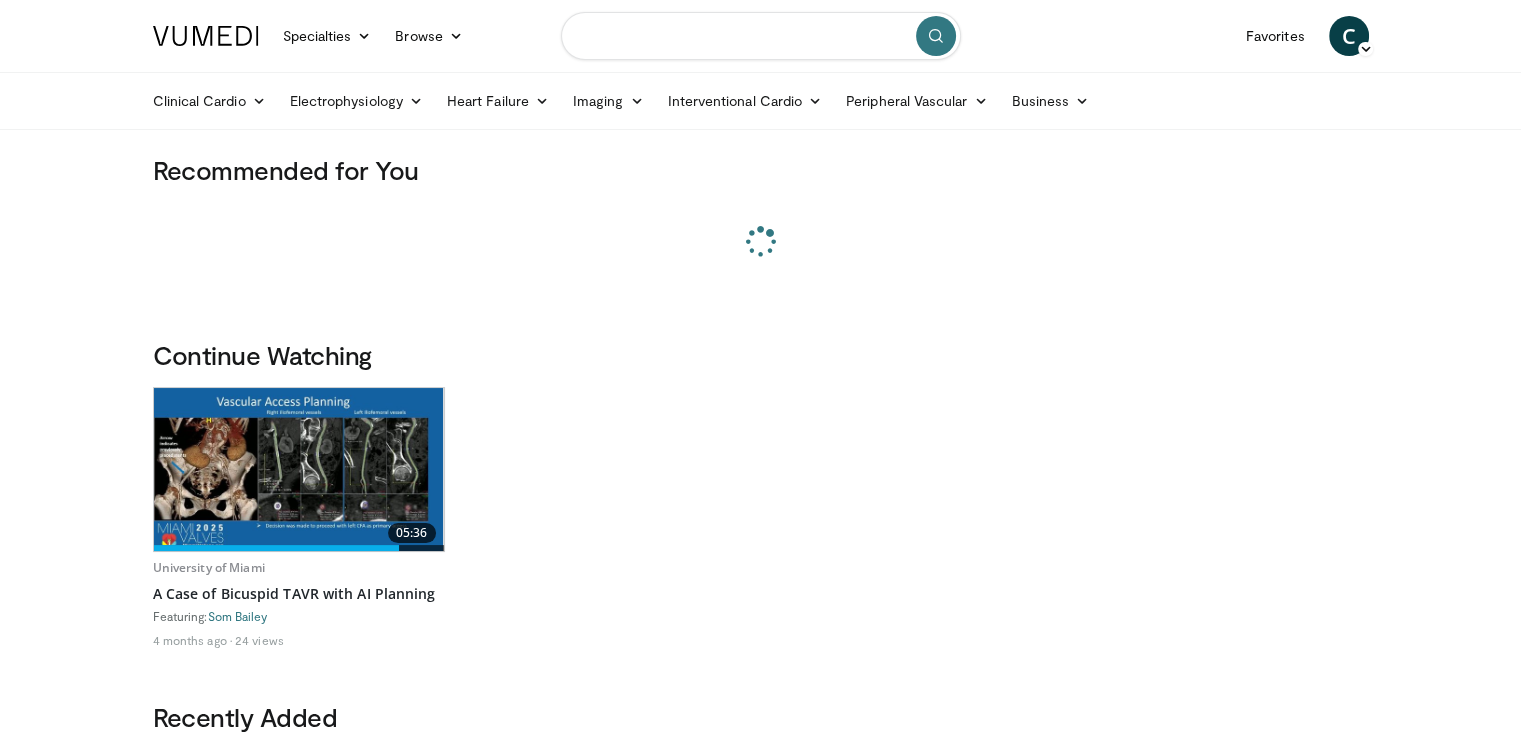 click at bounding box center [761, 36] 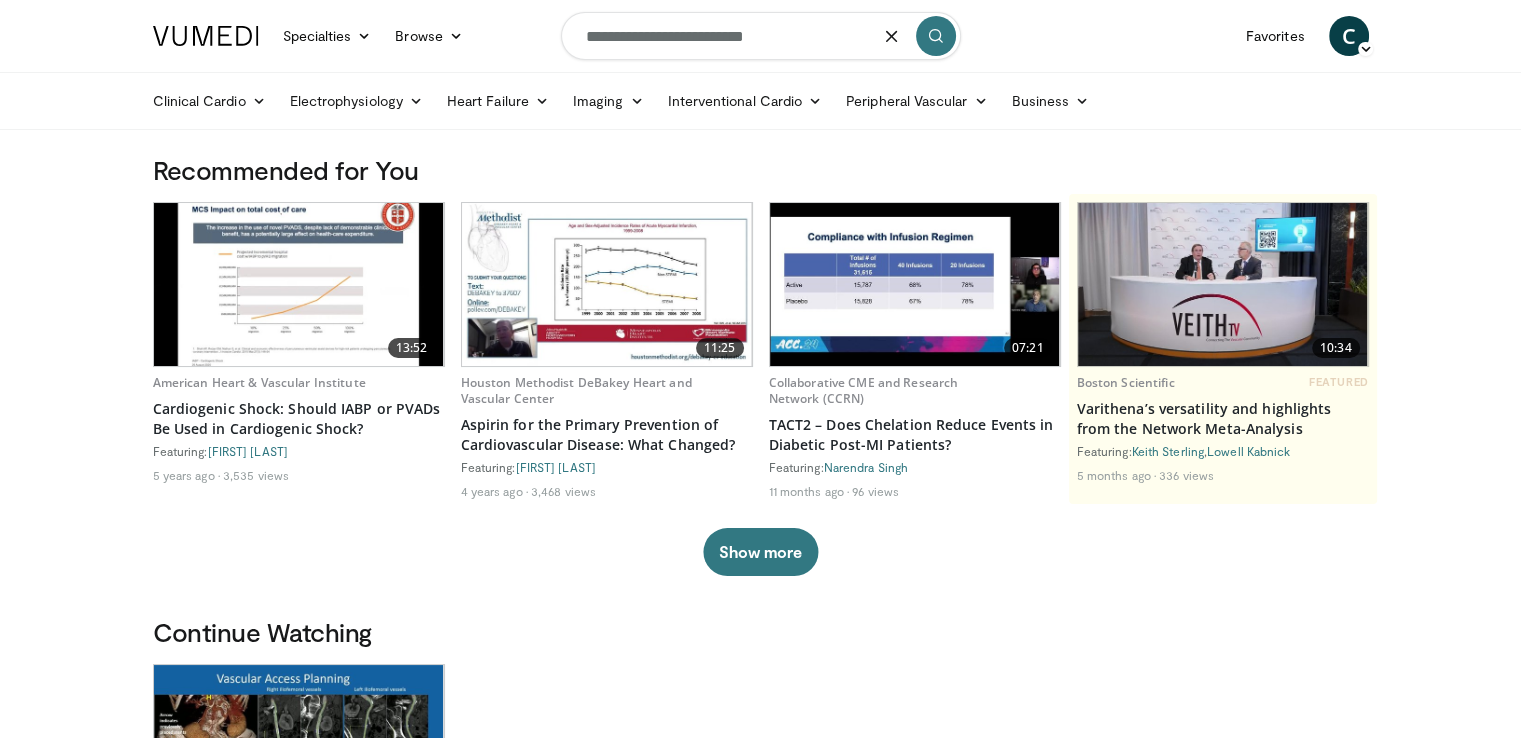 type on "**********" 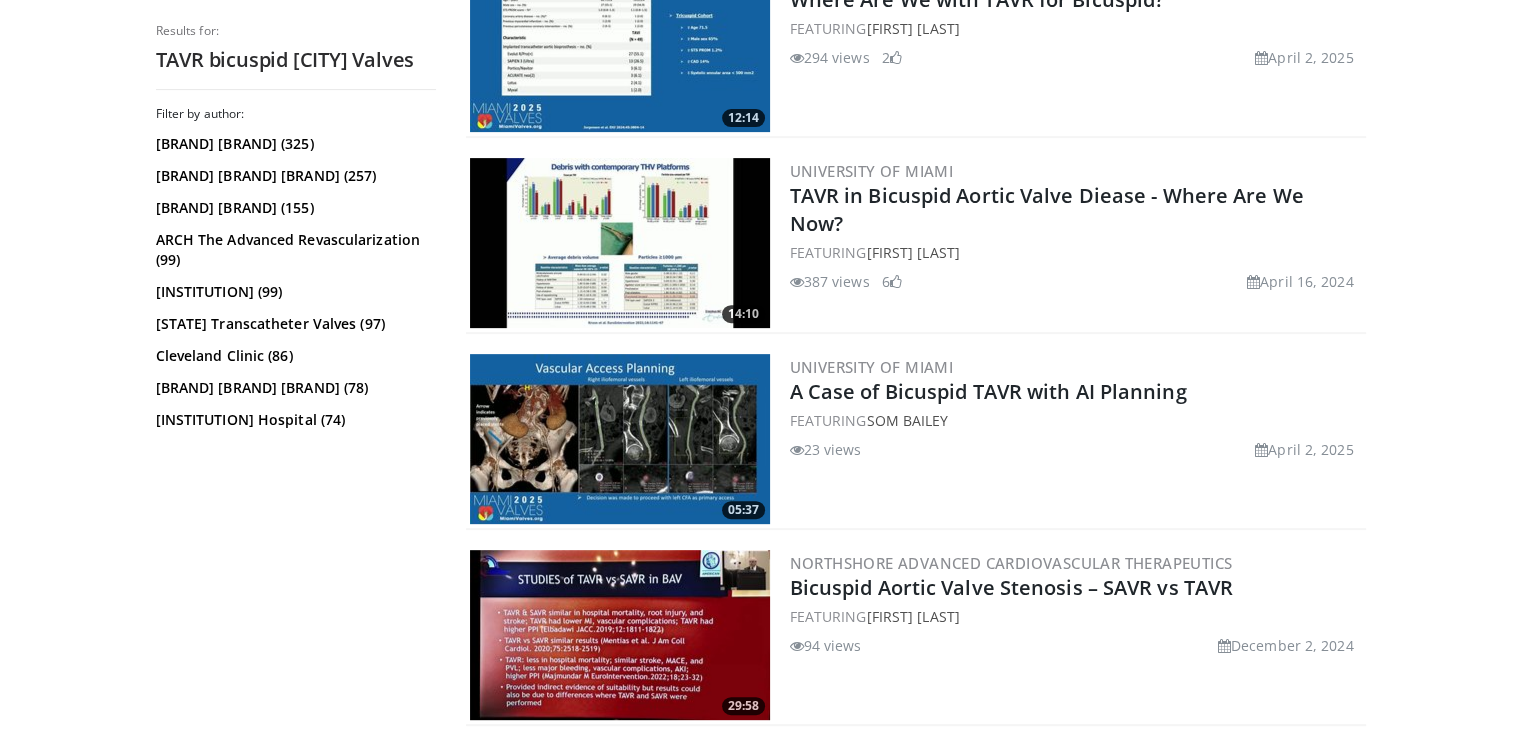scroll, scrollTop: 656, scrollLeft: 0, axis: vertical 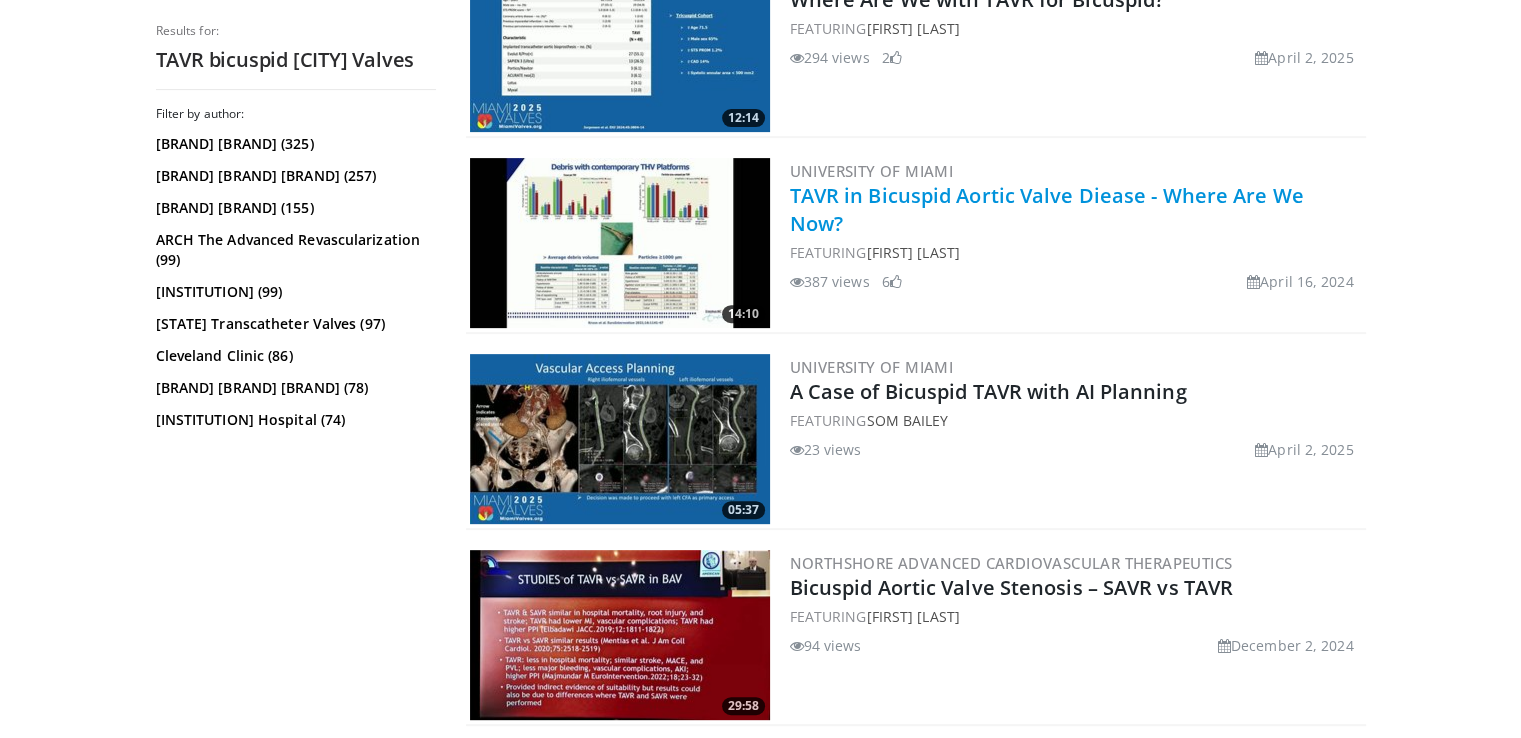 drag, startPoint x: 1028, startPoint y: 196, endPoint x: 976, endPoint y: 203, distance: 52.46904 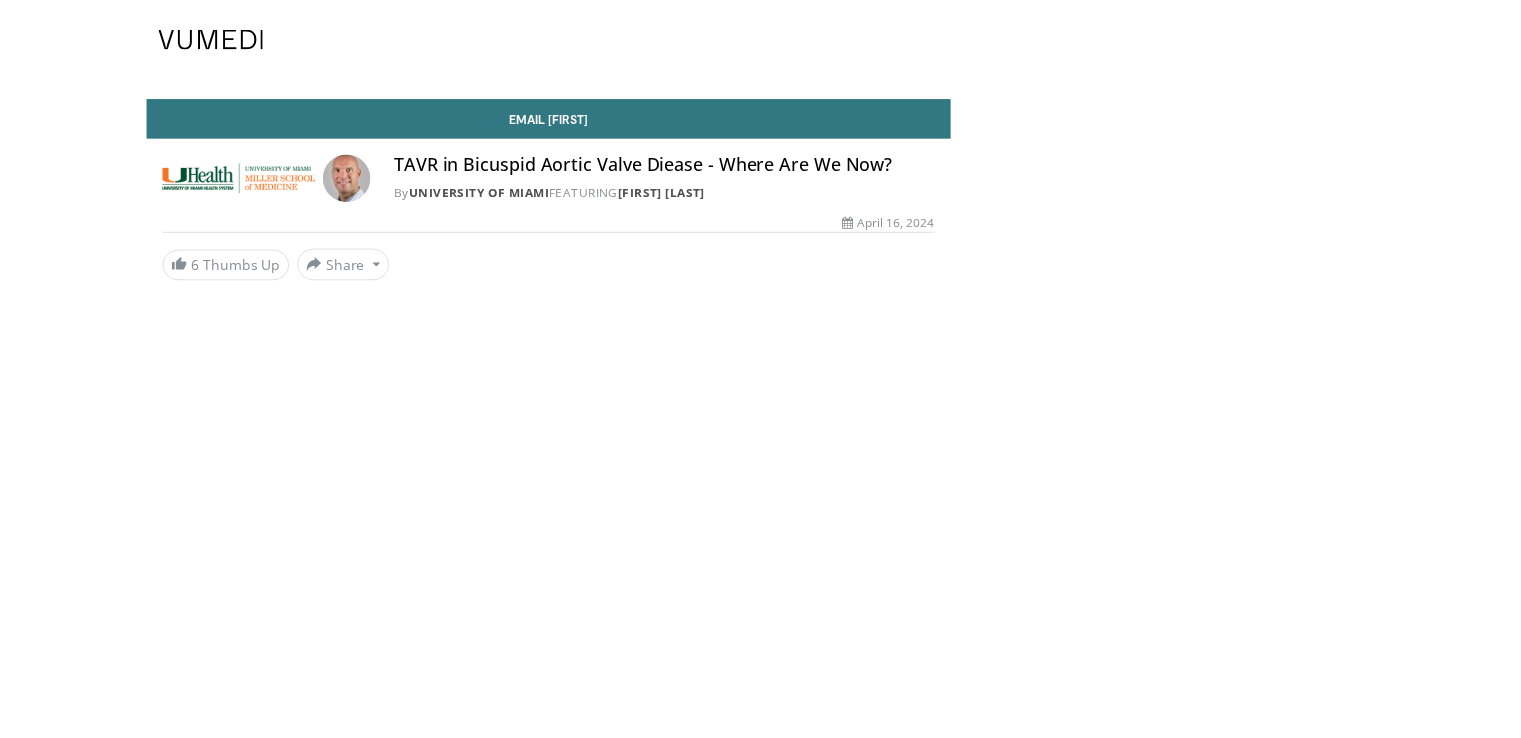 scroll, scrollTop: 0, scrollLeft: 0, axis: both 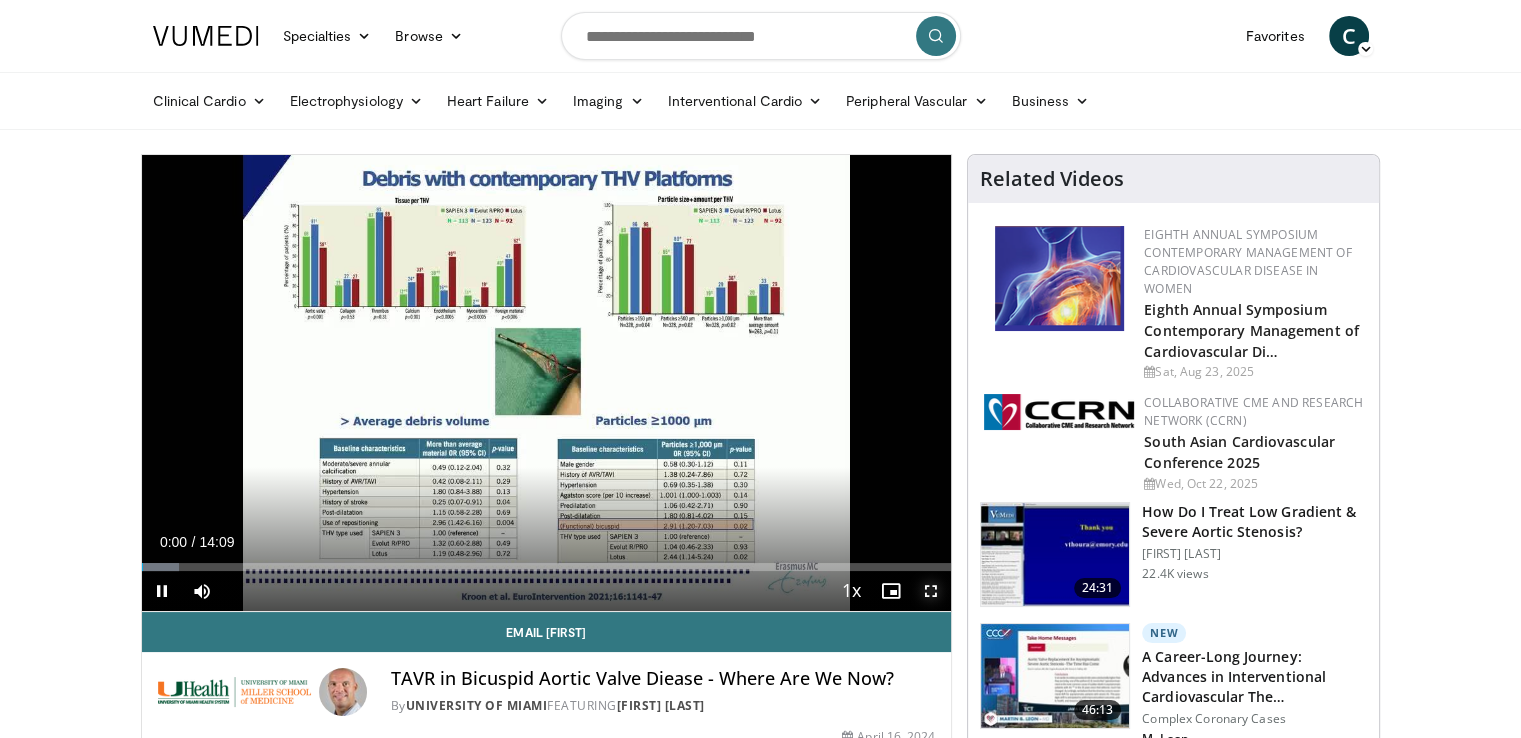 click at bounding box center [931, 591] 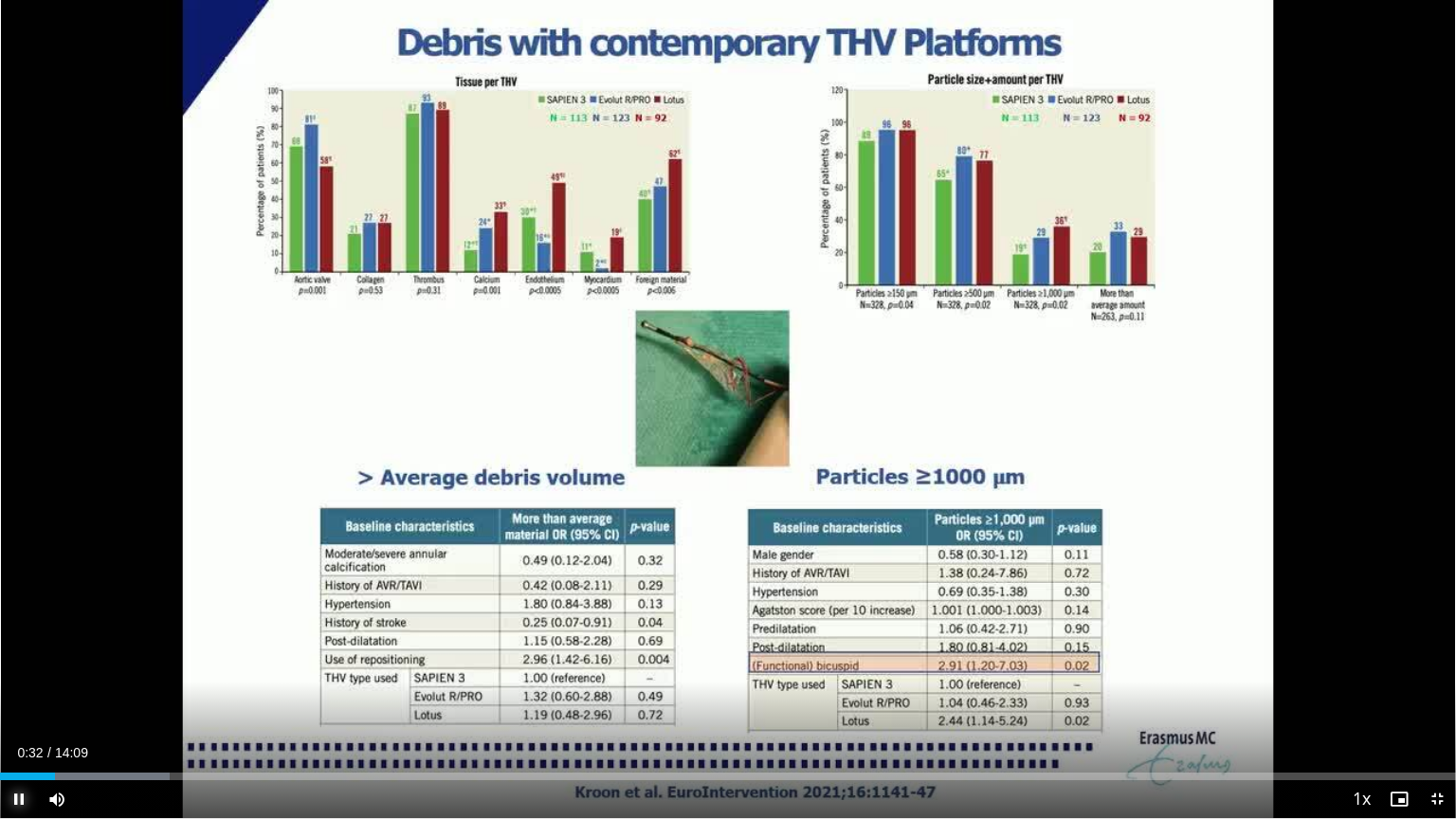 click at bounding box center [19, 799] 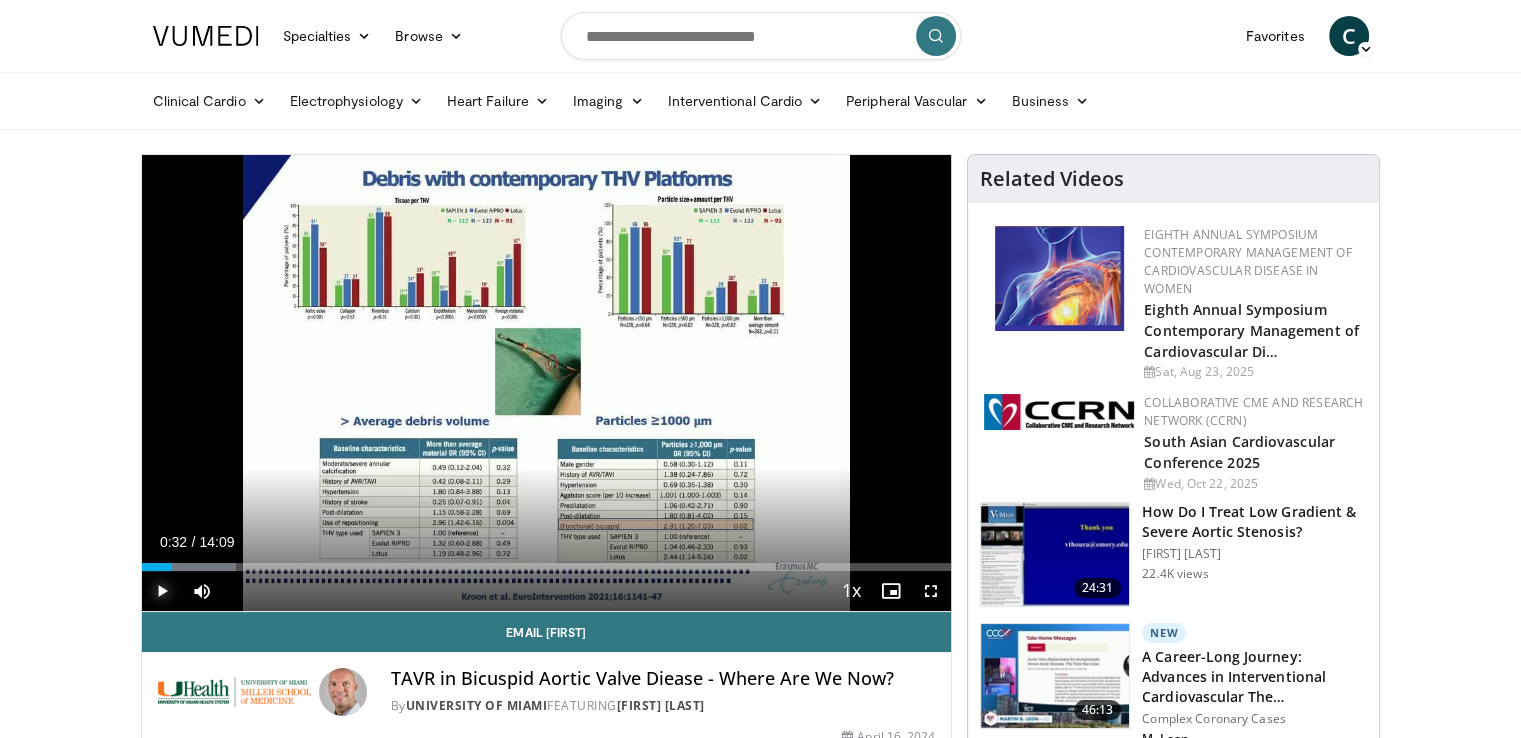 click at bounding box center [162, 591] 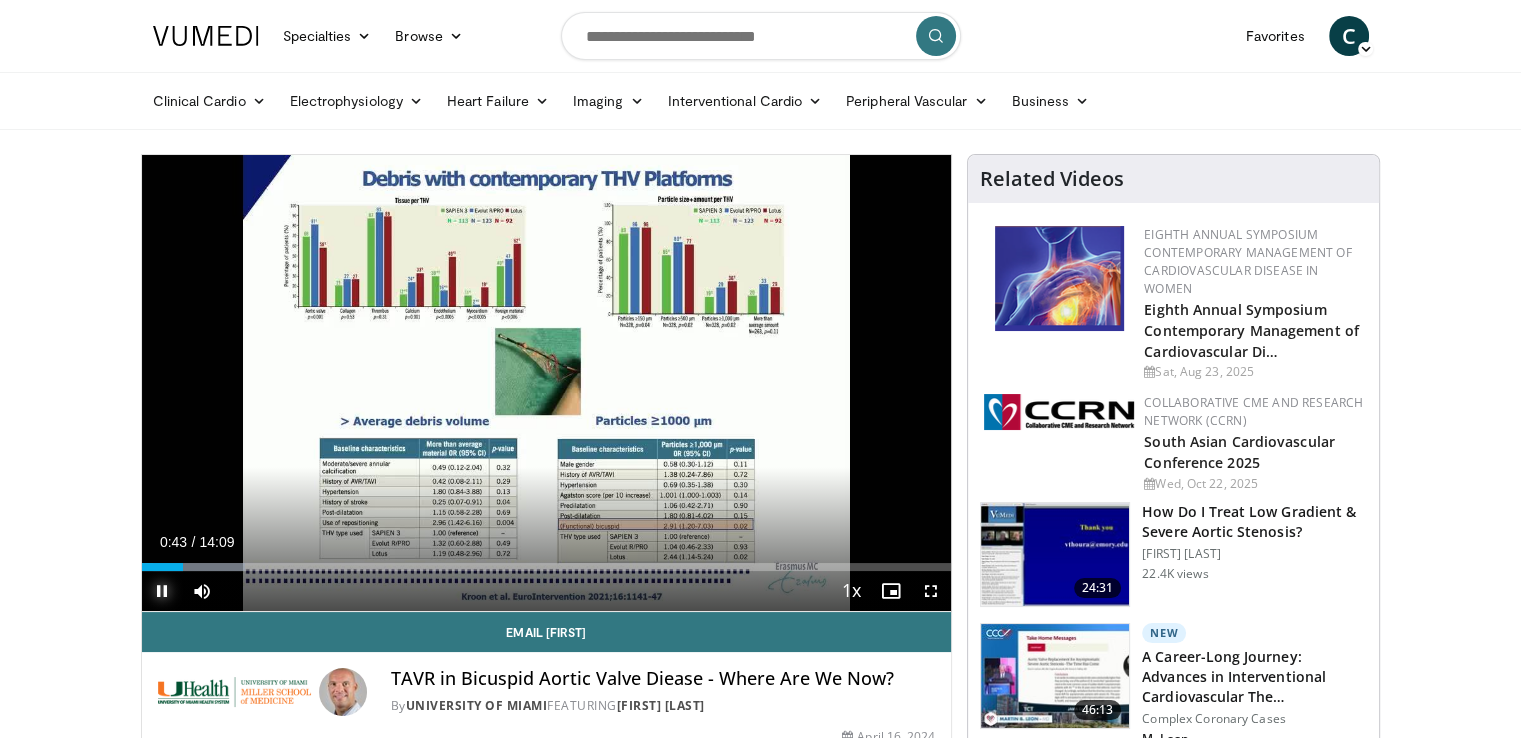 click at bounding box center (162, 591) 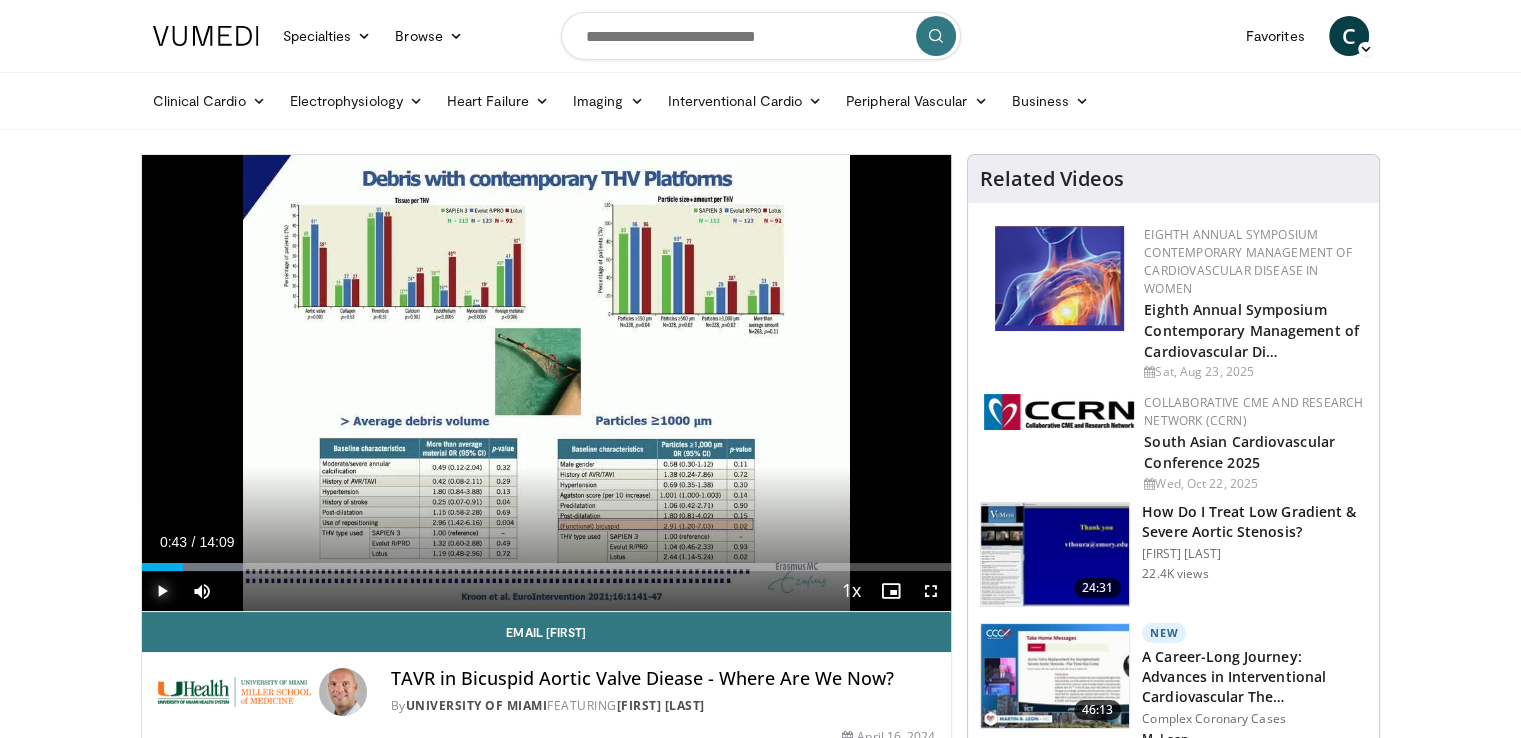 click at bounding box center (162, 591) 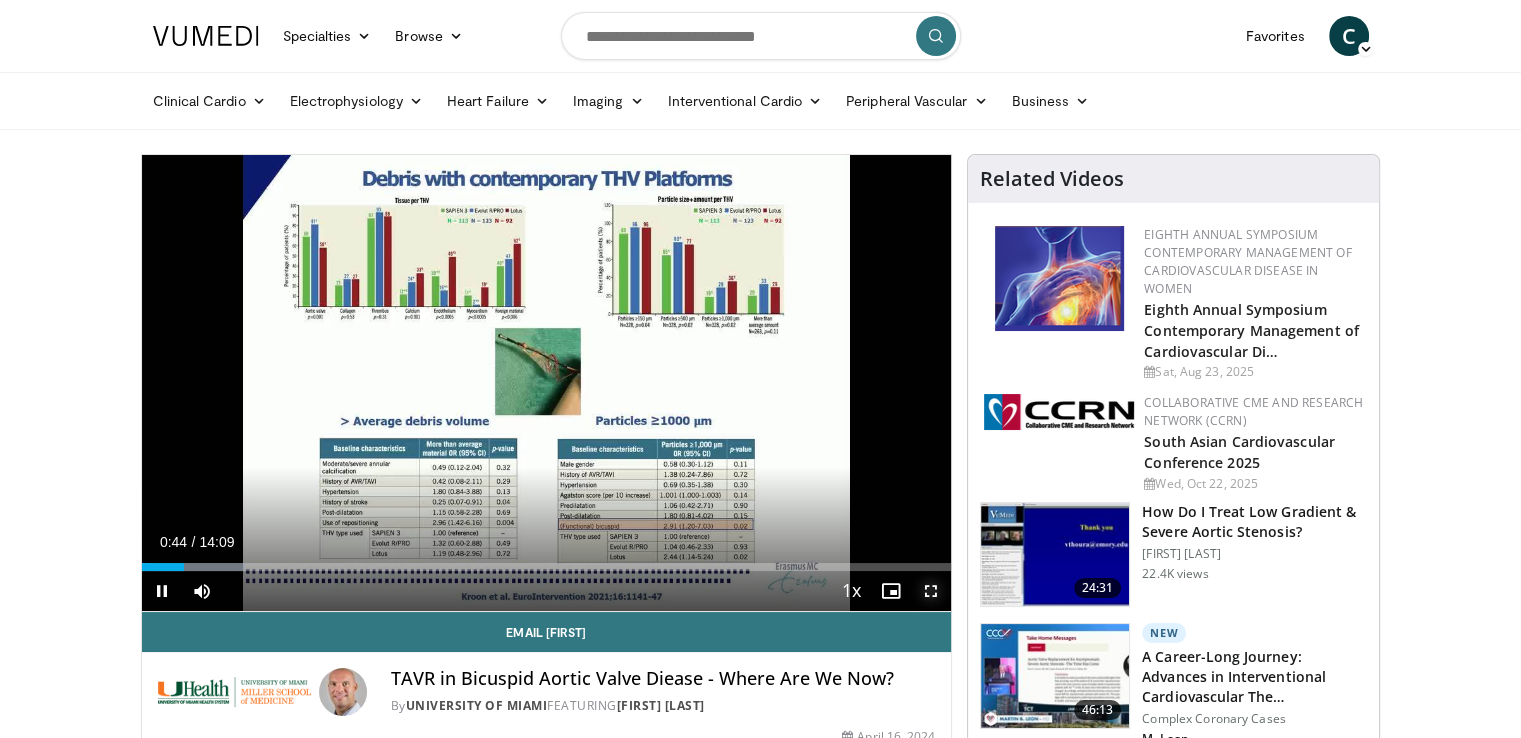 click at bounding box center (931, 591) 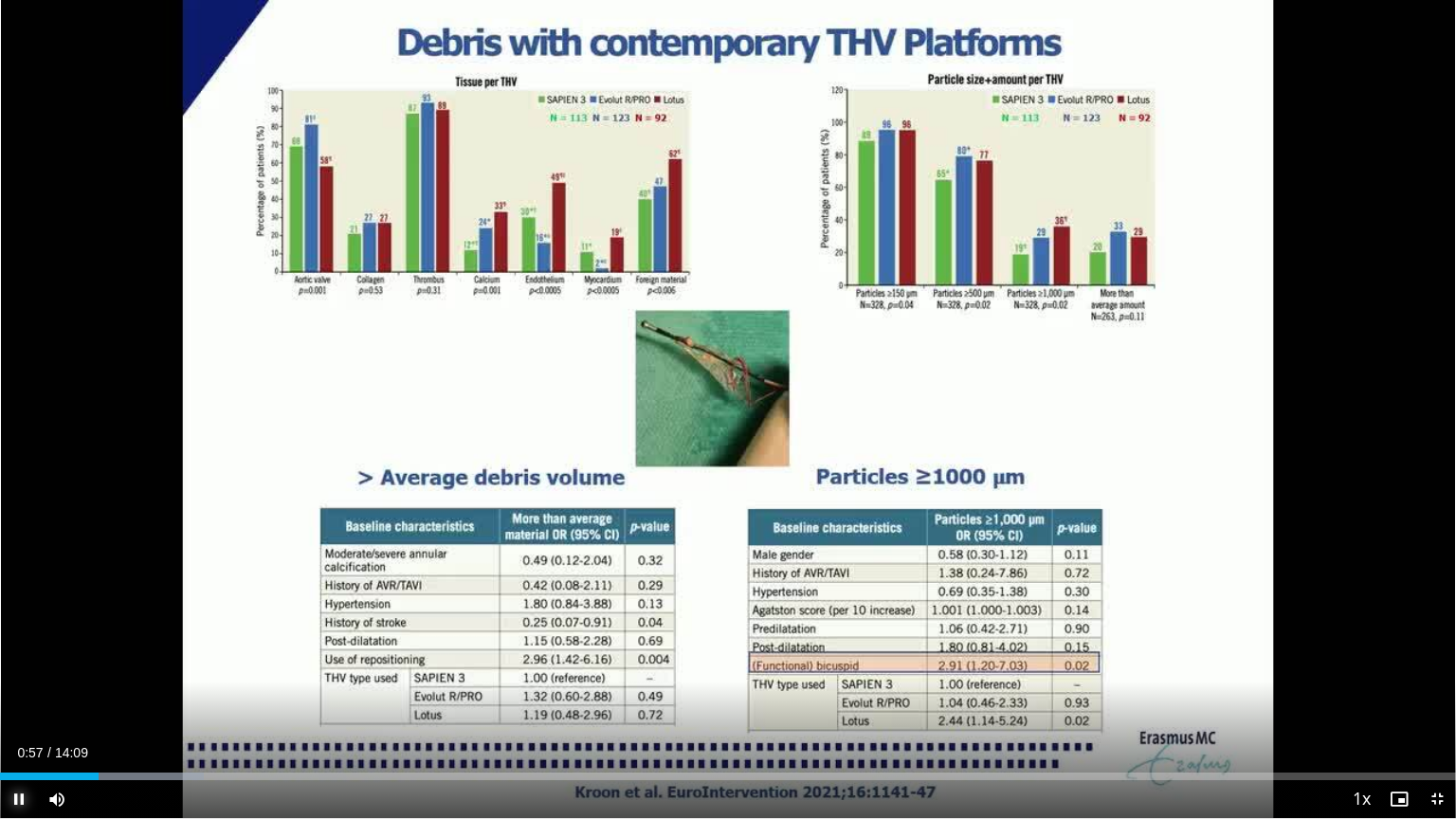 click at bounding box center [19, 799] 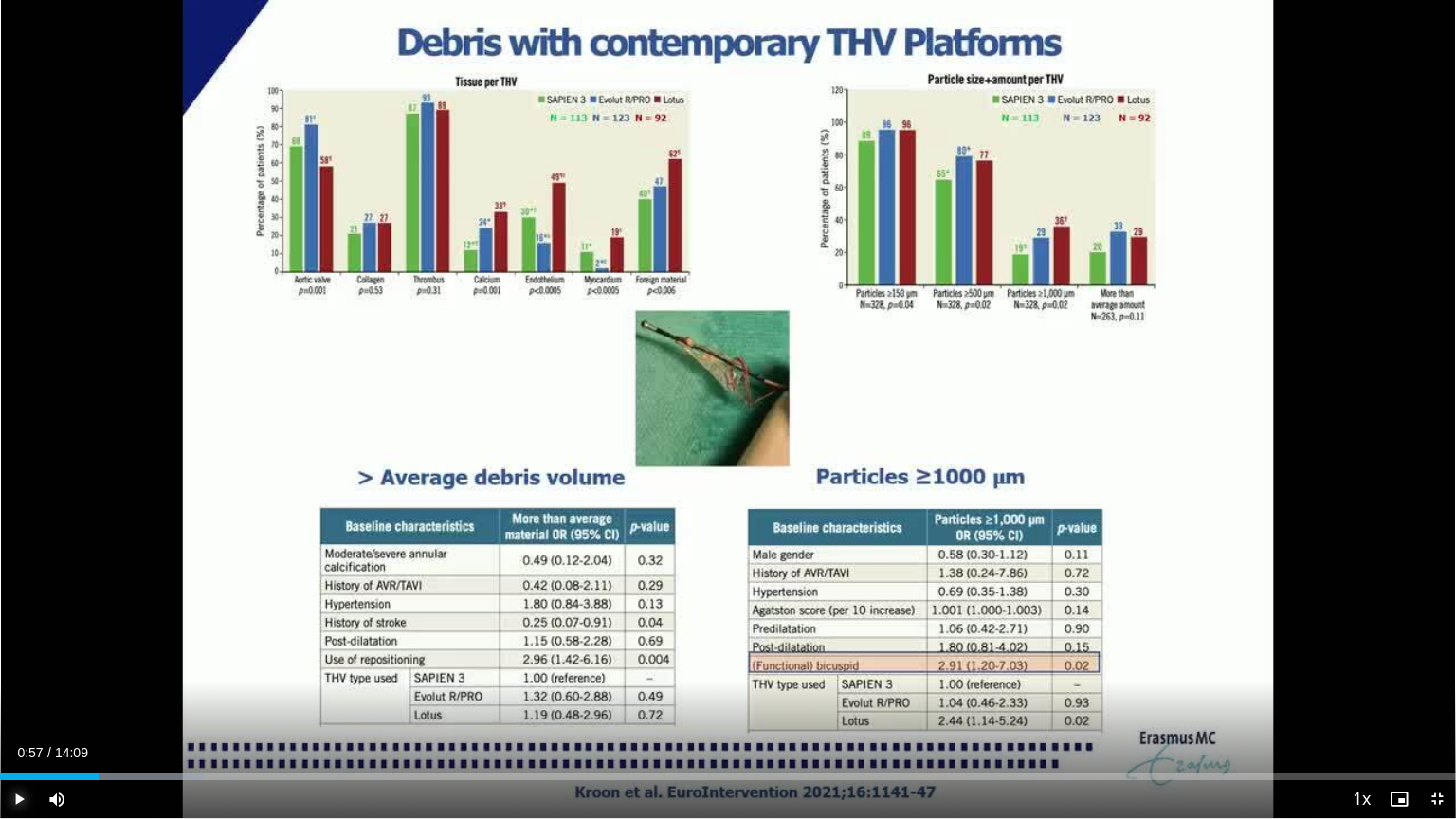click at bounding box center [19, 799] 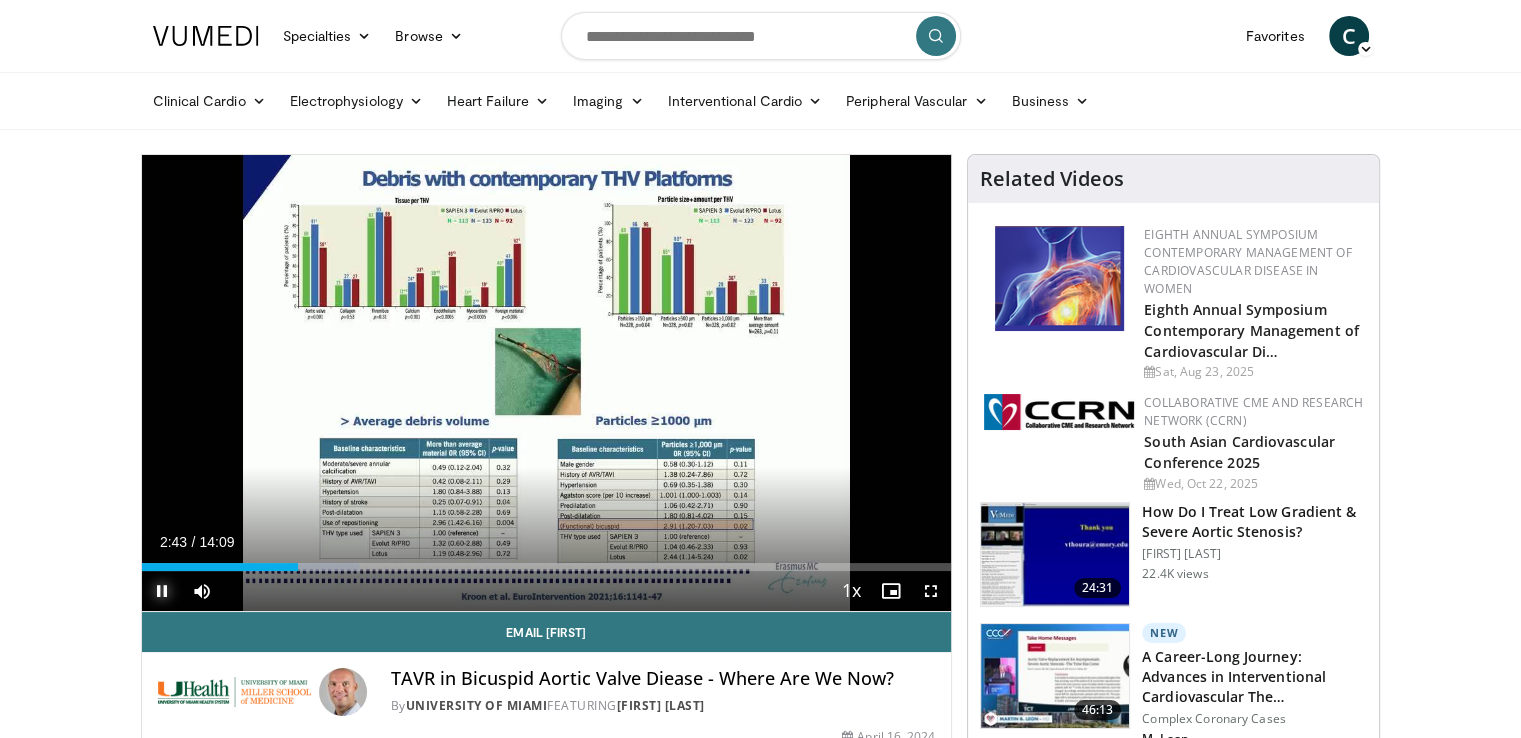 click at bounding box center [162, 591] 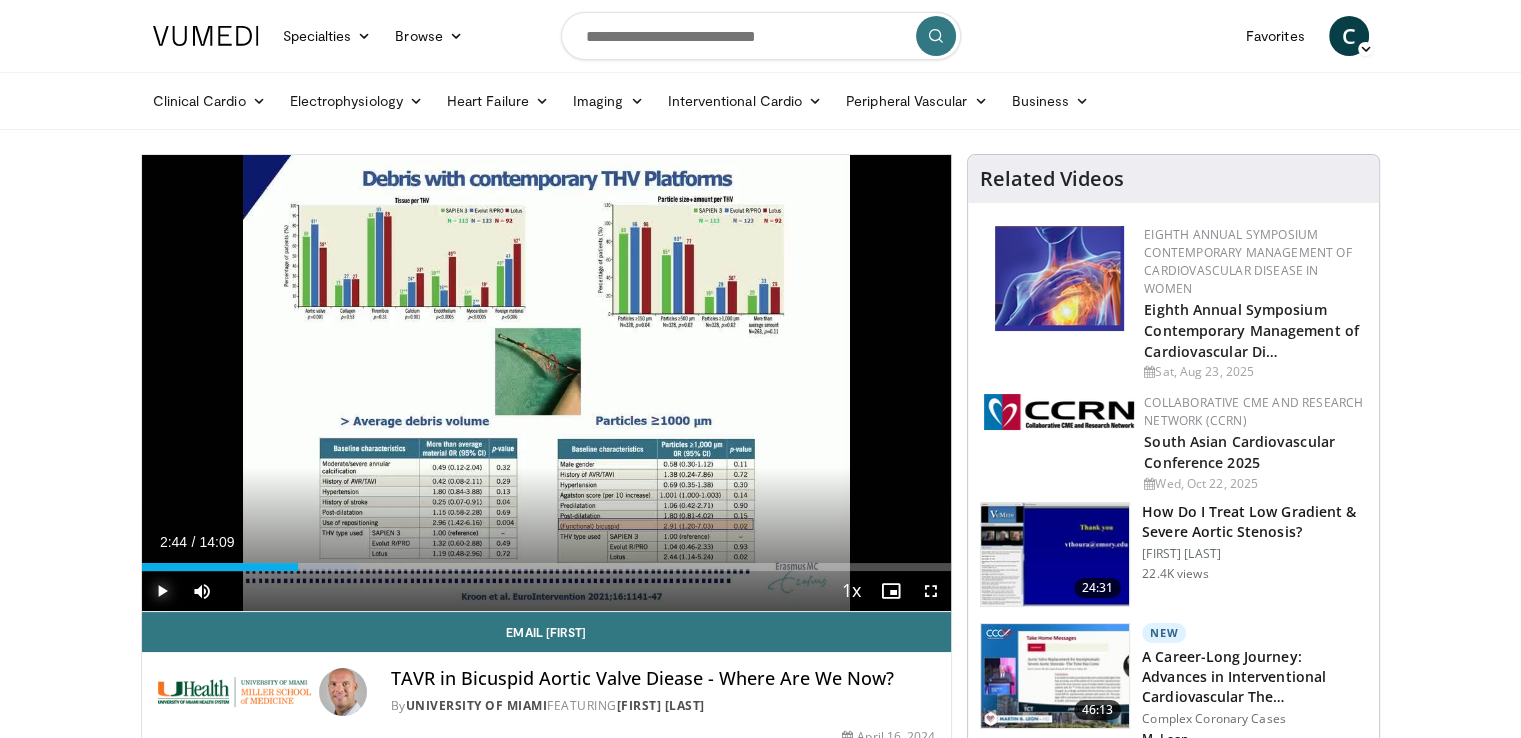 click at bounding box center (162, 591) 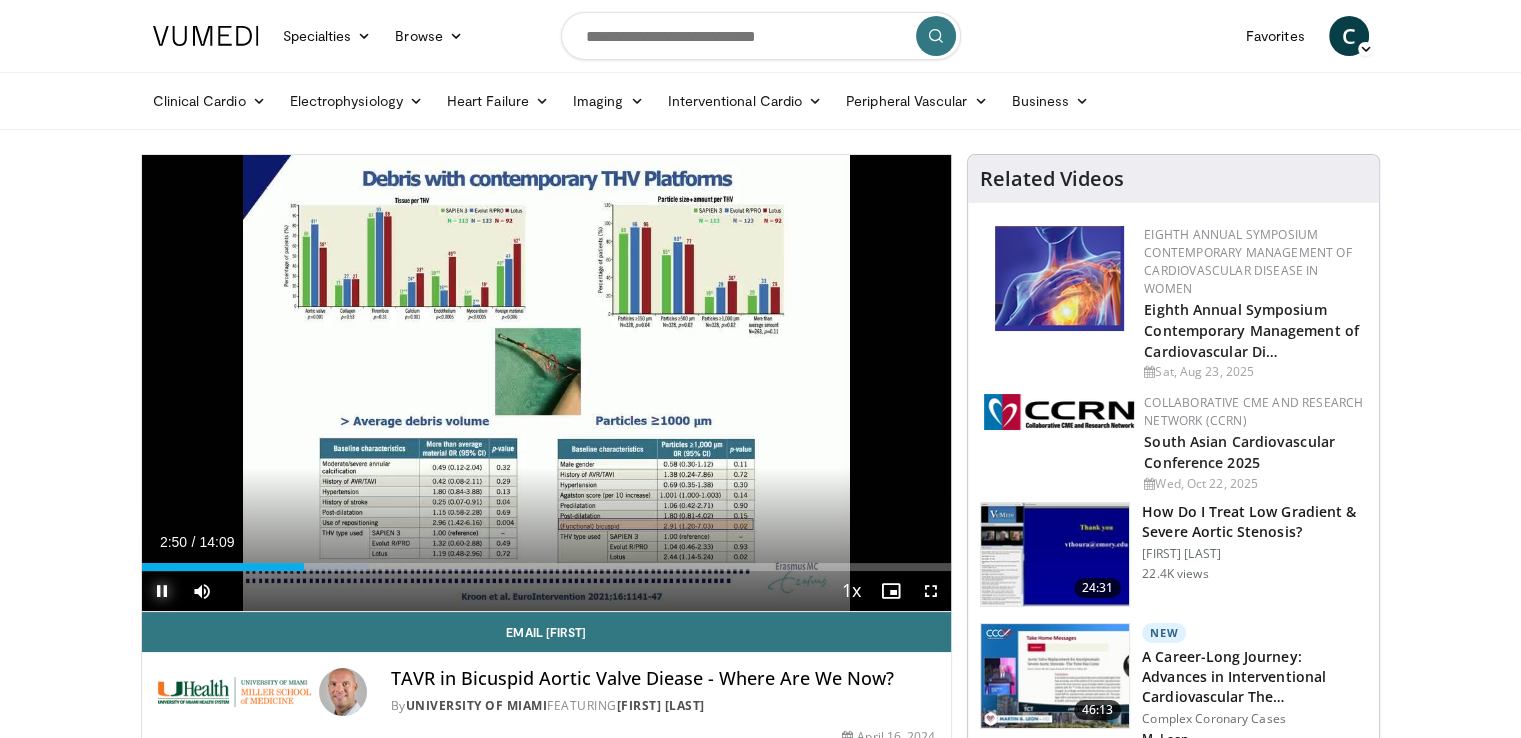 click at bounding box center (162, 591) 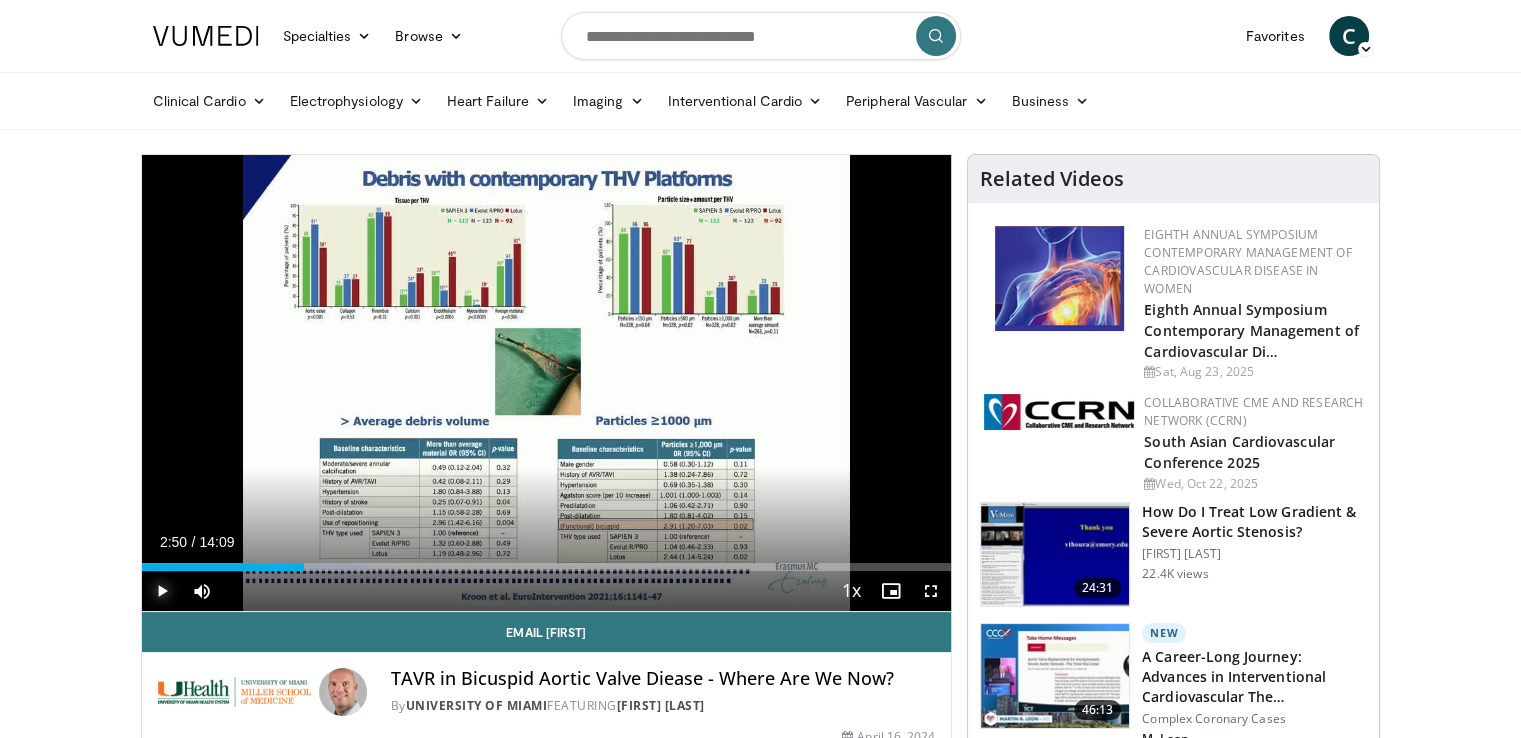 click at bounding box center (162, 591) 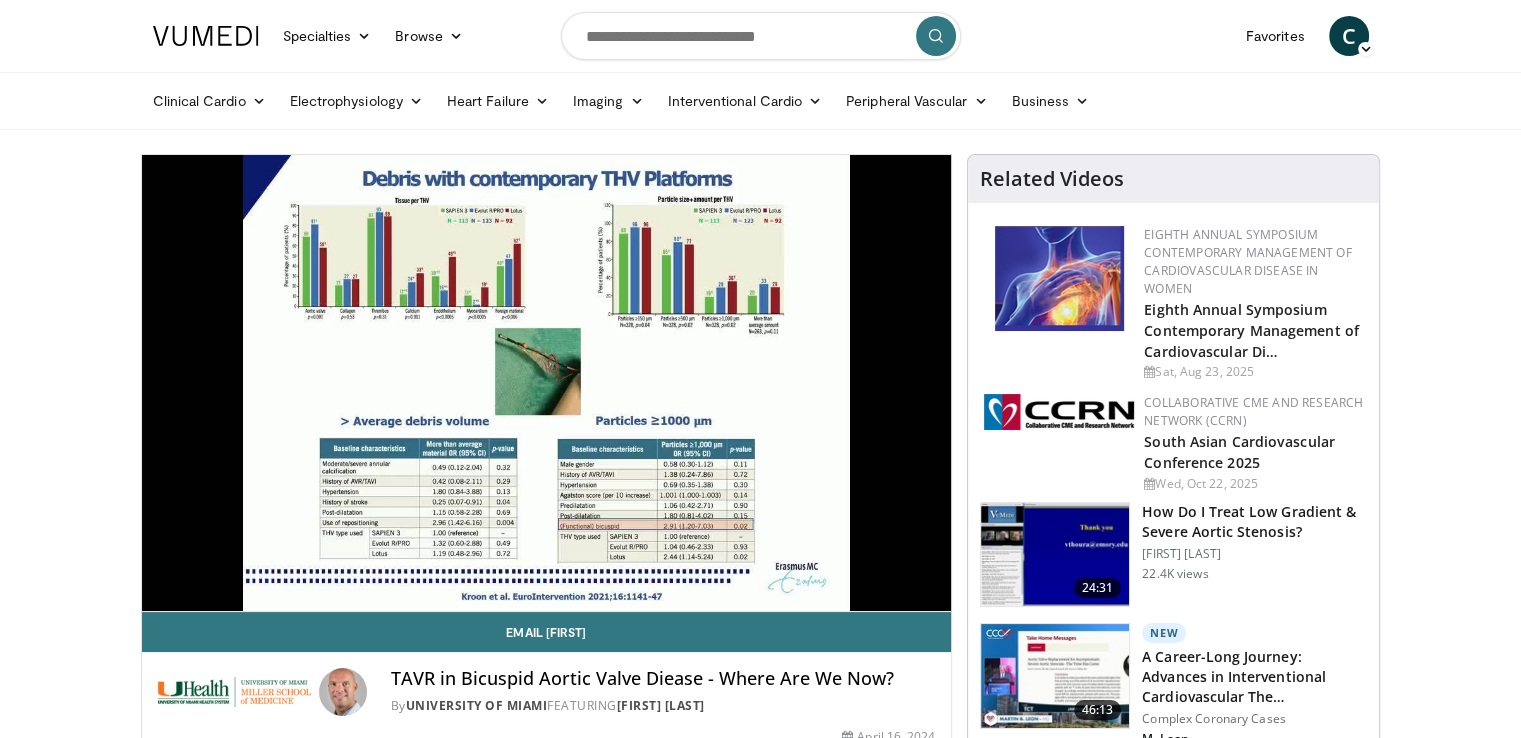 click on "10 seconds
Tap to unmute" at bounding box center (547, 383) 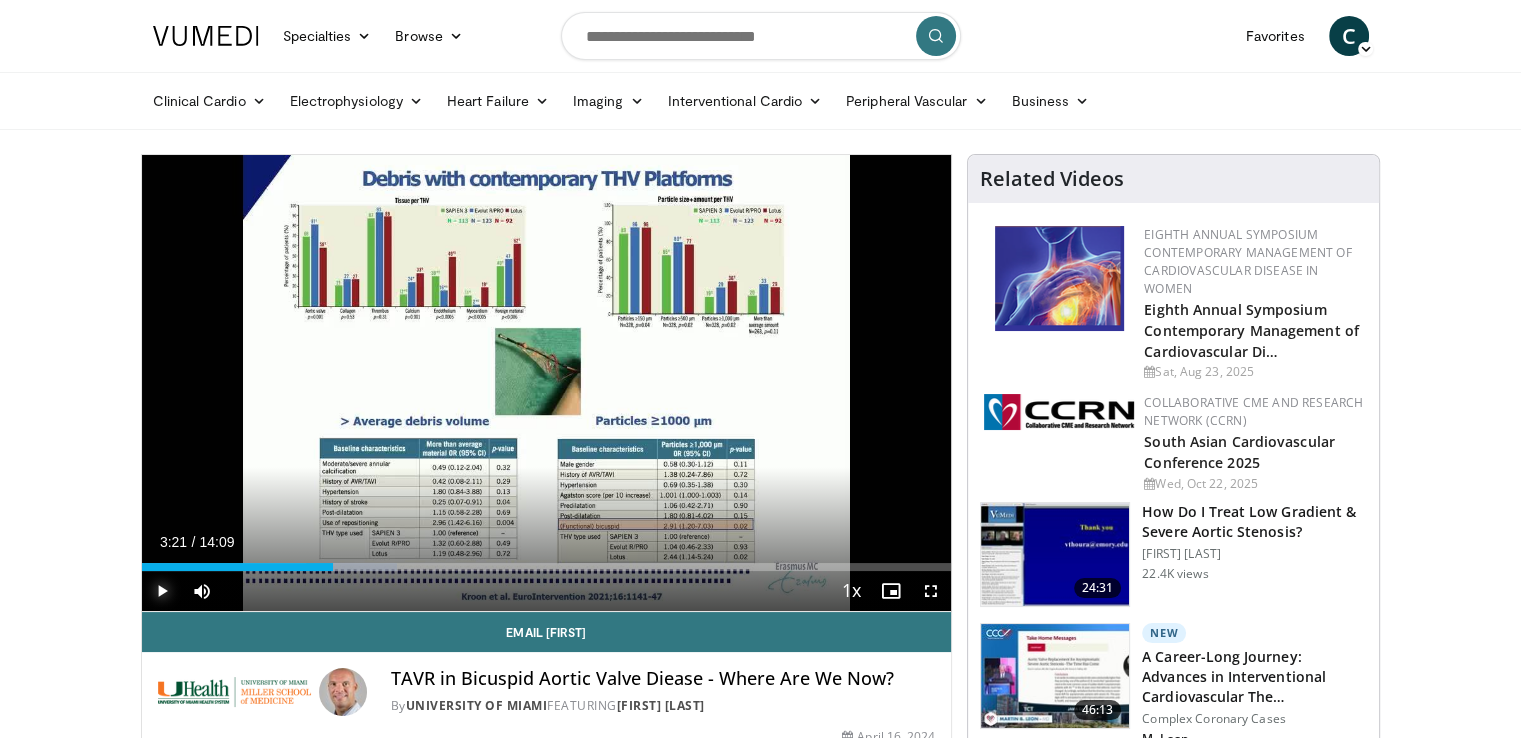 click at bounding box center (162, 591) 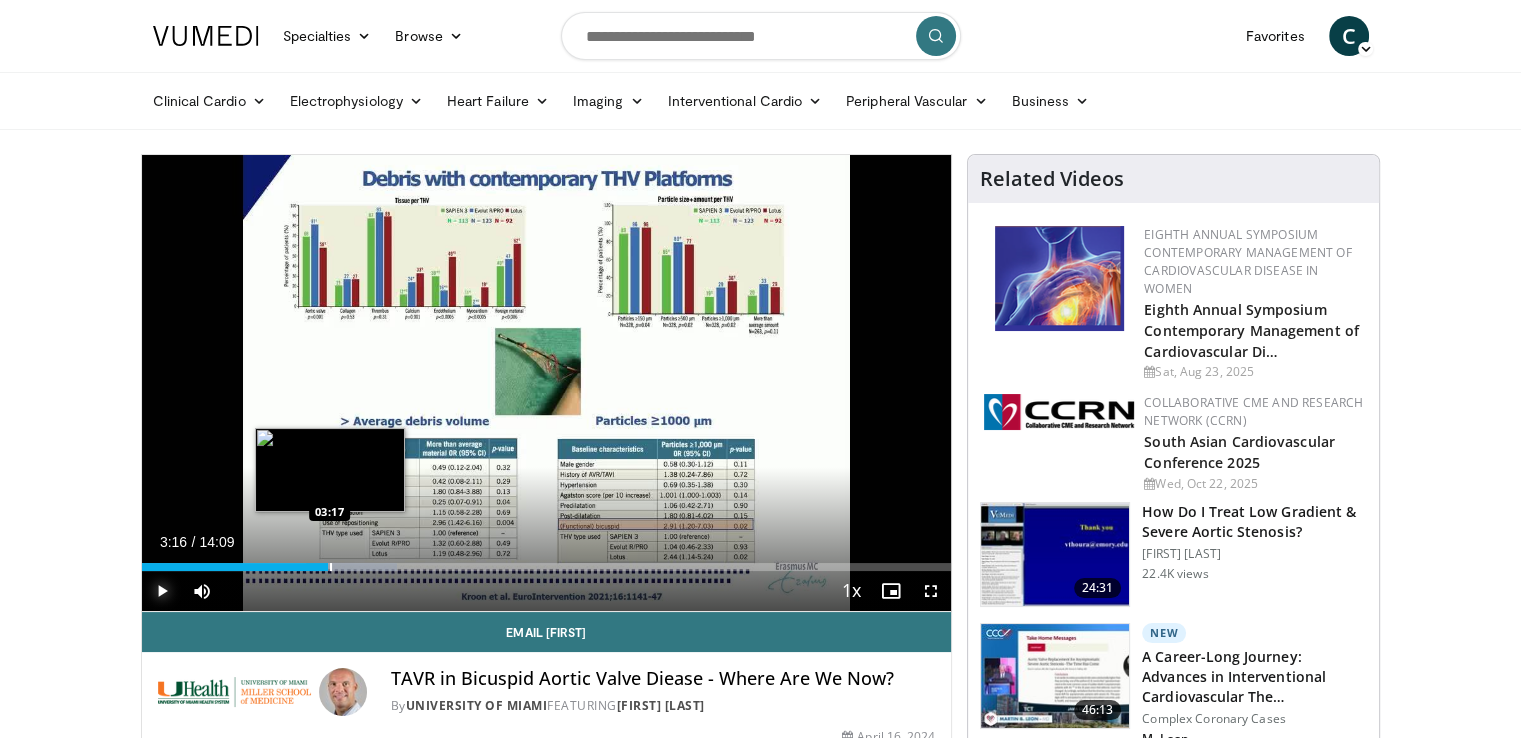 click on "03:16" at bounding box center (235, 567) 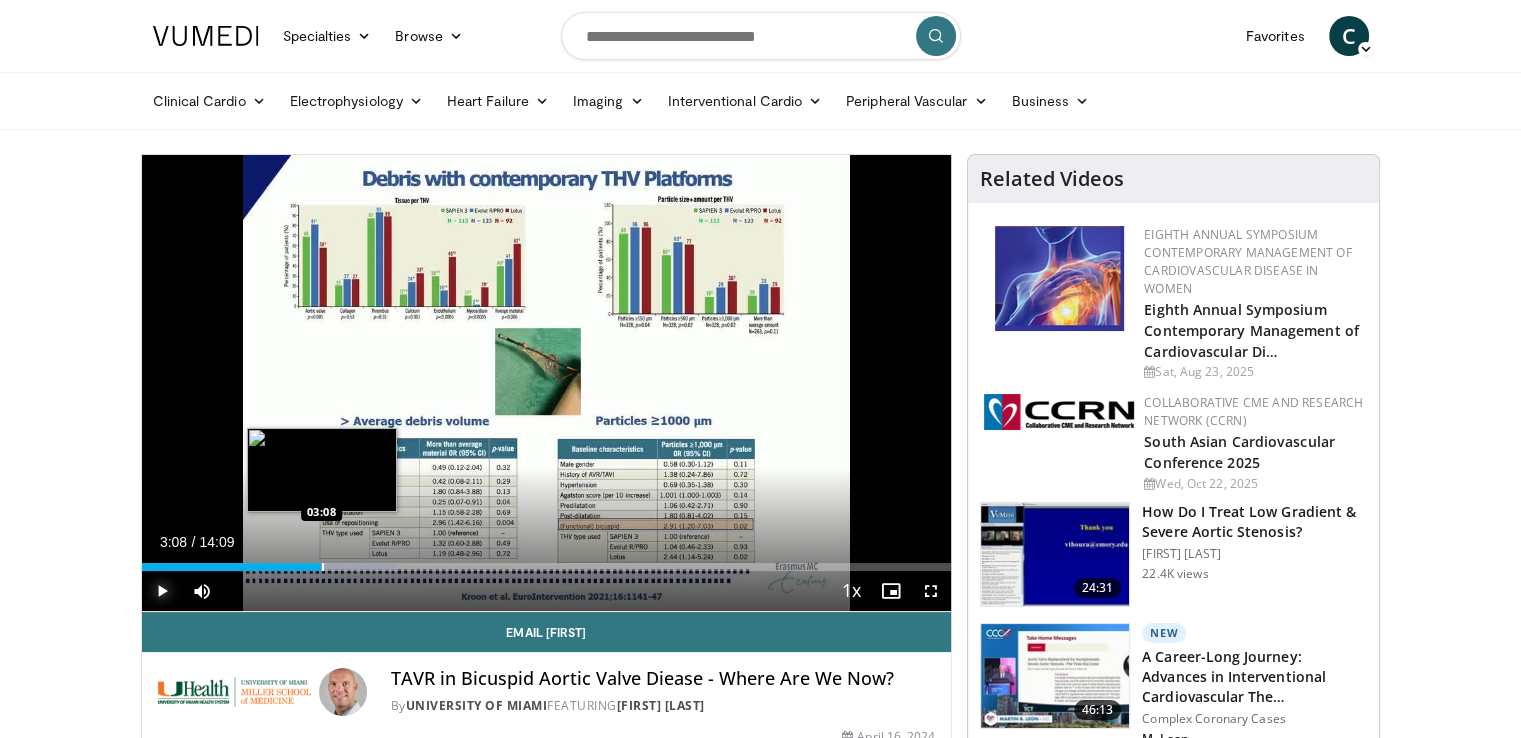 click at bounding box center (323, 567) 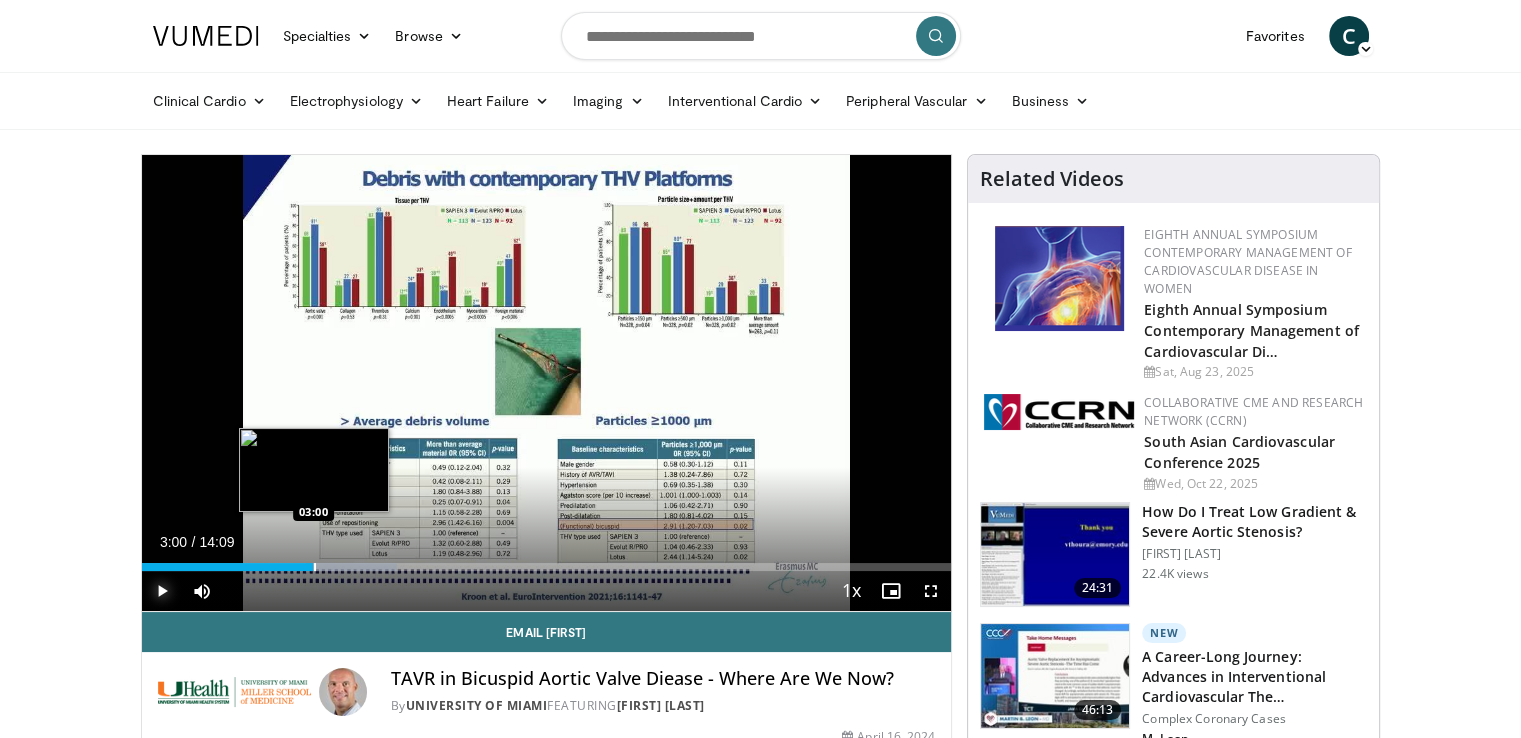 click at bounding box center [315, 567] 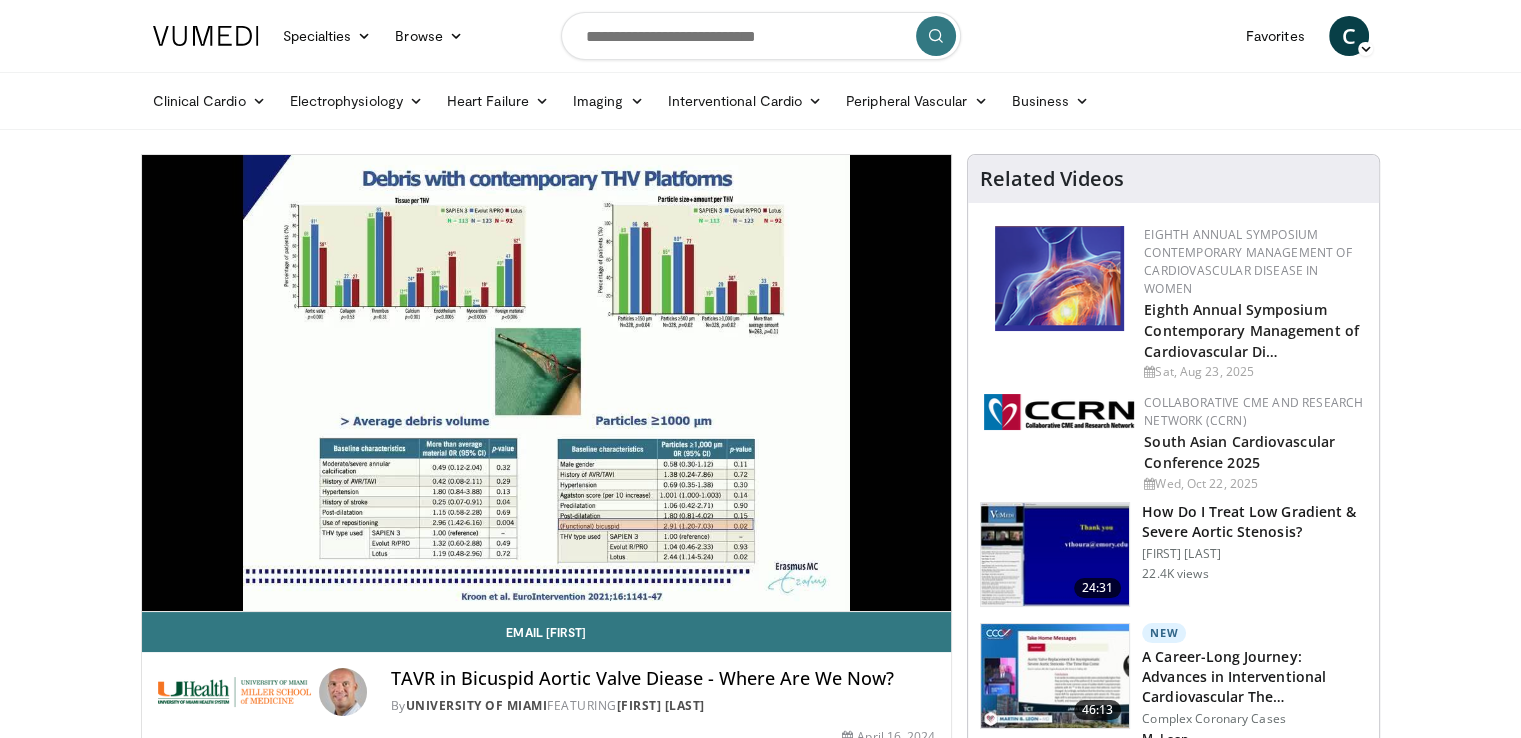 drag, startPoint x: 165, startPoint y: 590, endPoint x: 51, endPoint y: 581, distance: 114.35471 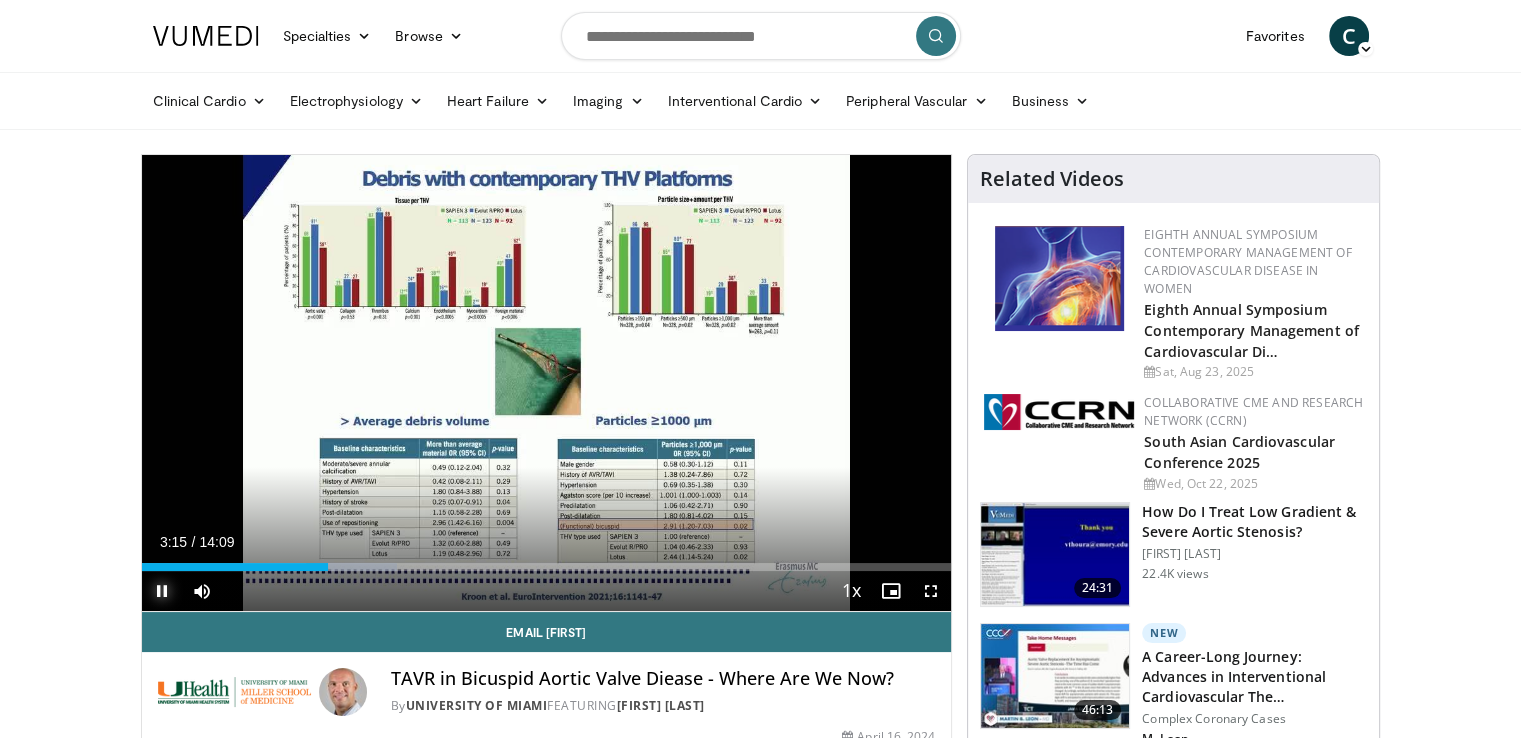 click at bounding box center [162, 591] 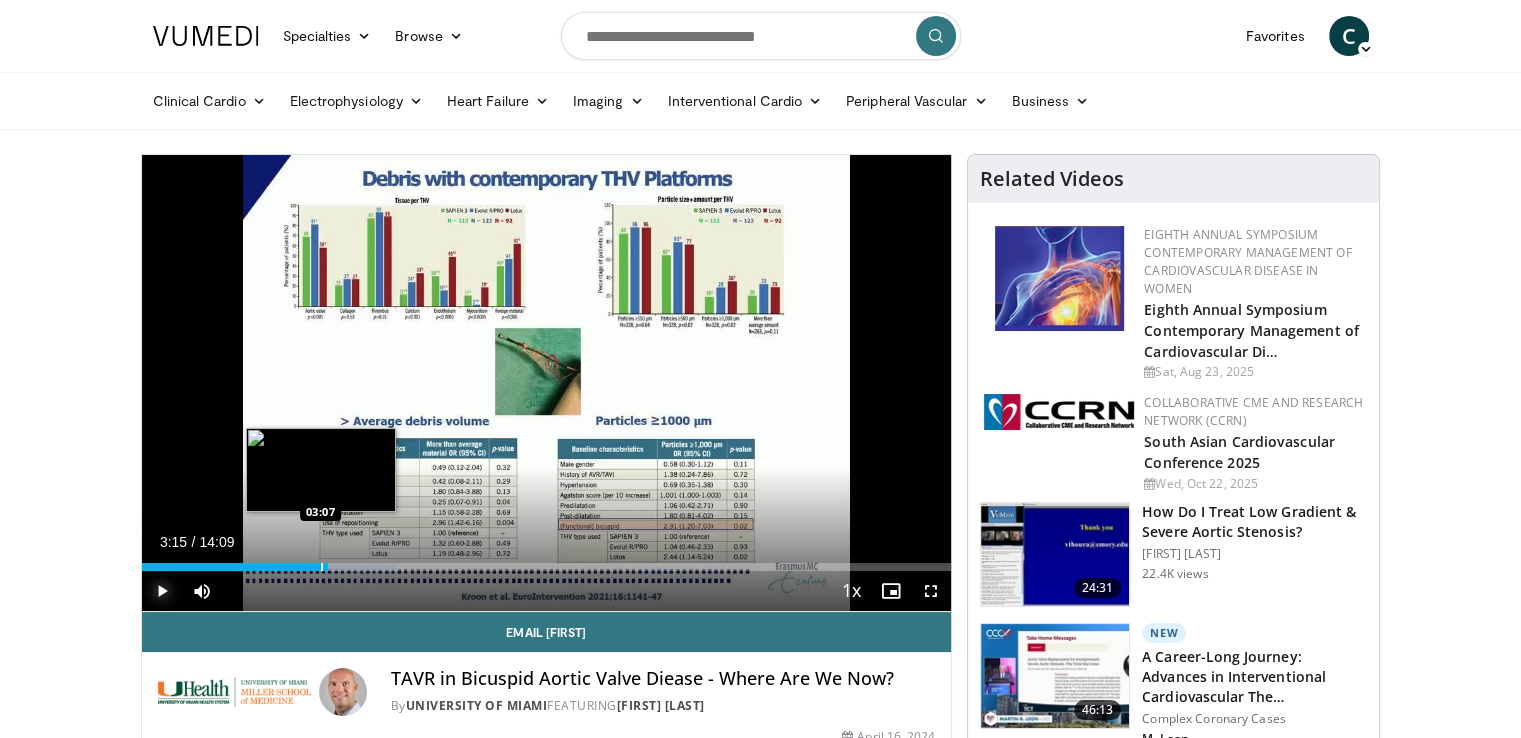click at bounding box center [322, 567] 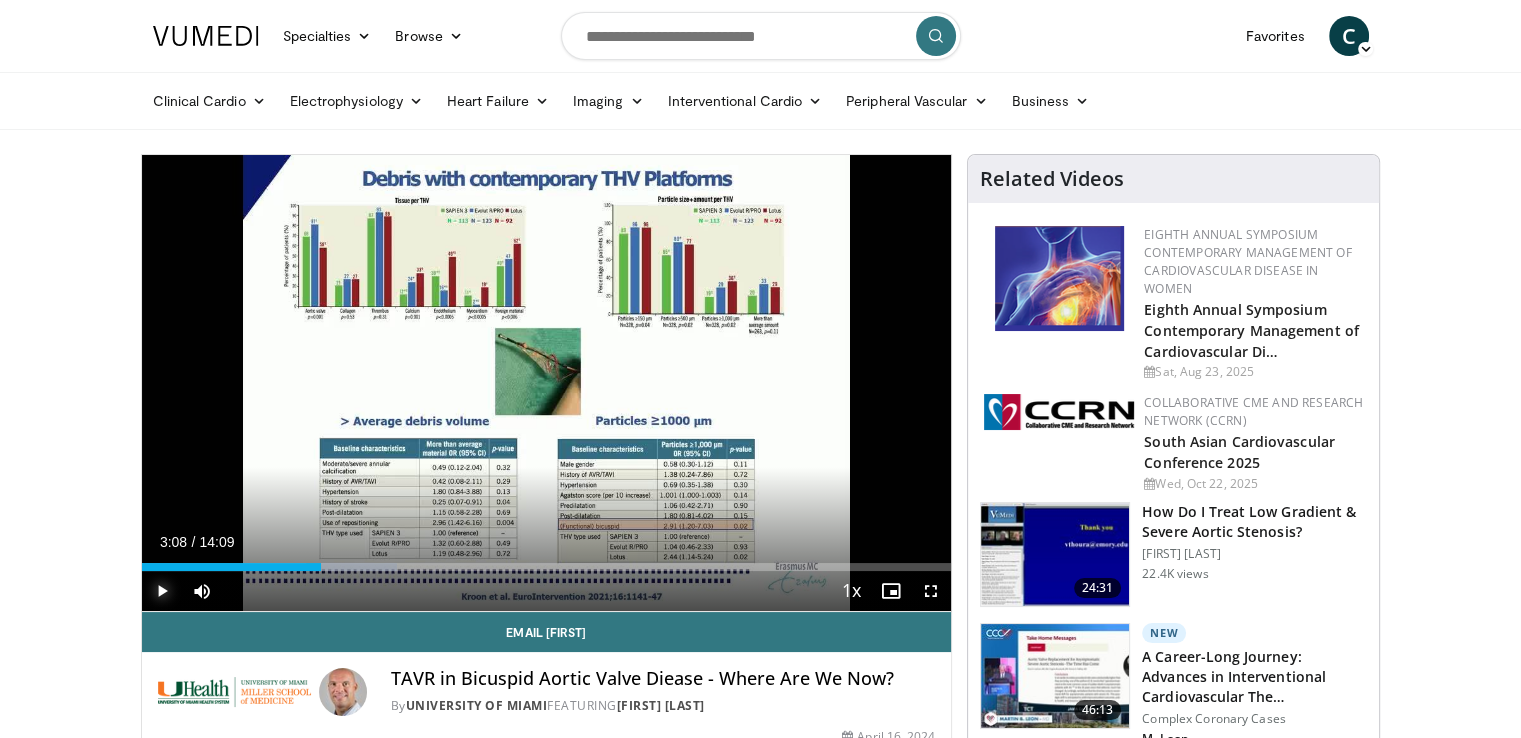 click at bounding box center [162, 591] 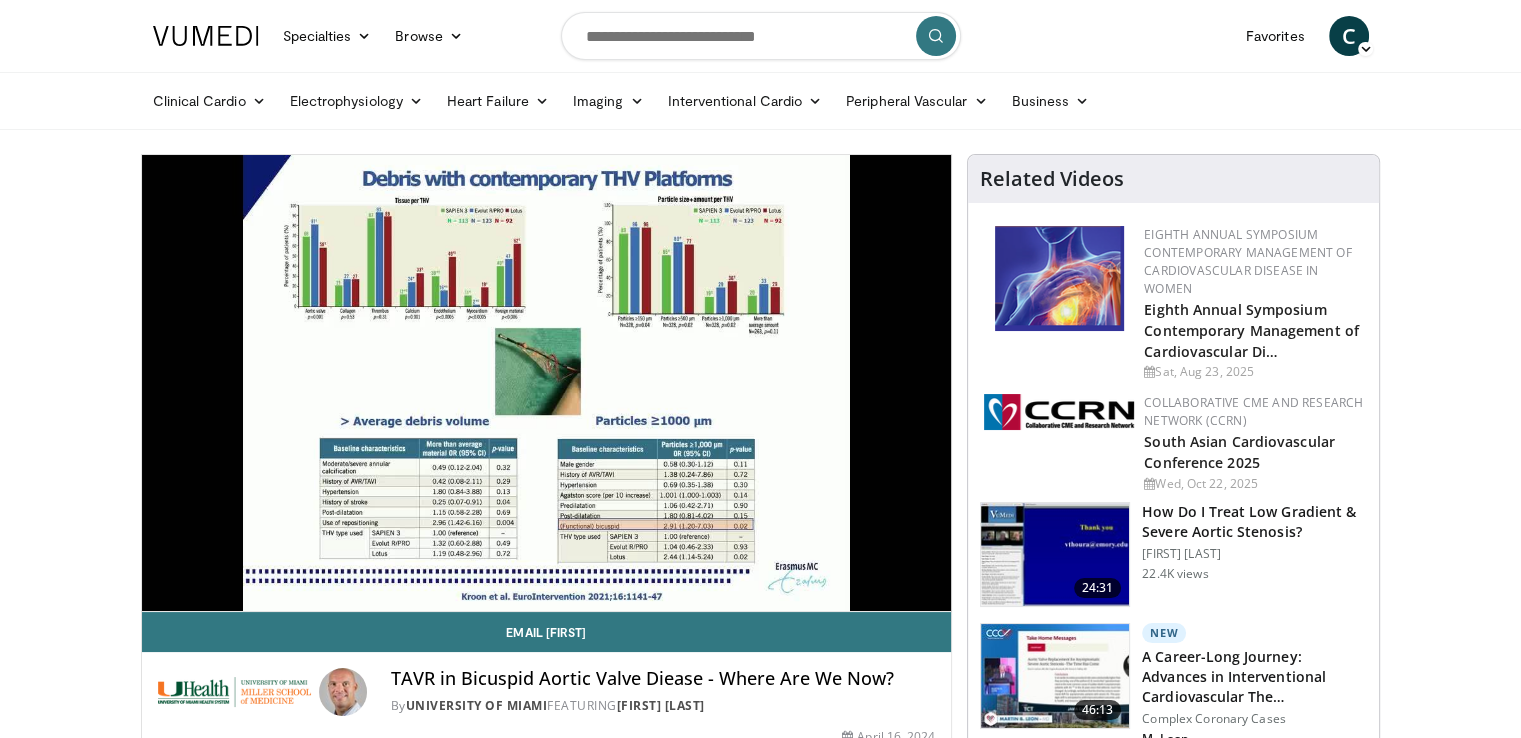 click on "10 seconds
Tap to unmute" at bounding box center [547, 383] 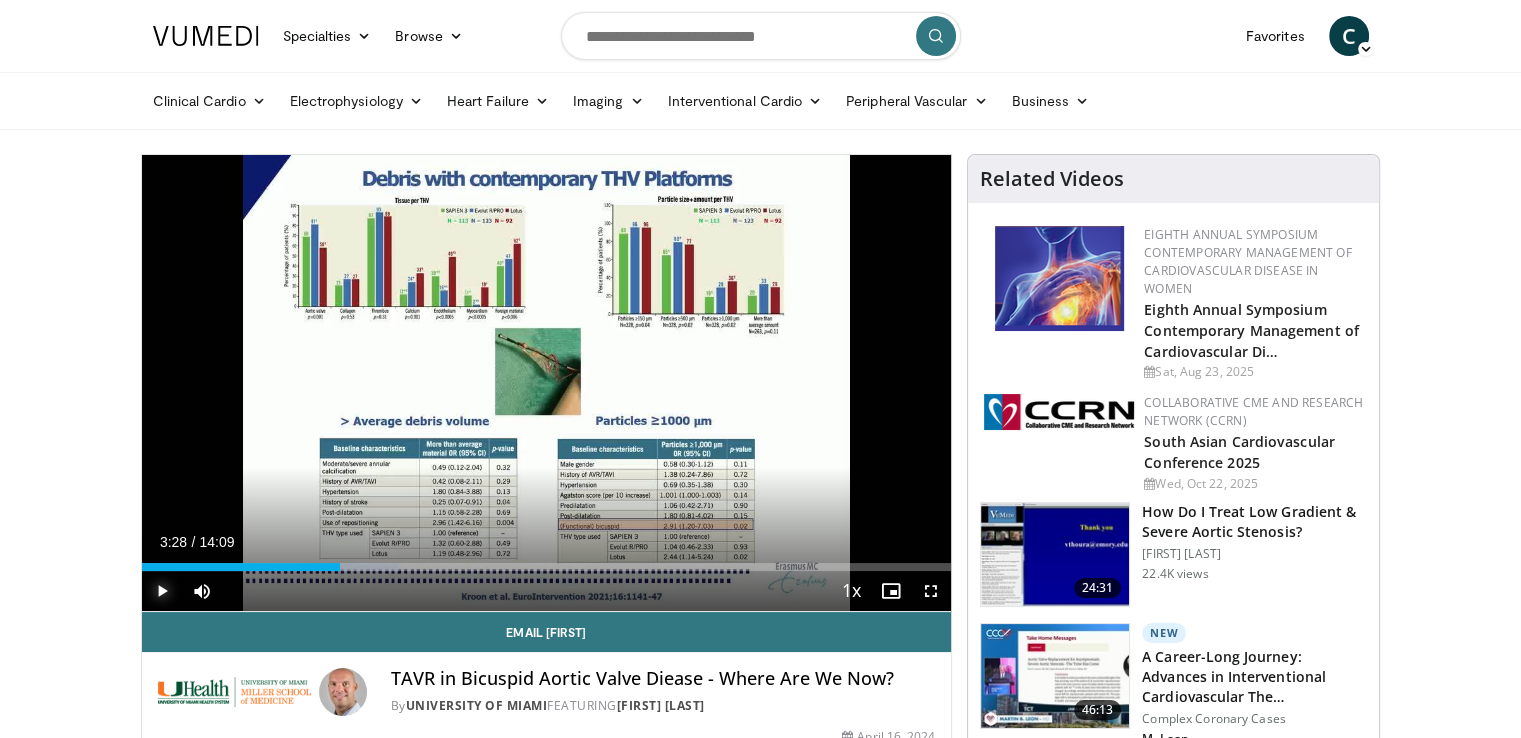 click at bounding box center [162, 591] 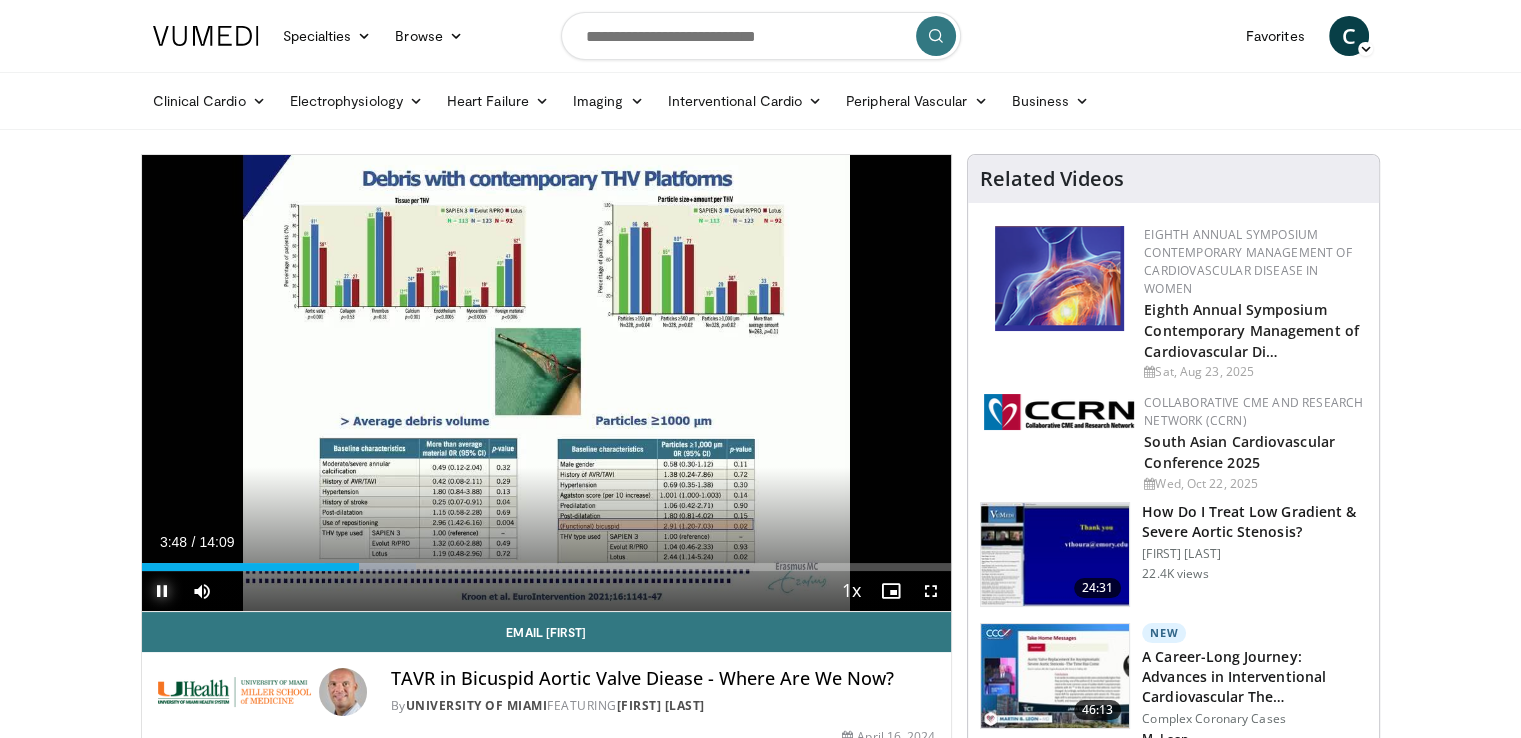 click at bounding box center [162, 591] 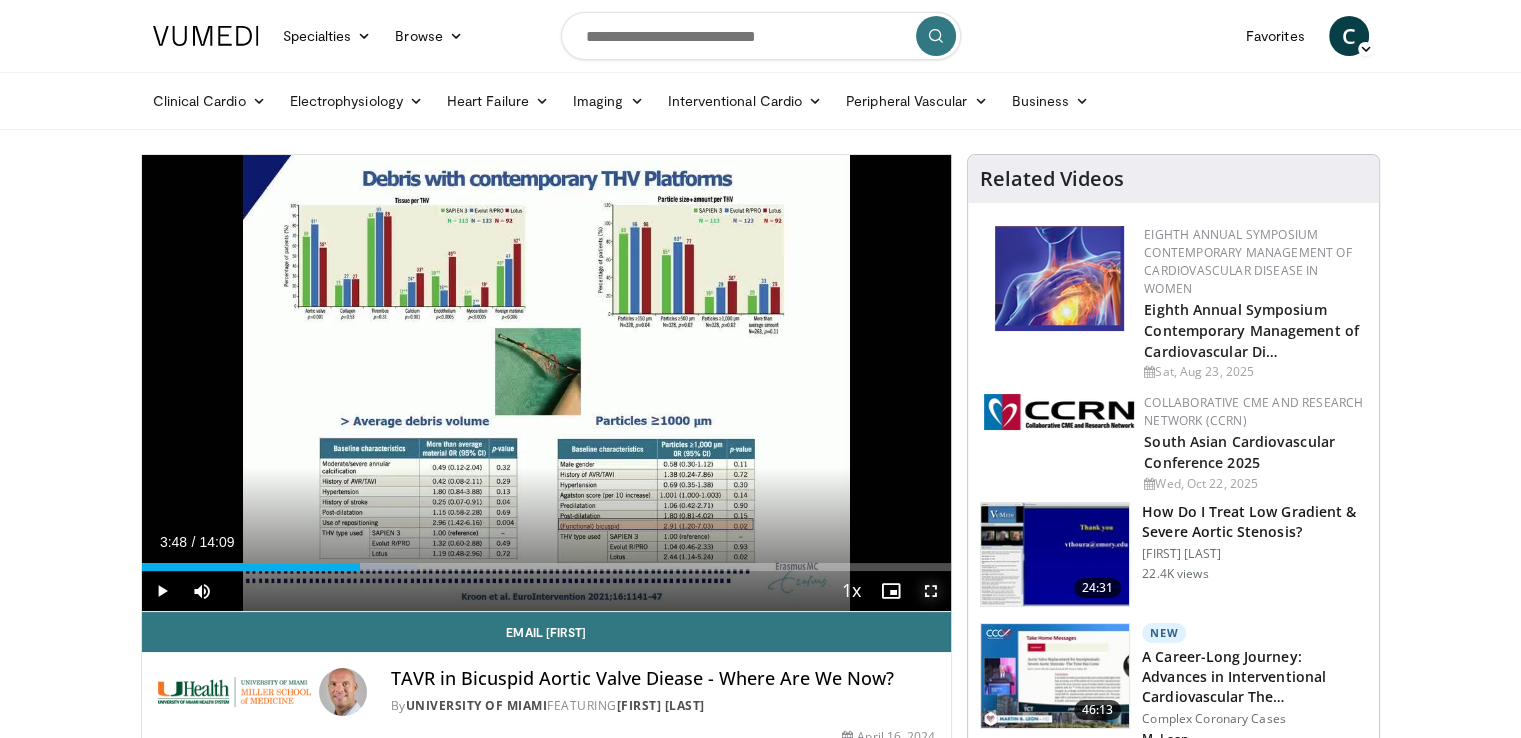 click at bounding box center (931, 591) 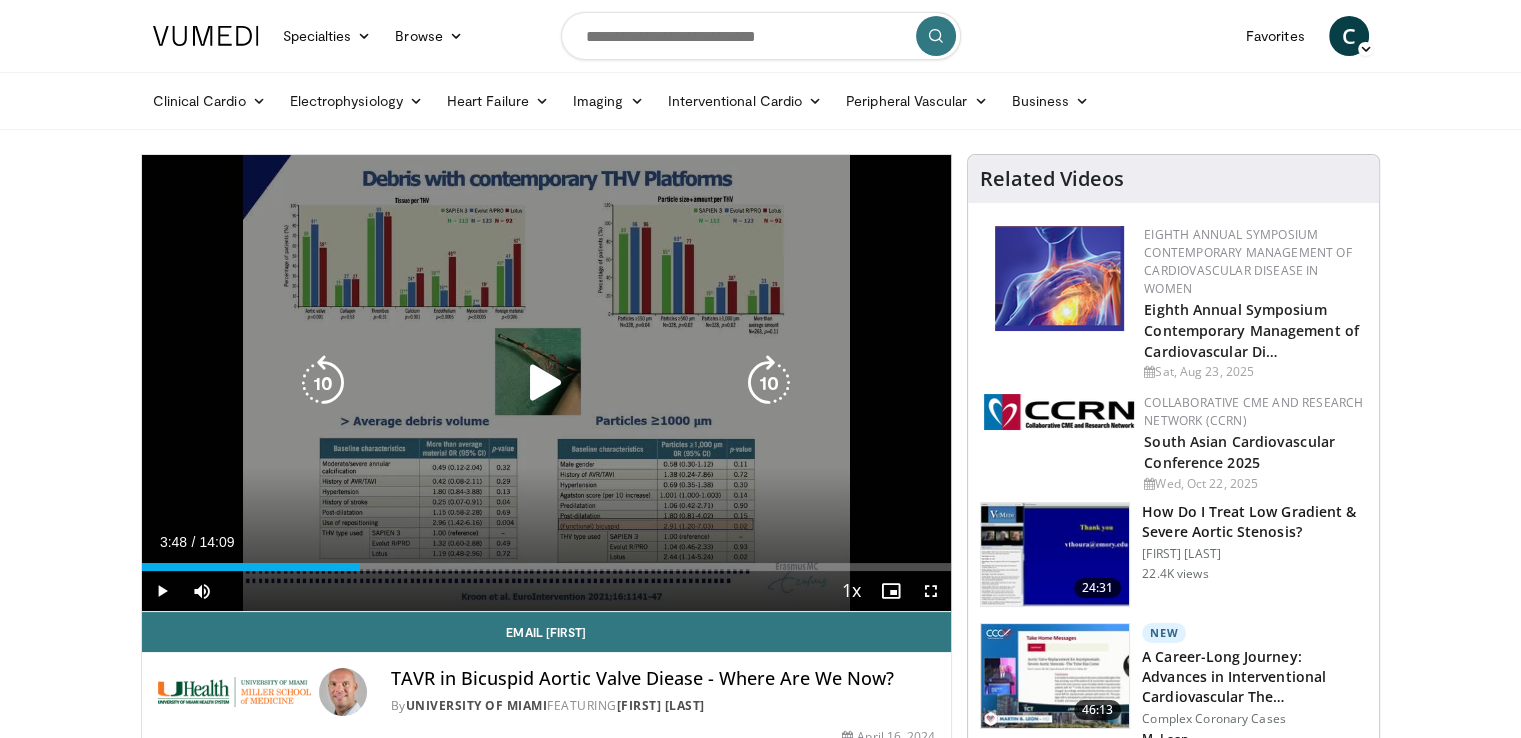 click at bounding box center (546, 383) 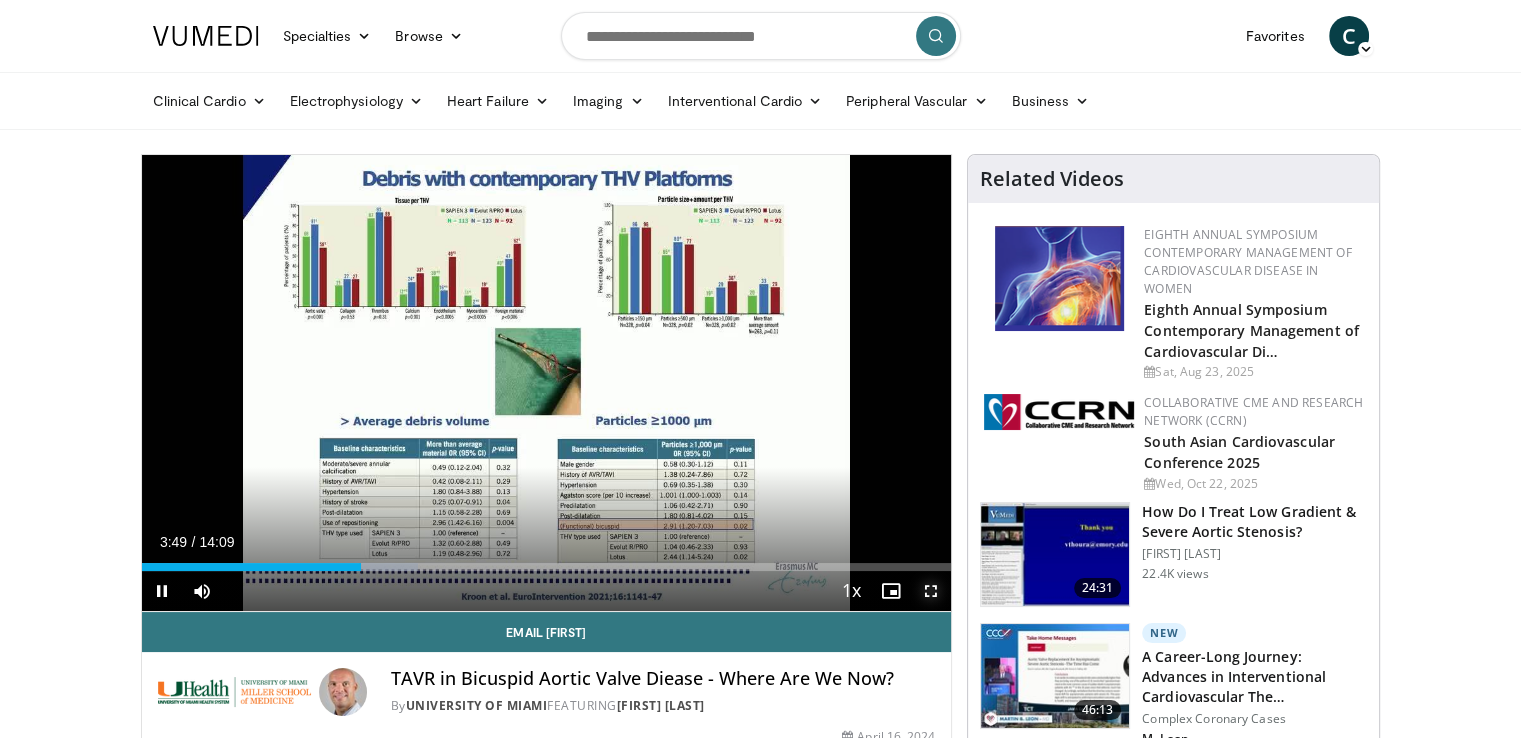click at bounding box center (931, 591) 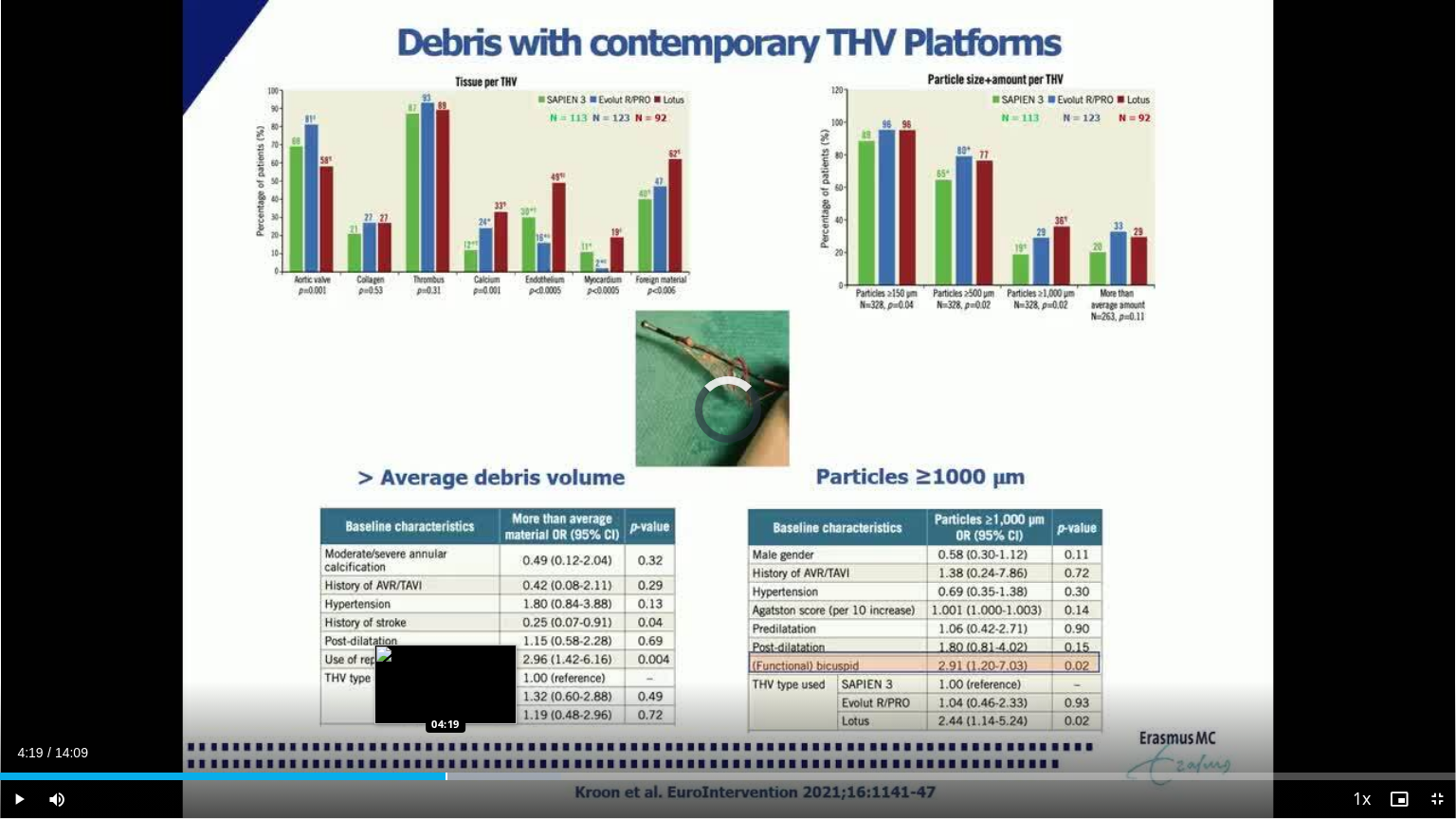 click at bounding box center (446, 776) 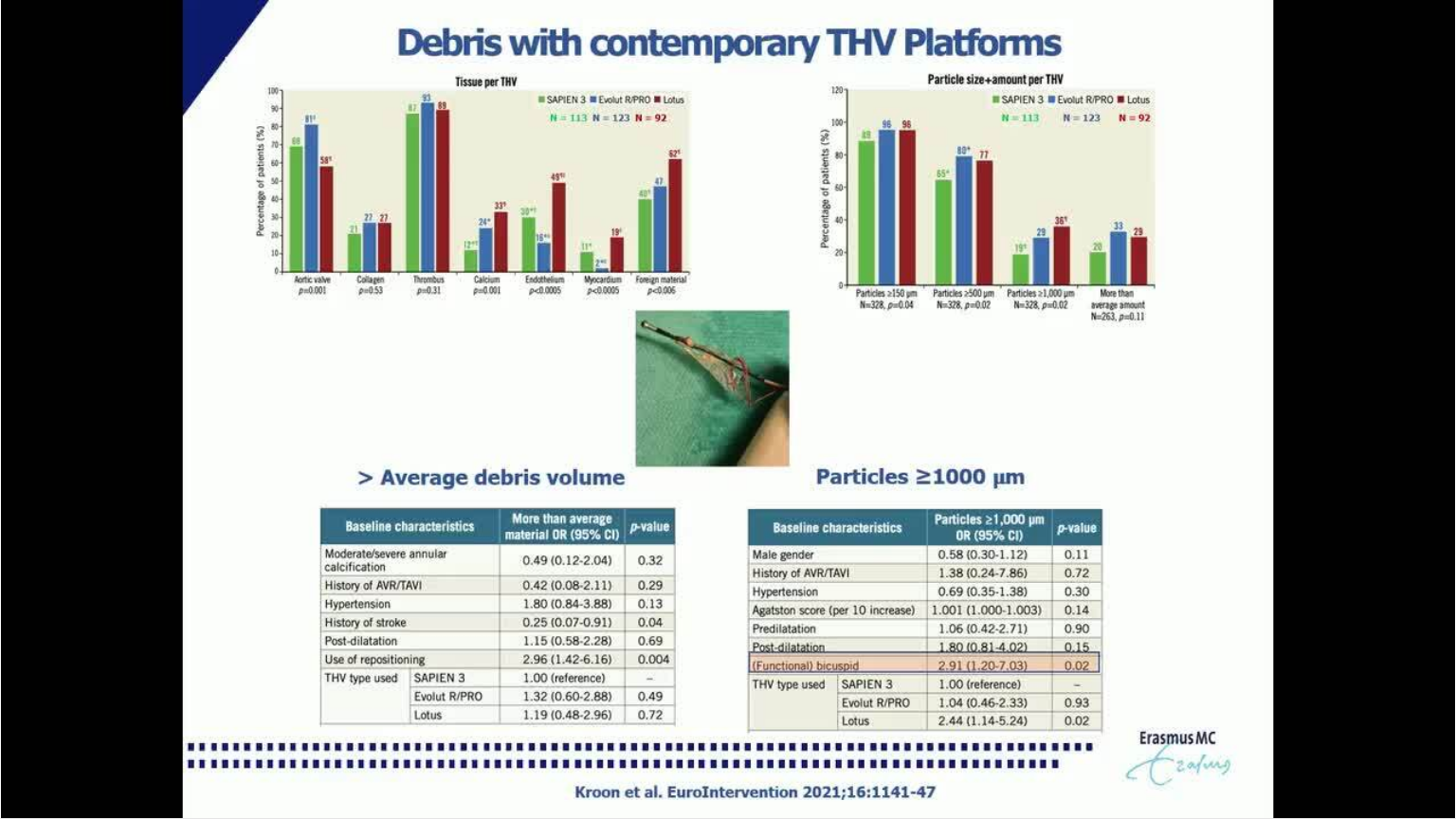 click on "**********" at bounding box center (728, 410) 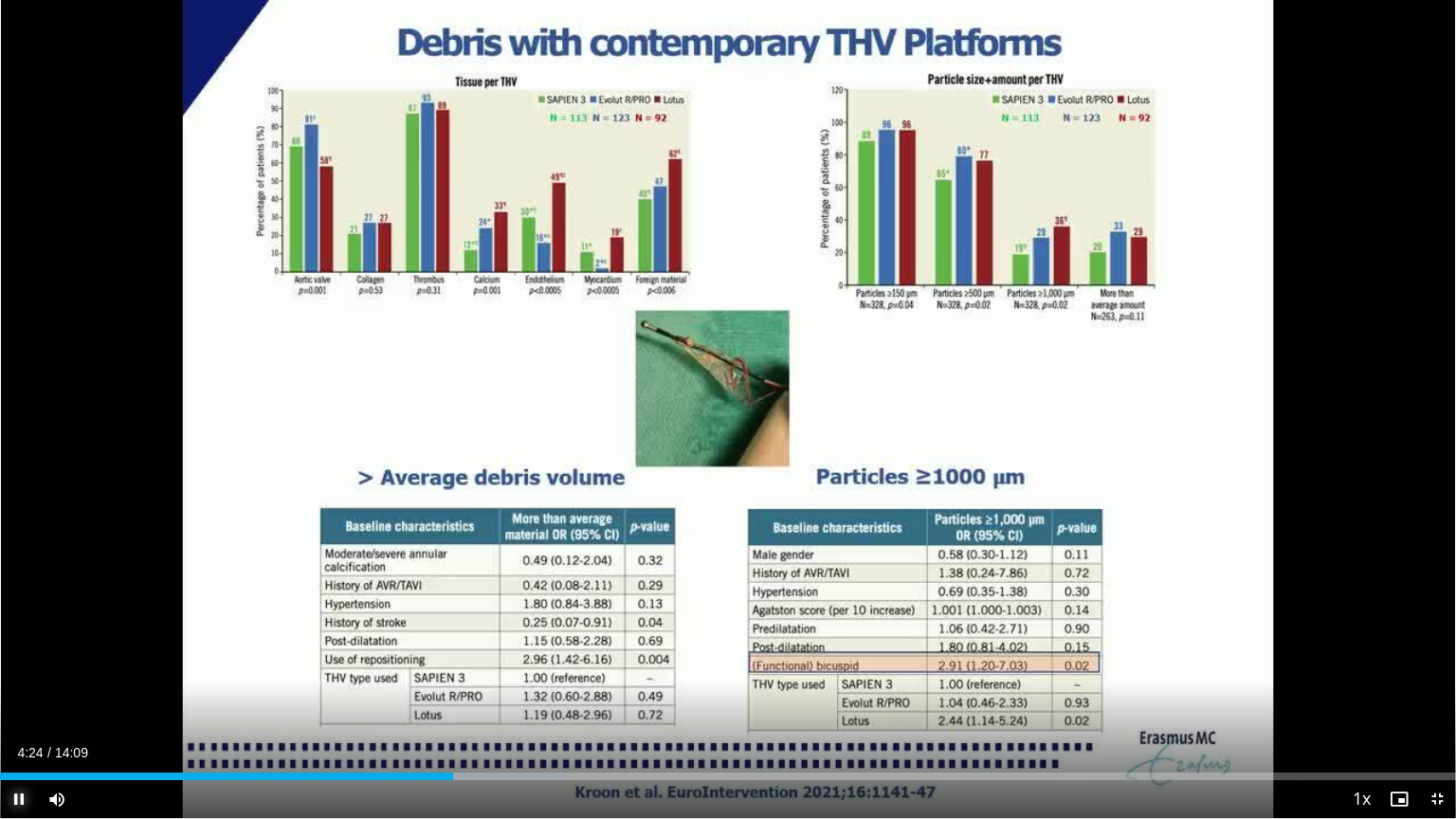 click at bounding box center [19, 799] 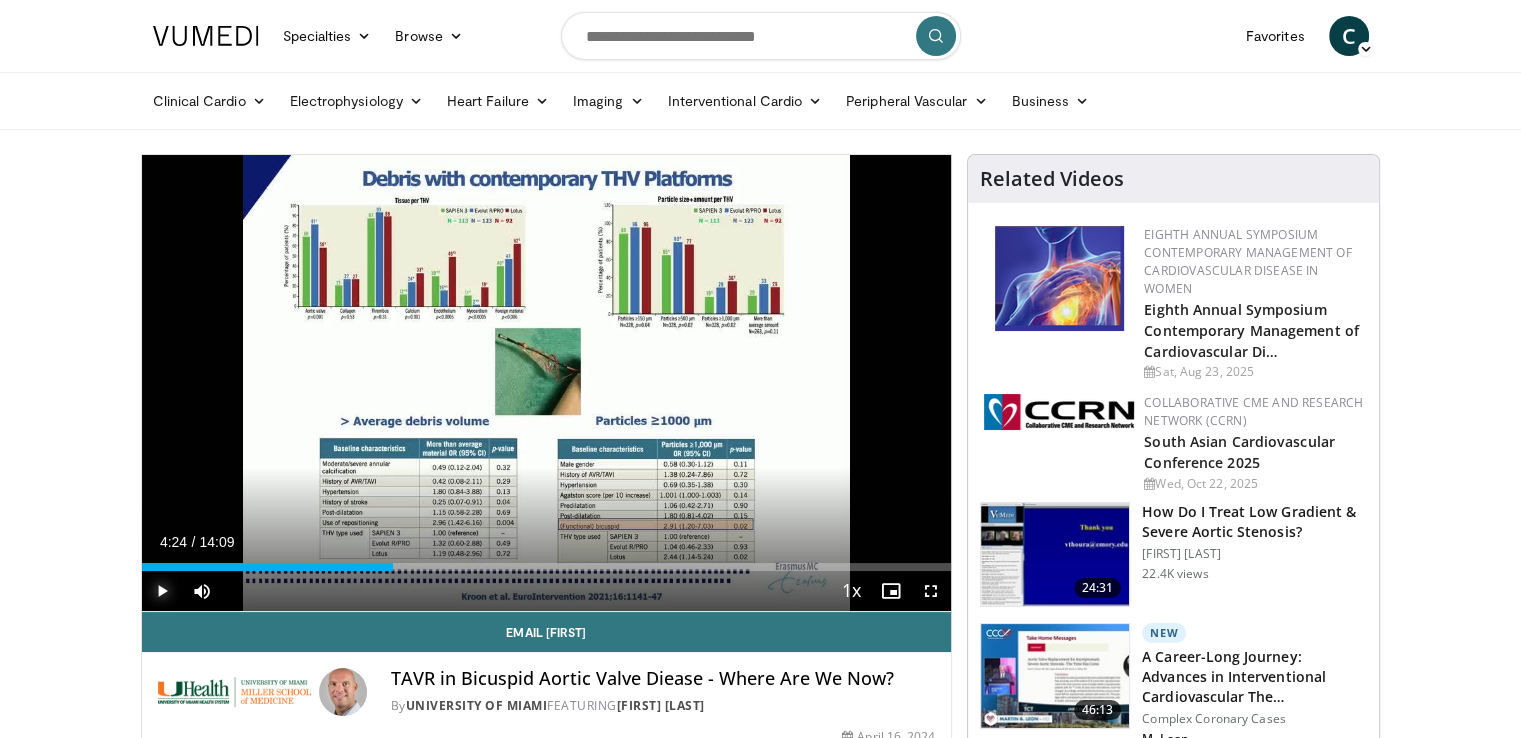 click at bounding box center (162, 591) 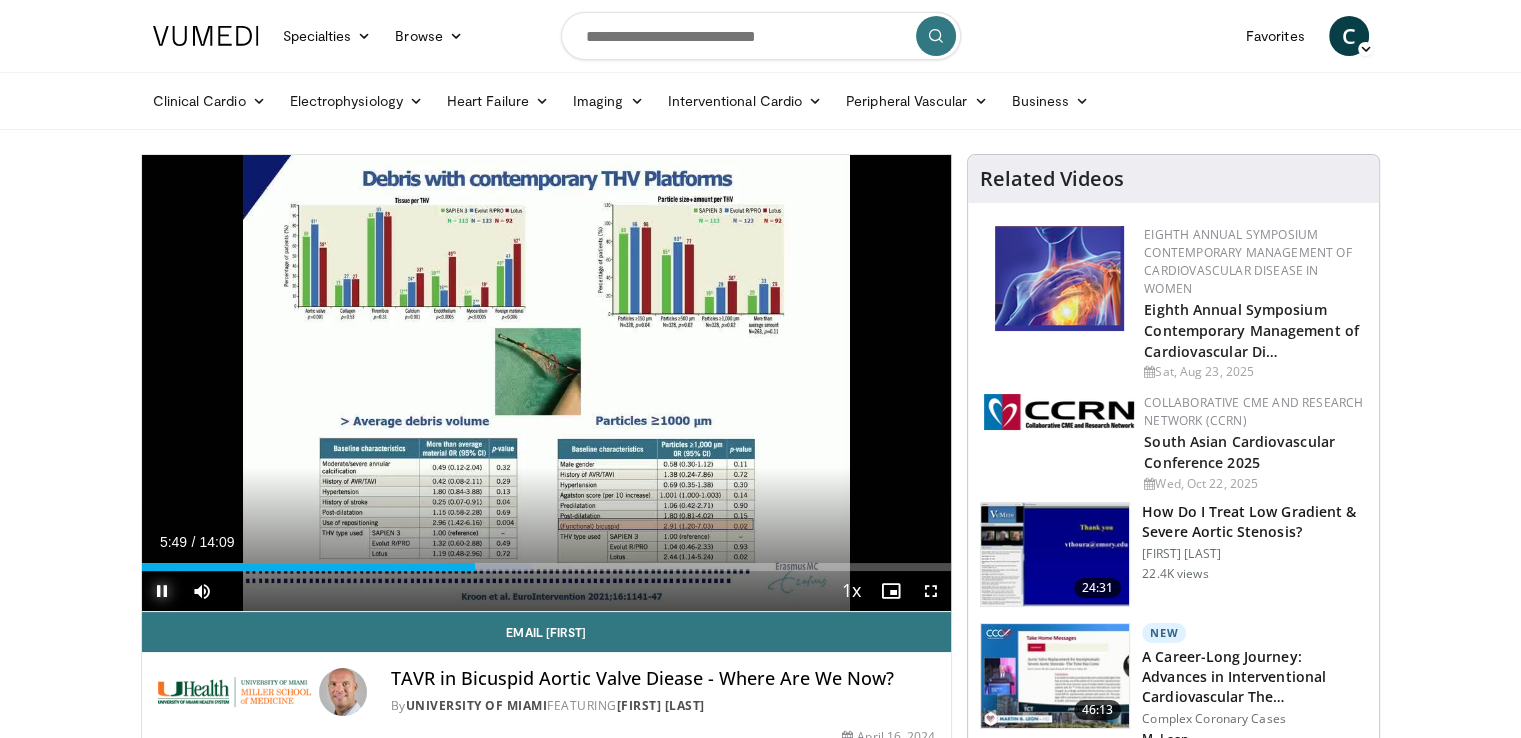 click at bounding box center (162, 591) 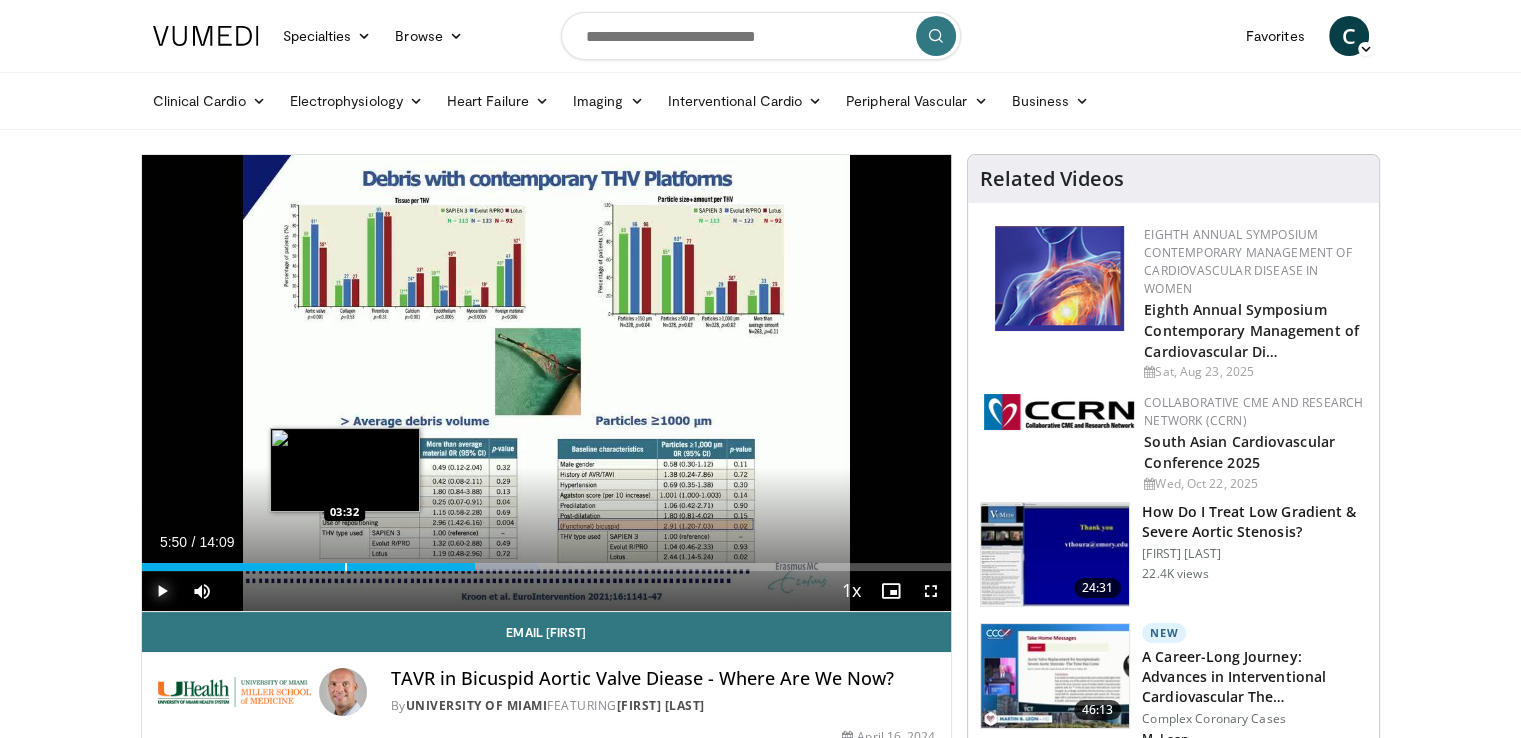 click at bounding box center (346, 567) 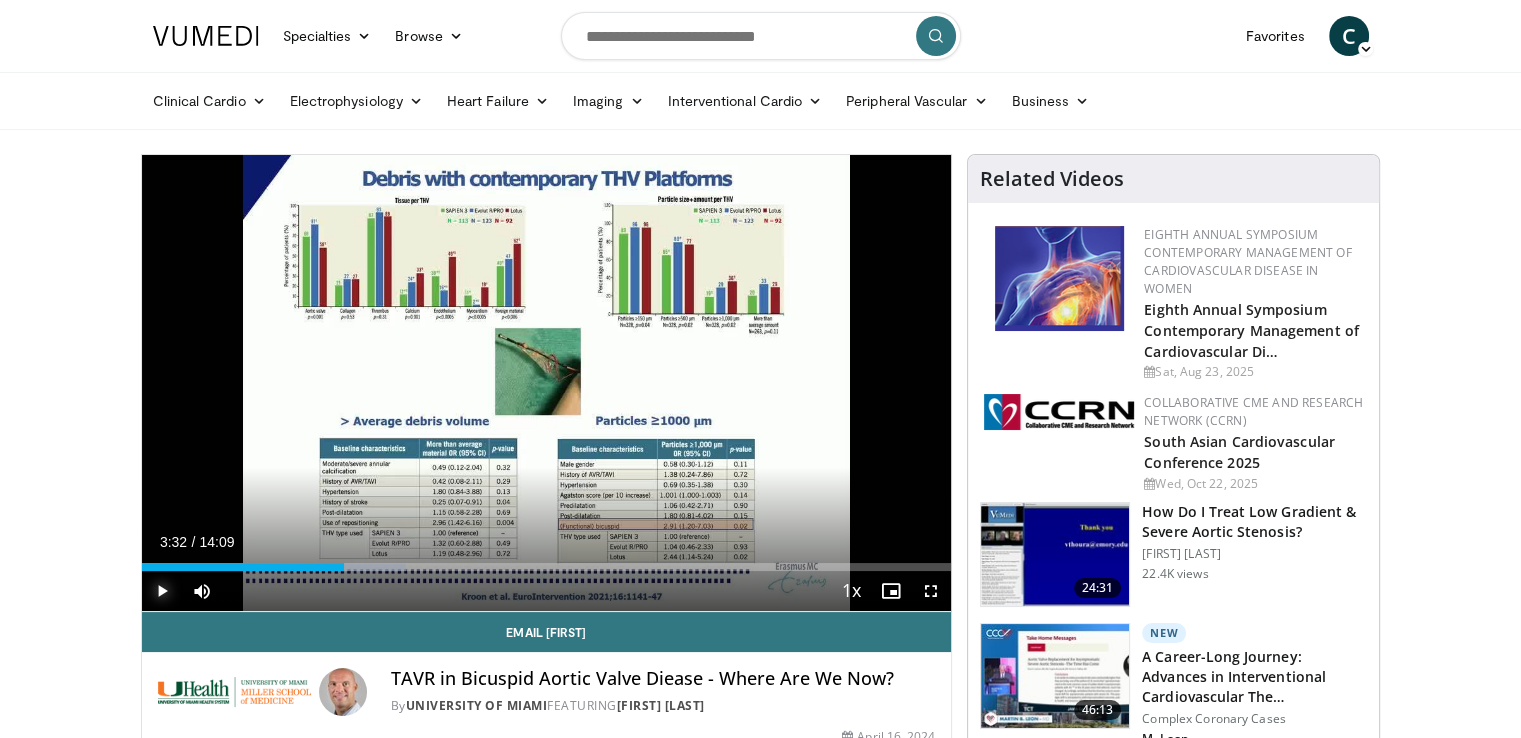 click at bounding box center (162, 591) 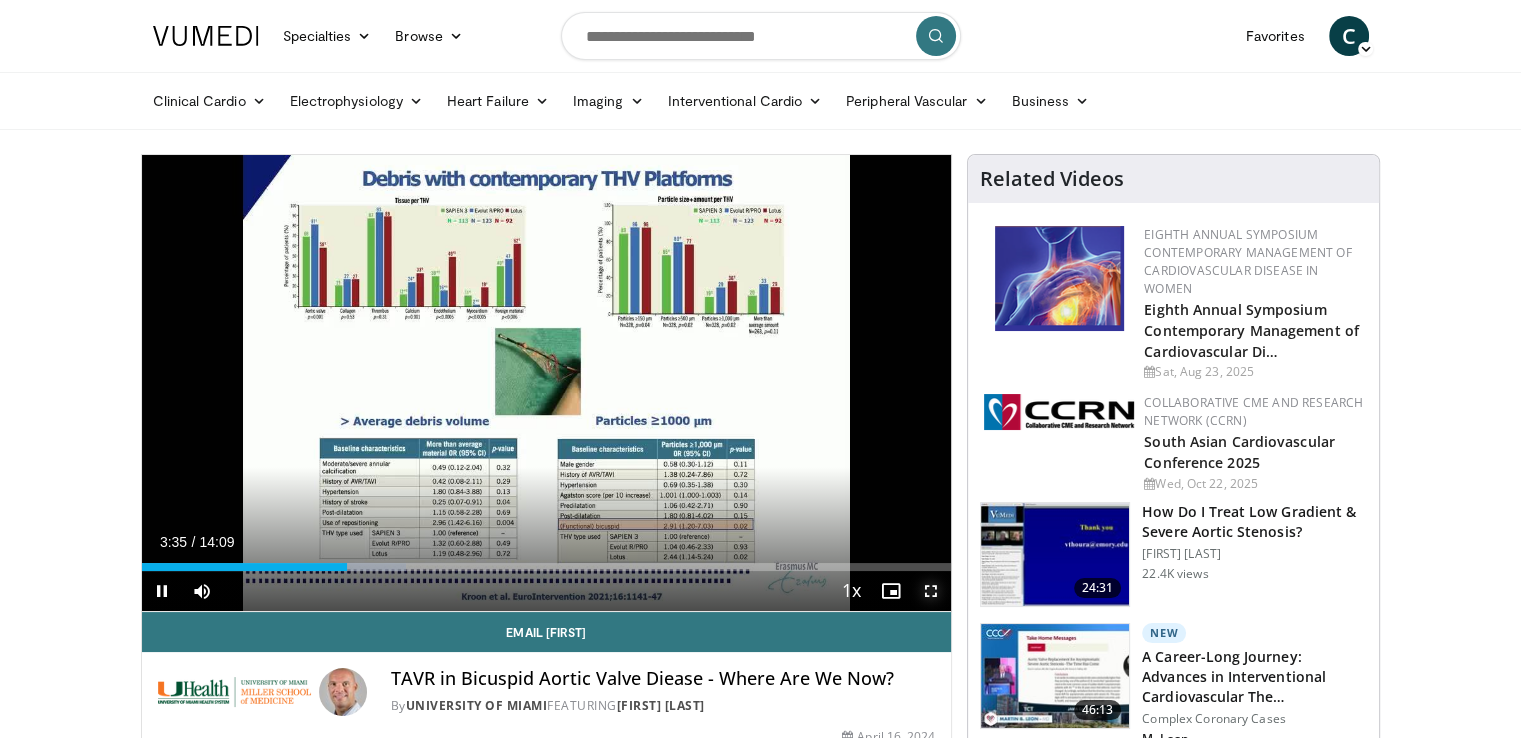 click at bounding box center (931, 591) 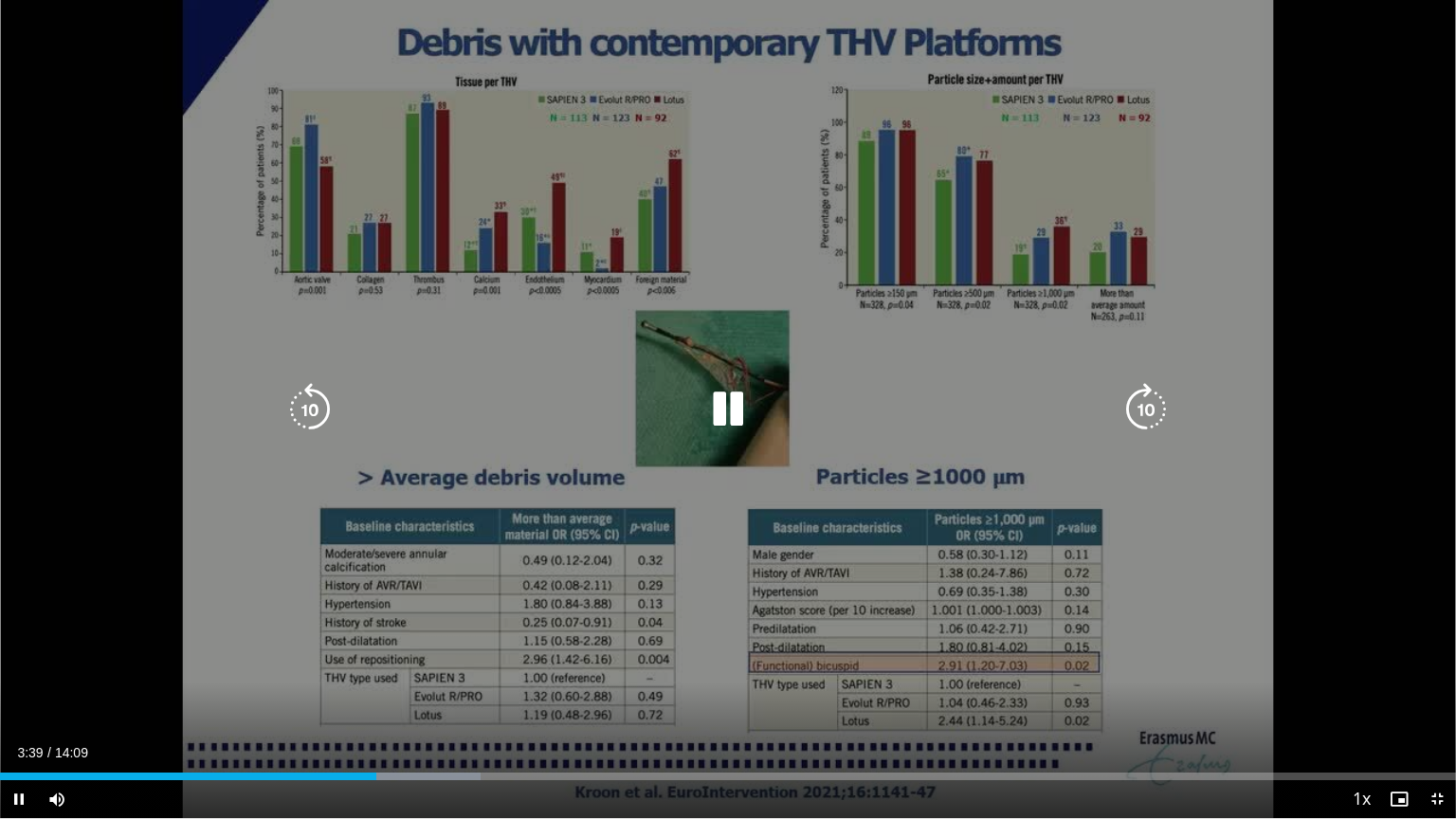 click on "10 seconds
Tap to unmute" at bounding box center (728, 409) 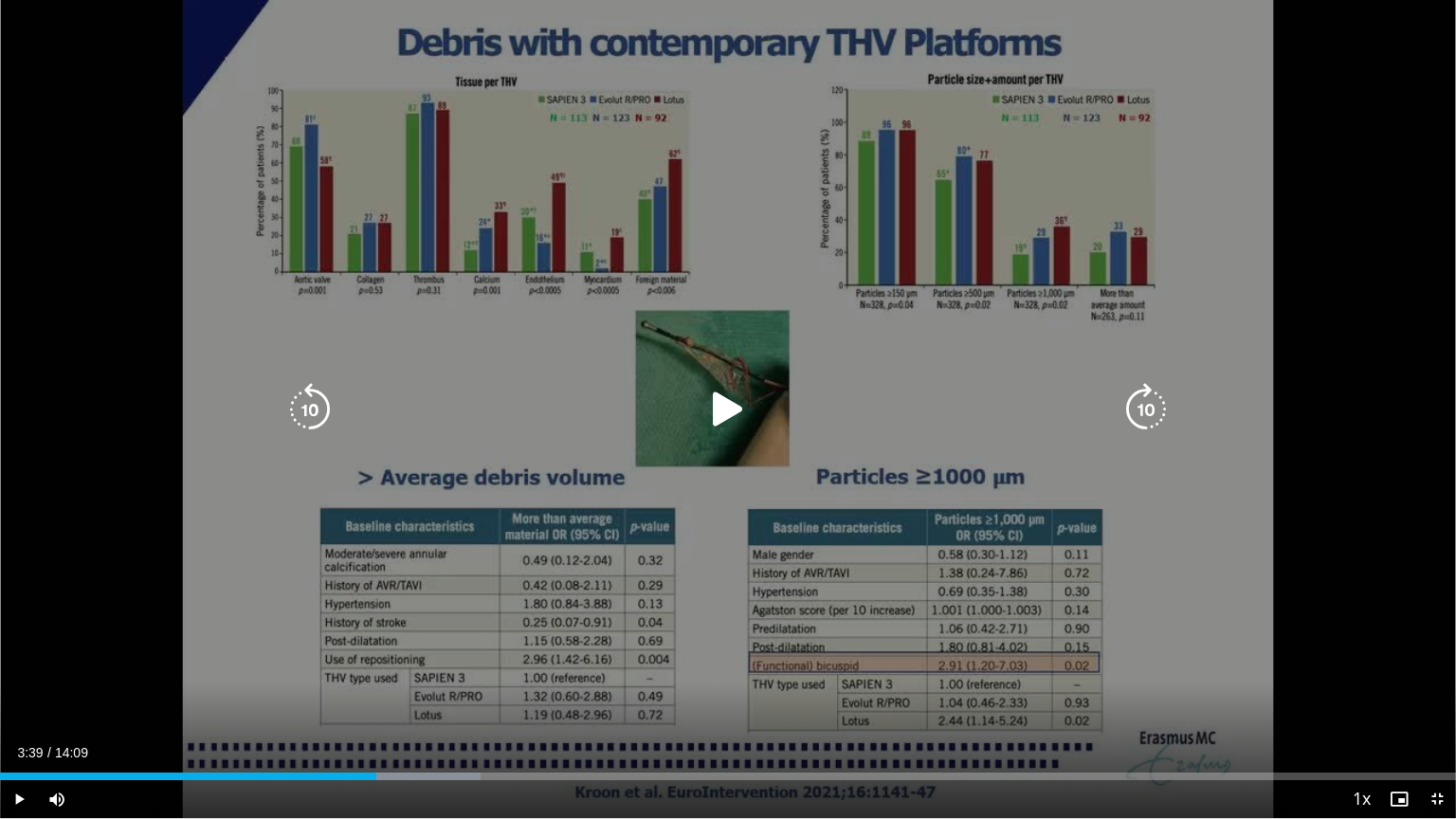 click on "10 seconds
Tap to unmute" at bounding box center [728, 409] 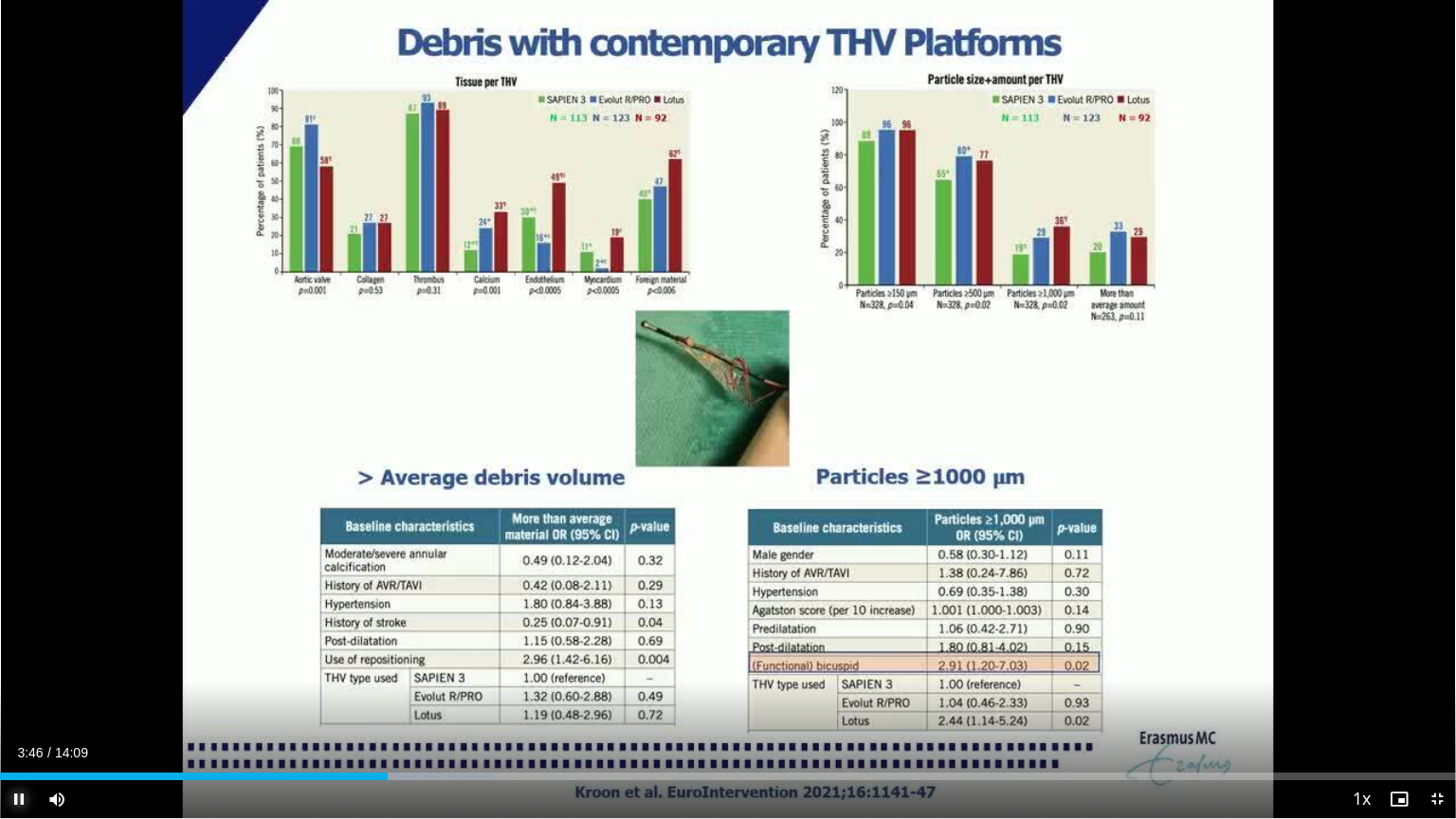 click at bounding box center [19, 799] 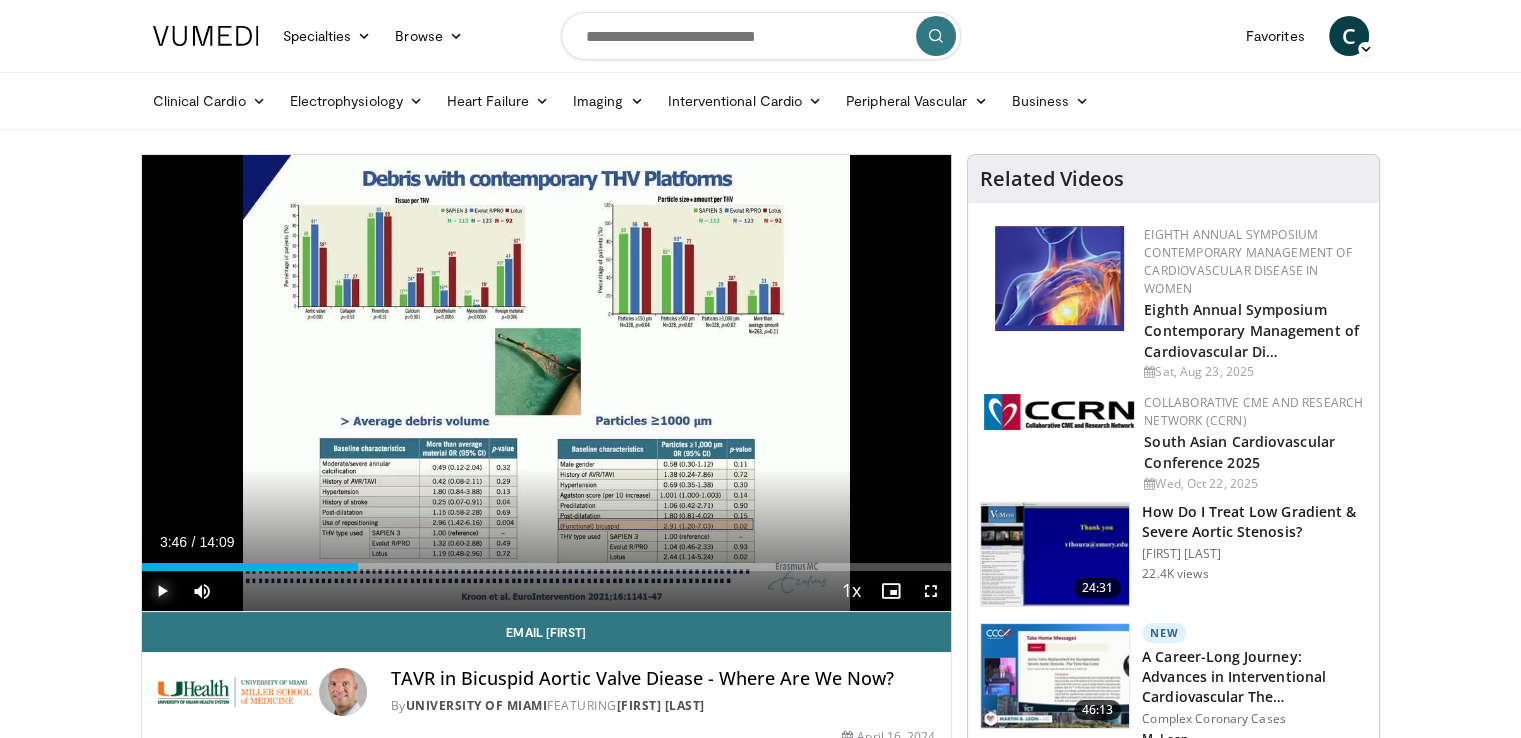 click at bounding box center (162, 591) 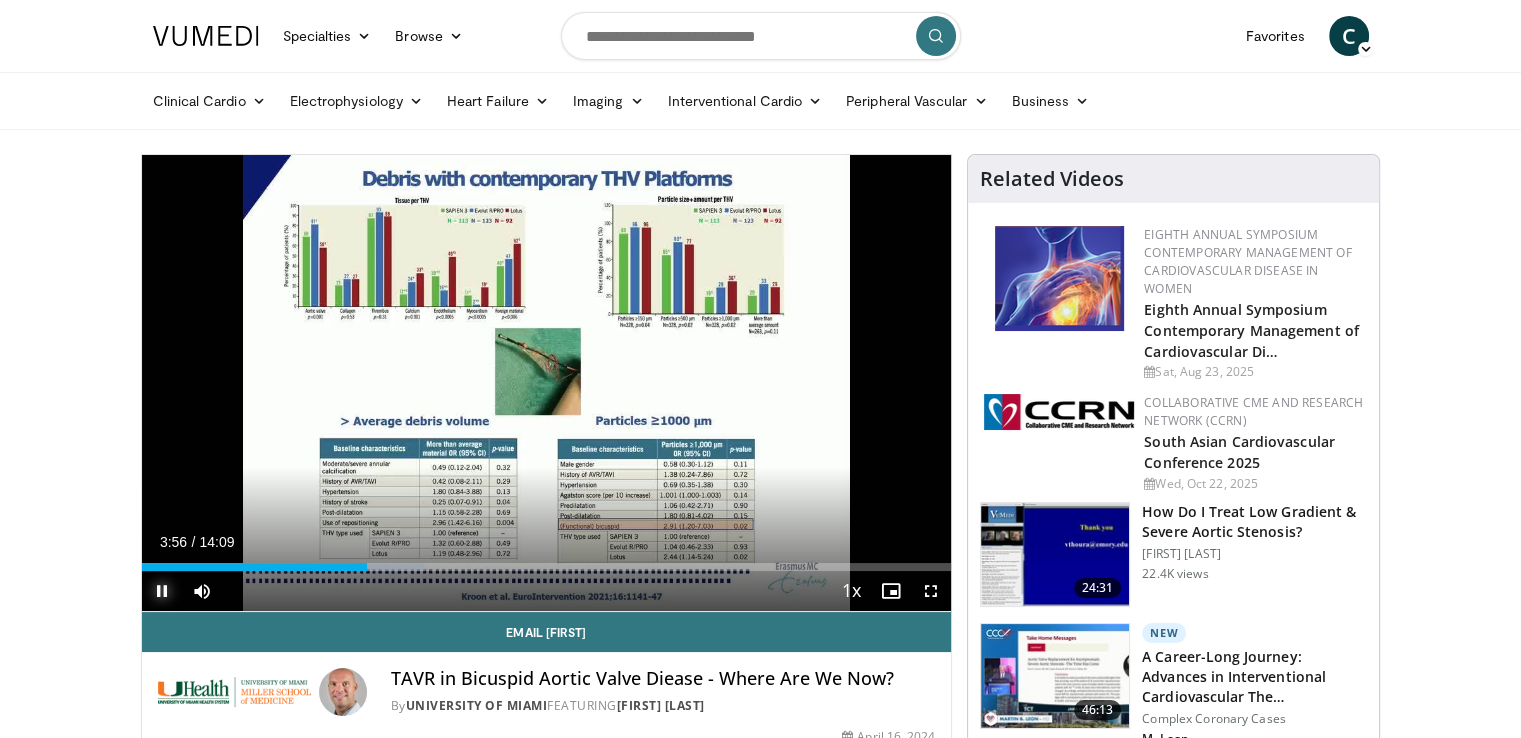 click at bounding box center [162, 591] 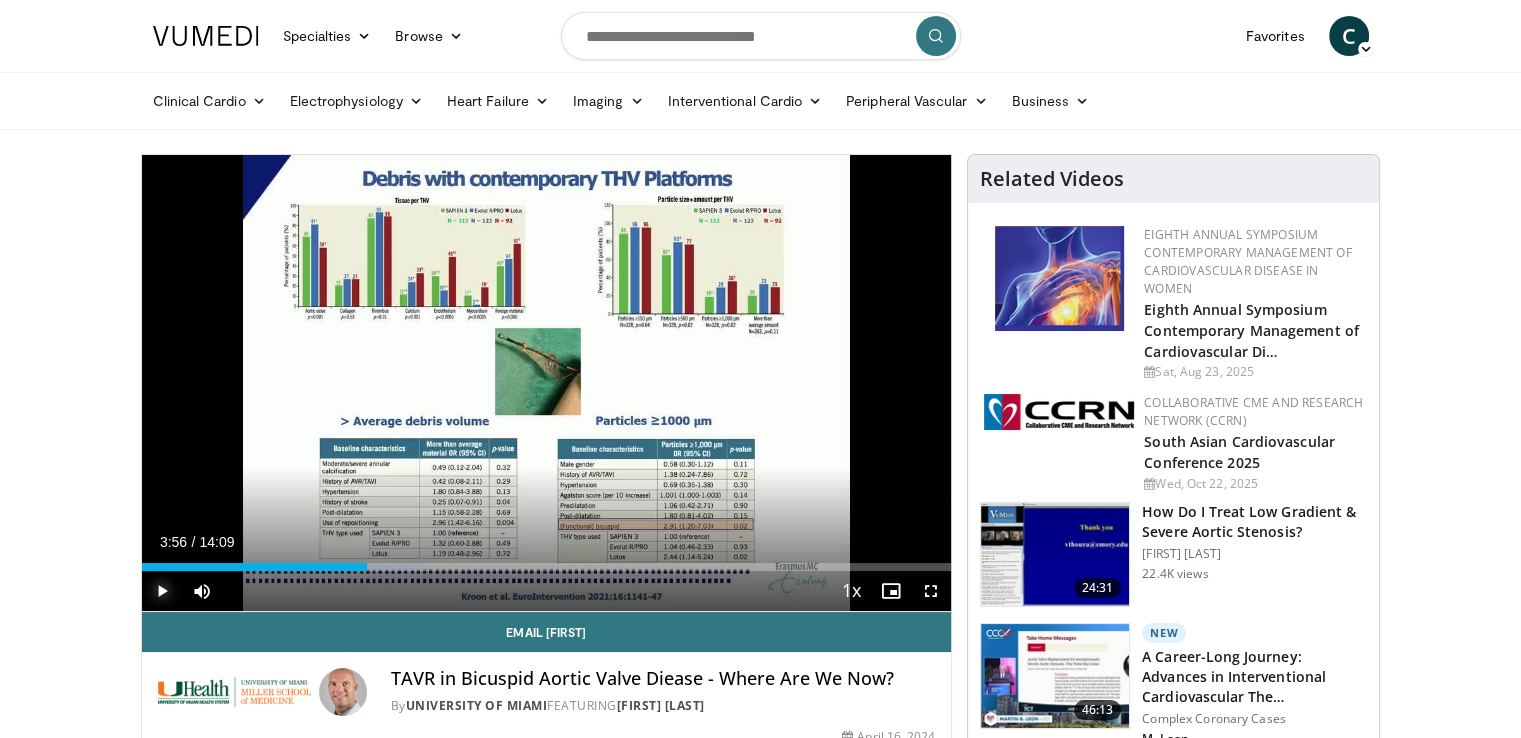 click at bounding box center (162, 591) 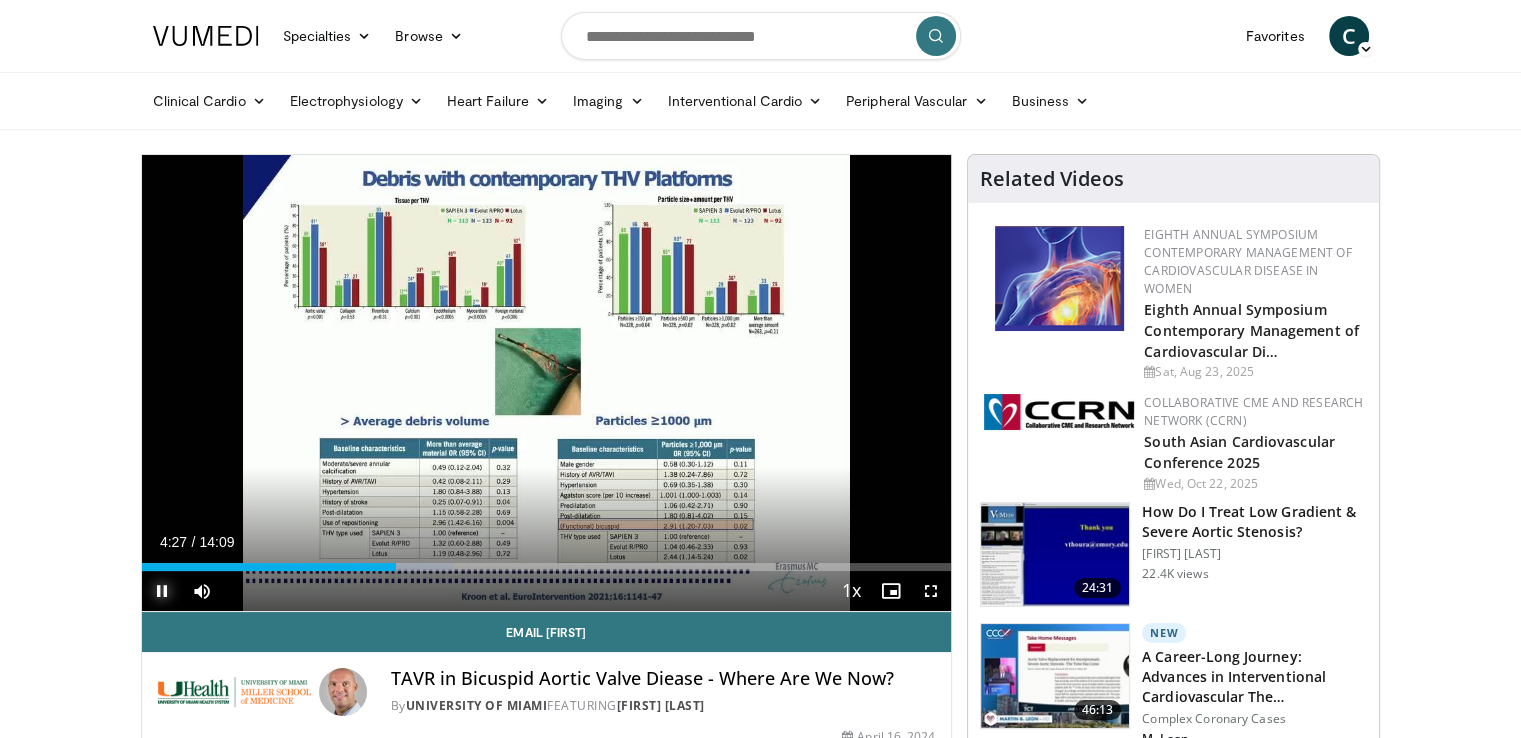 click at bounding box center [162, 591] 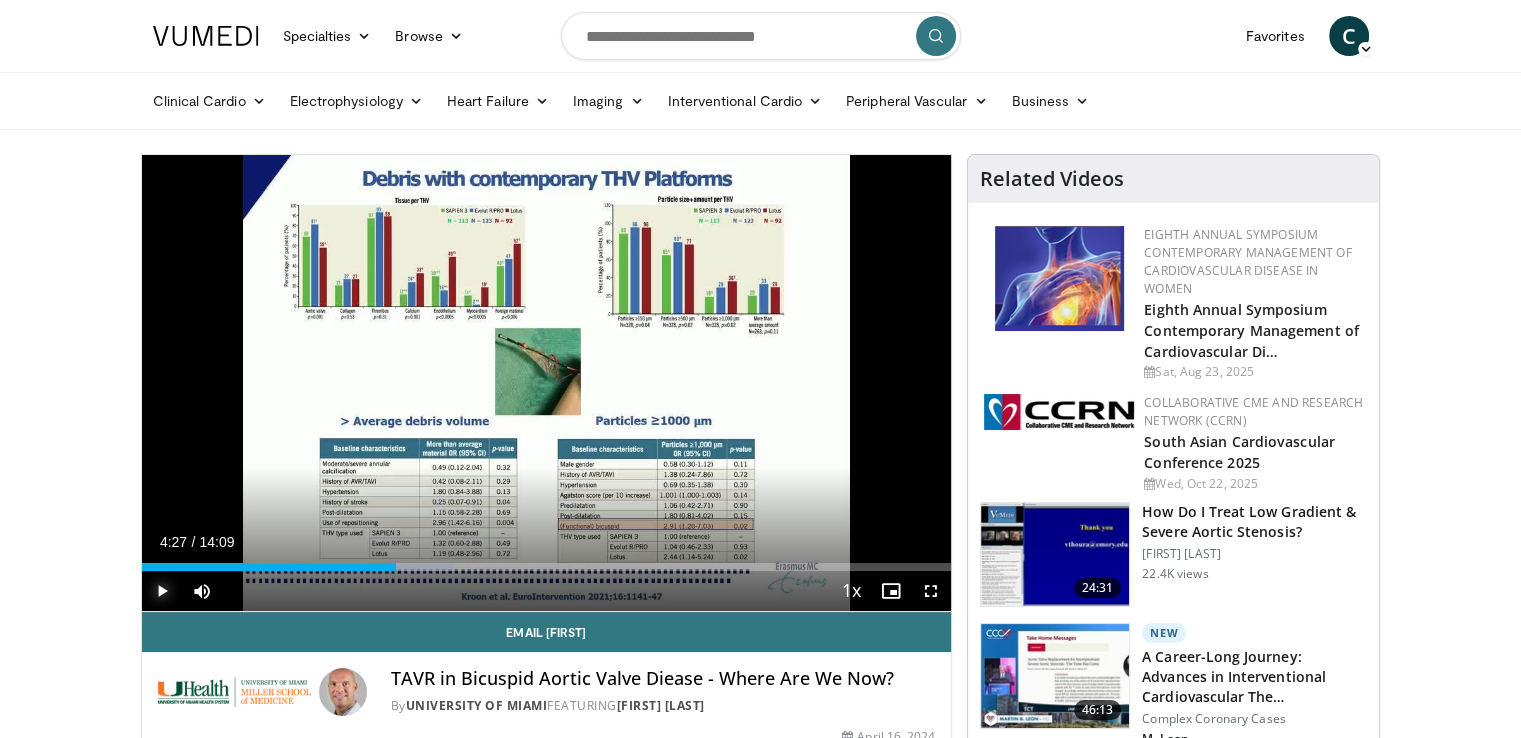 click at bounding box center [162, 591] 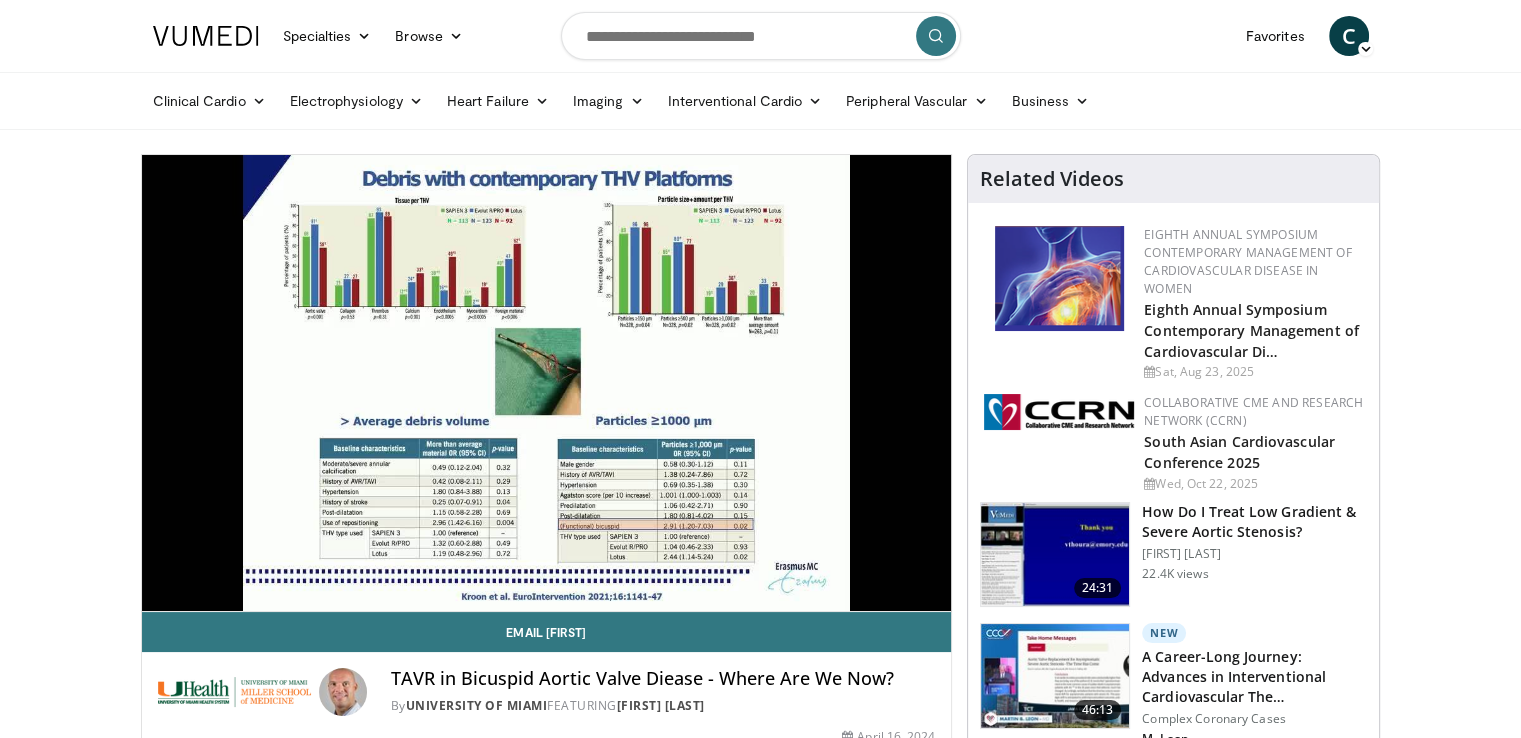 click on "10 seconds
Tap to unmute" at bounding box center (547, 383) 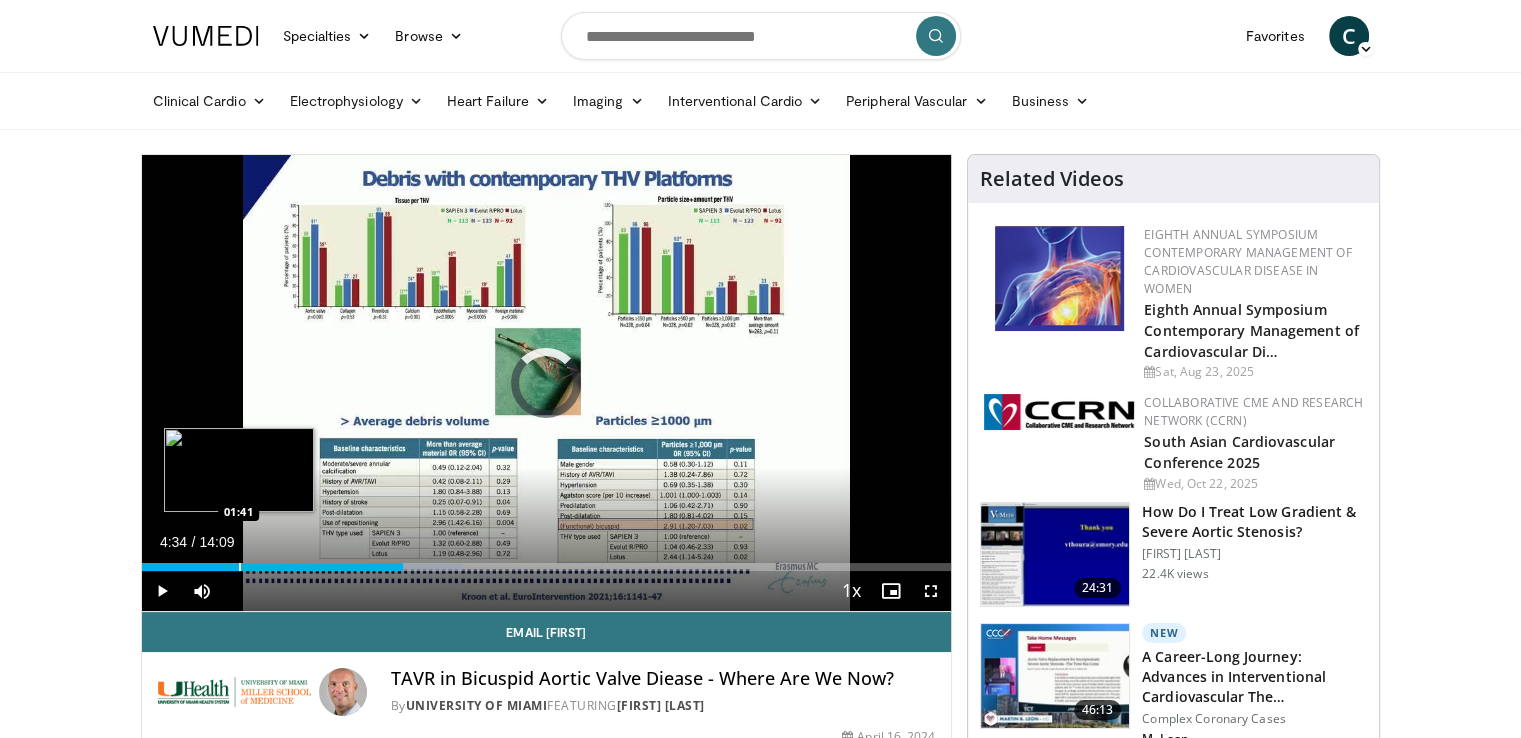 click at bounding box center (240, 567) 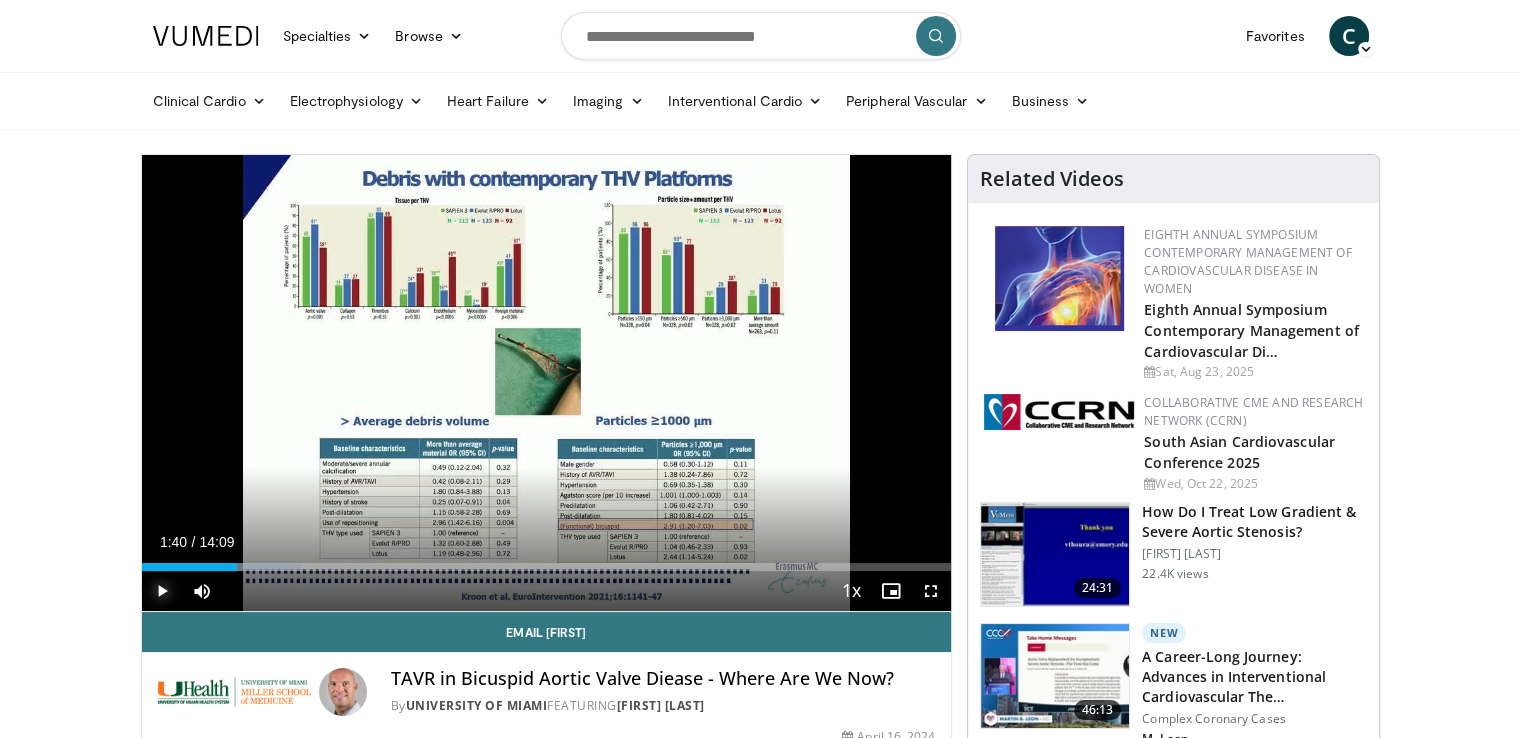 click at bounding box center [162, 591] 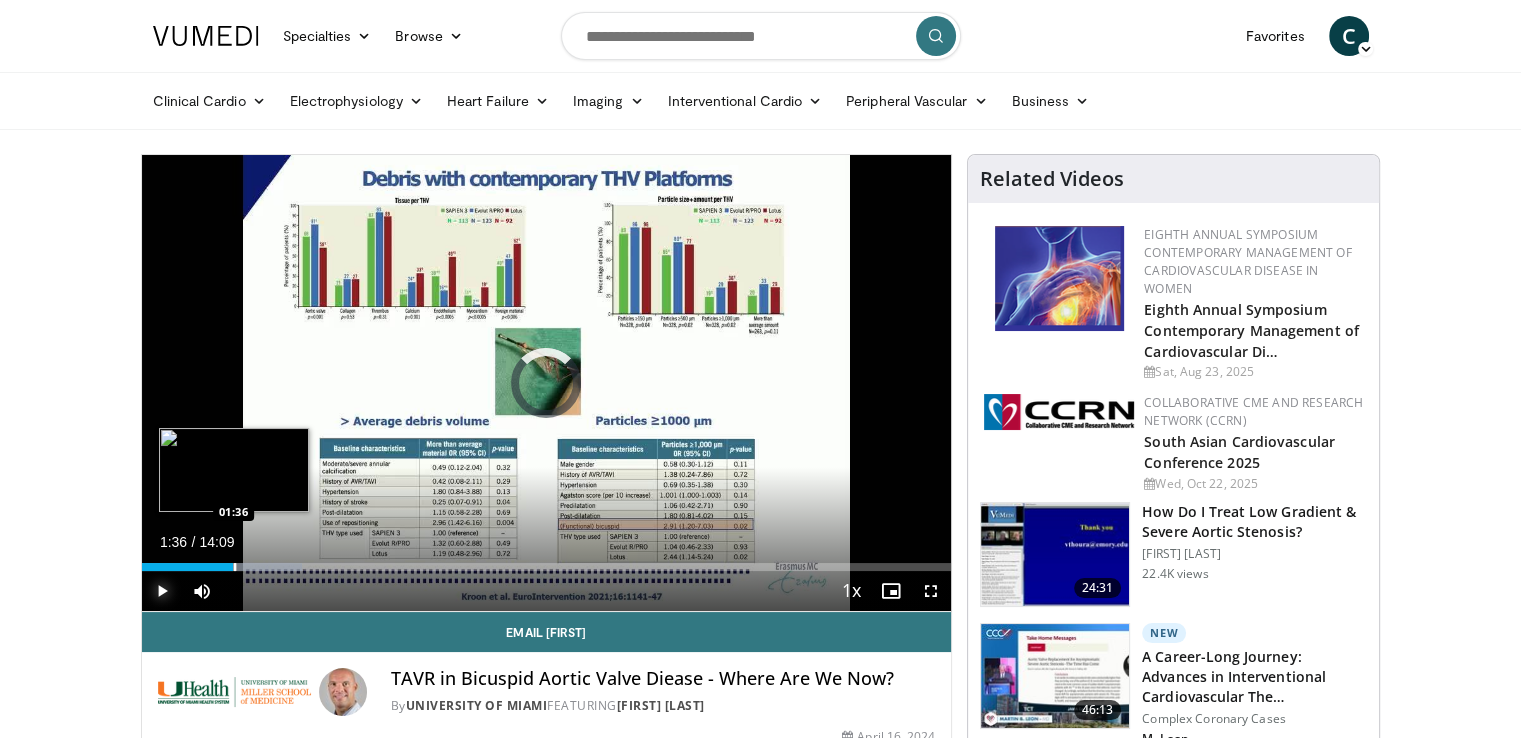 click at bounding box center (235, 567) 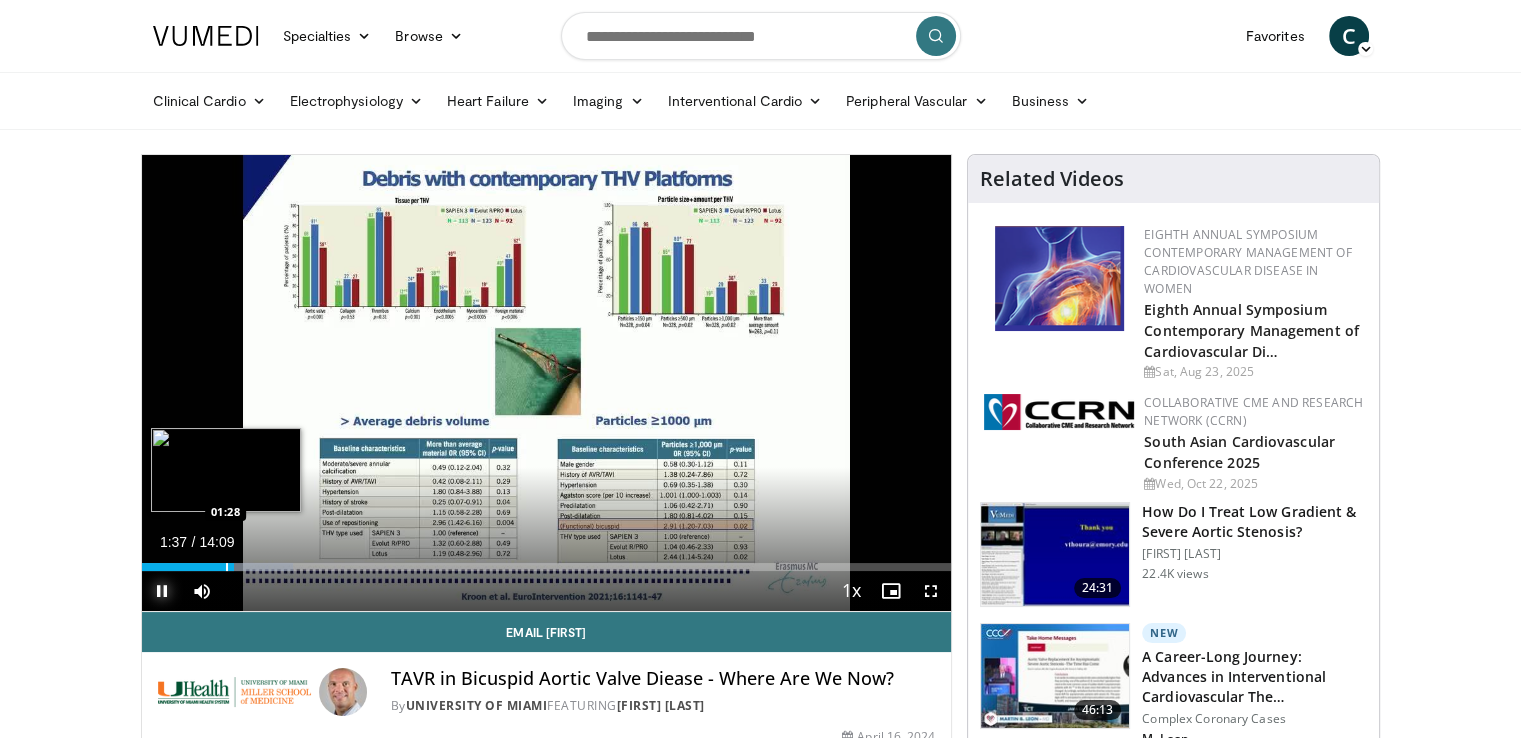 click on "Loaded :  18.69% 01:37 01:28" at bounding box center [547, 567] 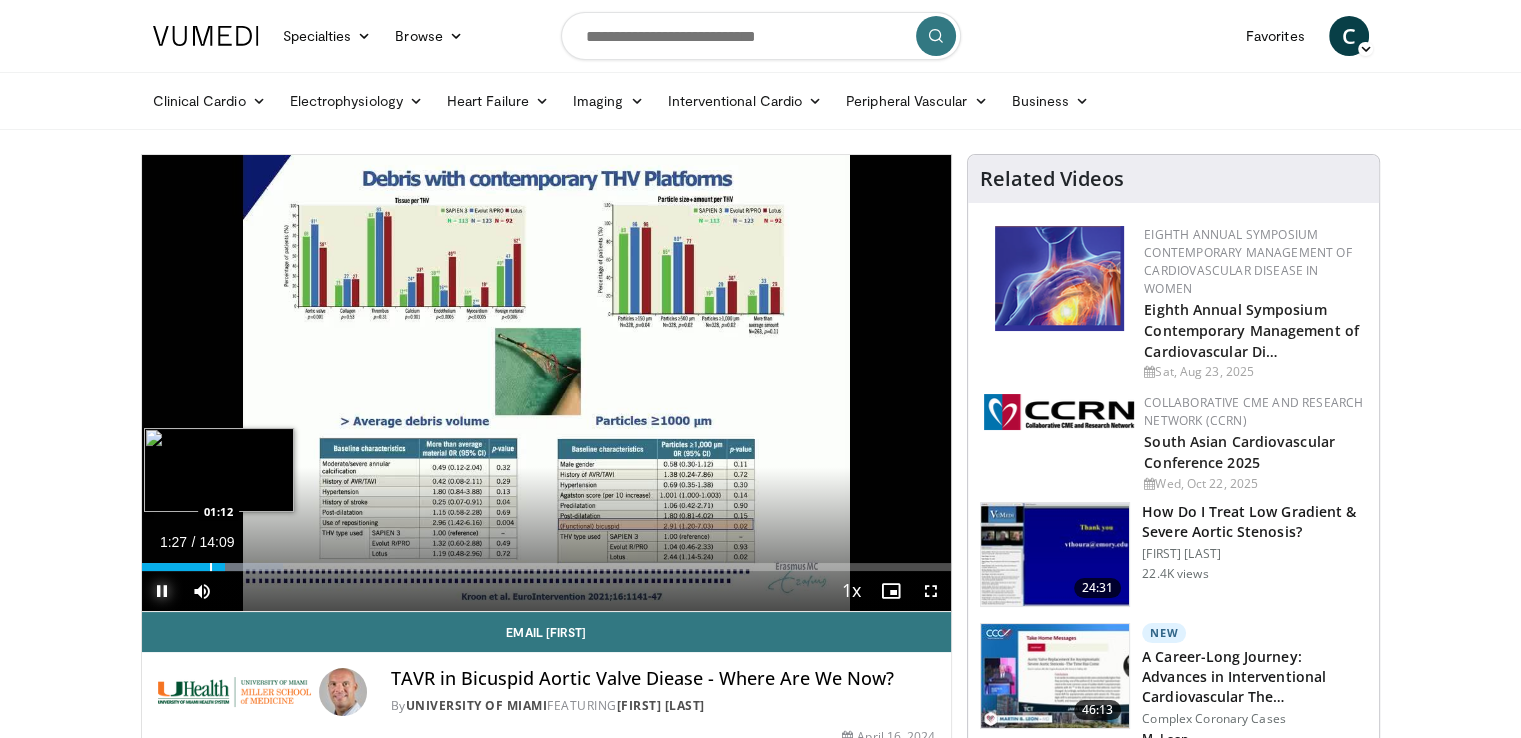 click on "01:27" at bounding box center (183, 567) 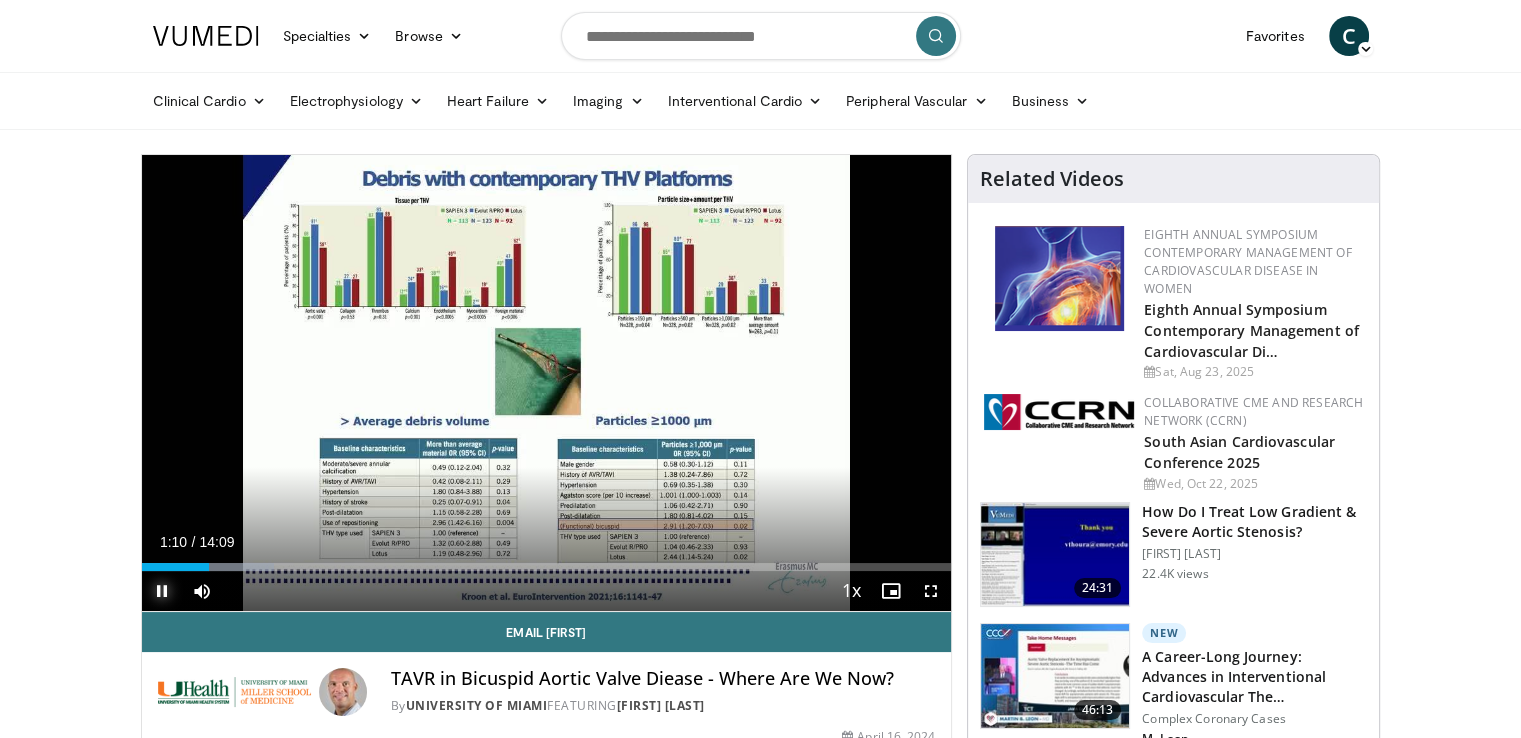 click at bounding box center (162, 591) 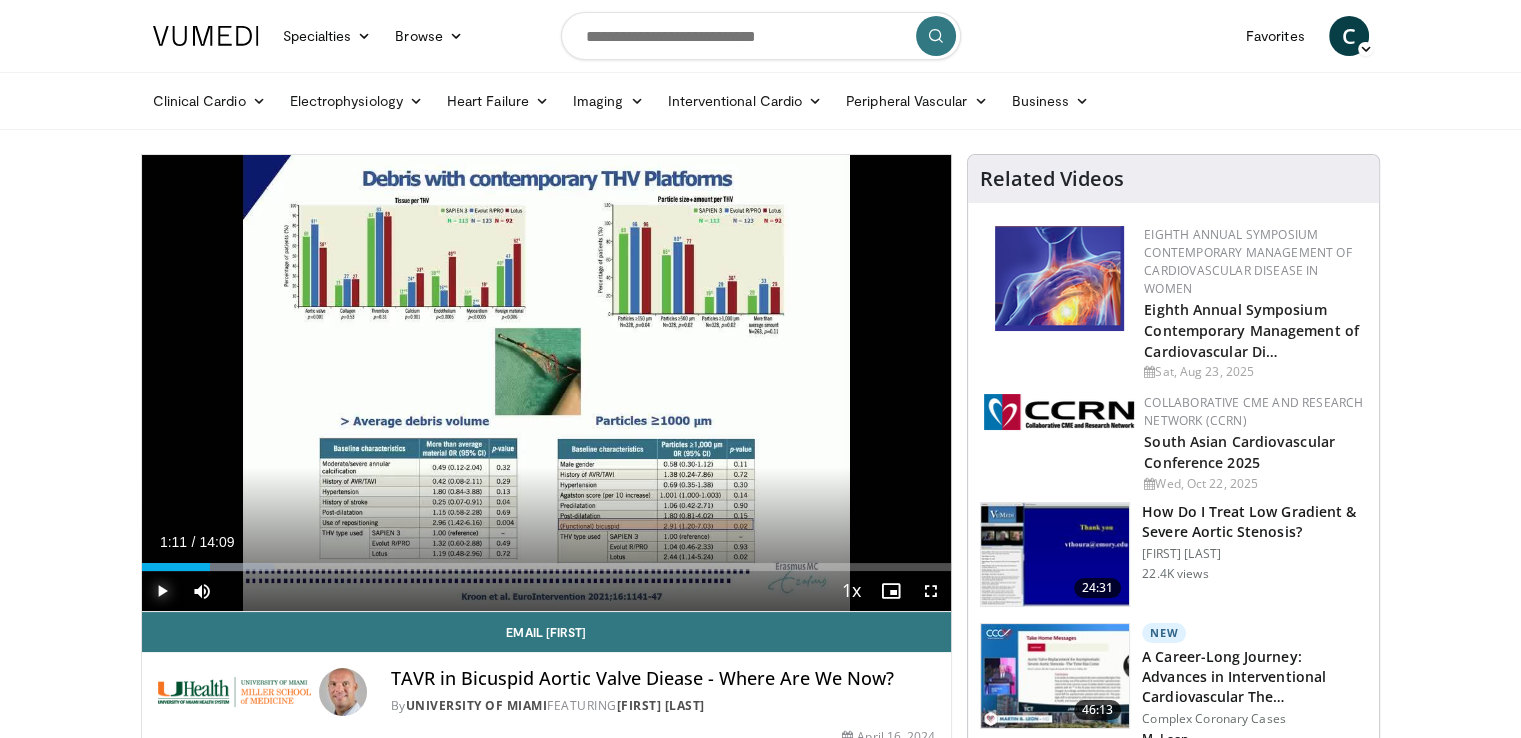 click at bounding box center [162, 591] 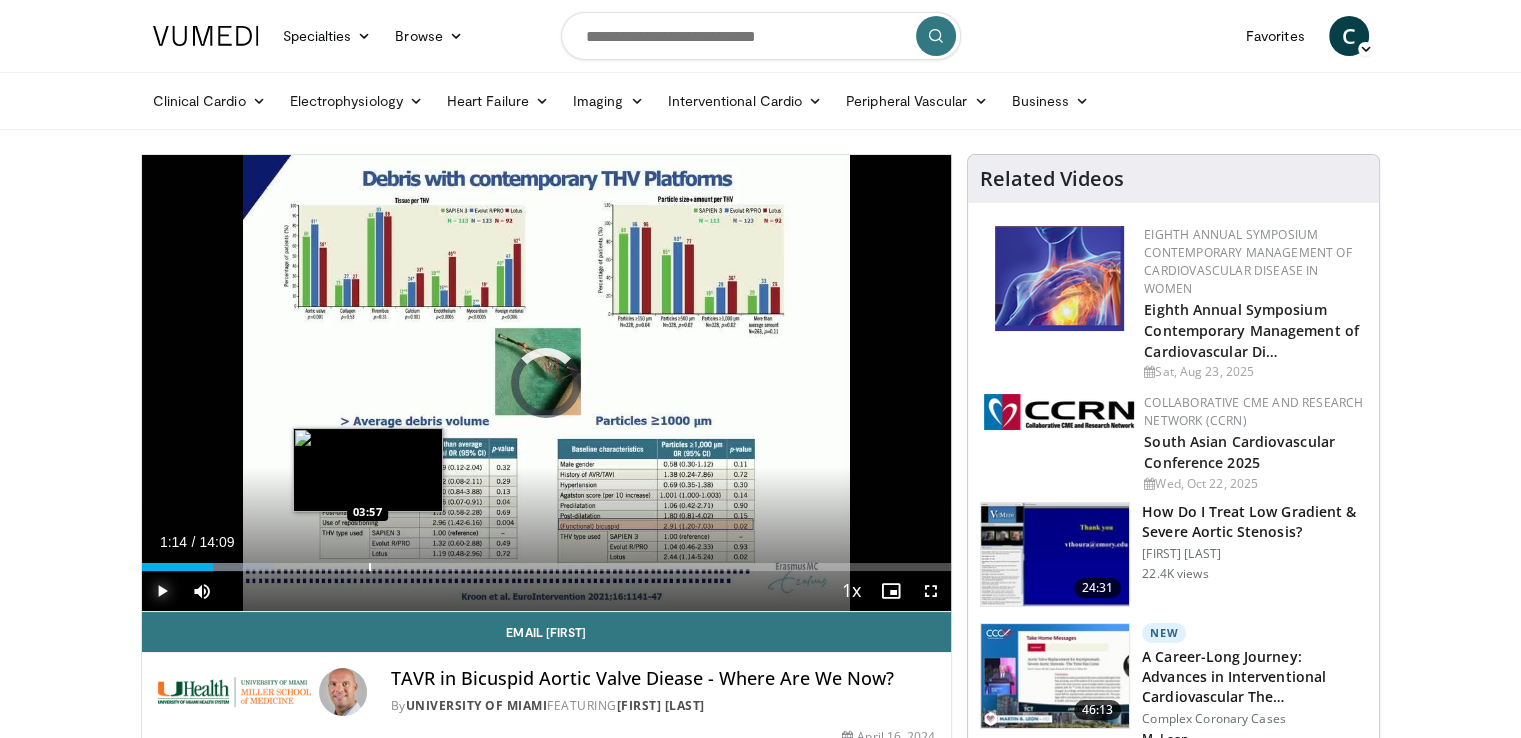click on "Loaded :  16.36% 01:14 03:57" at bounding box center (547, 561) 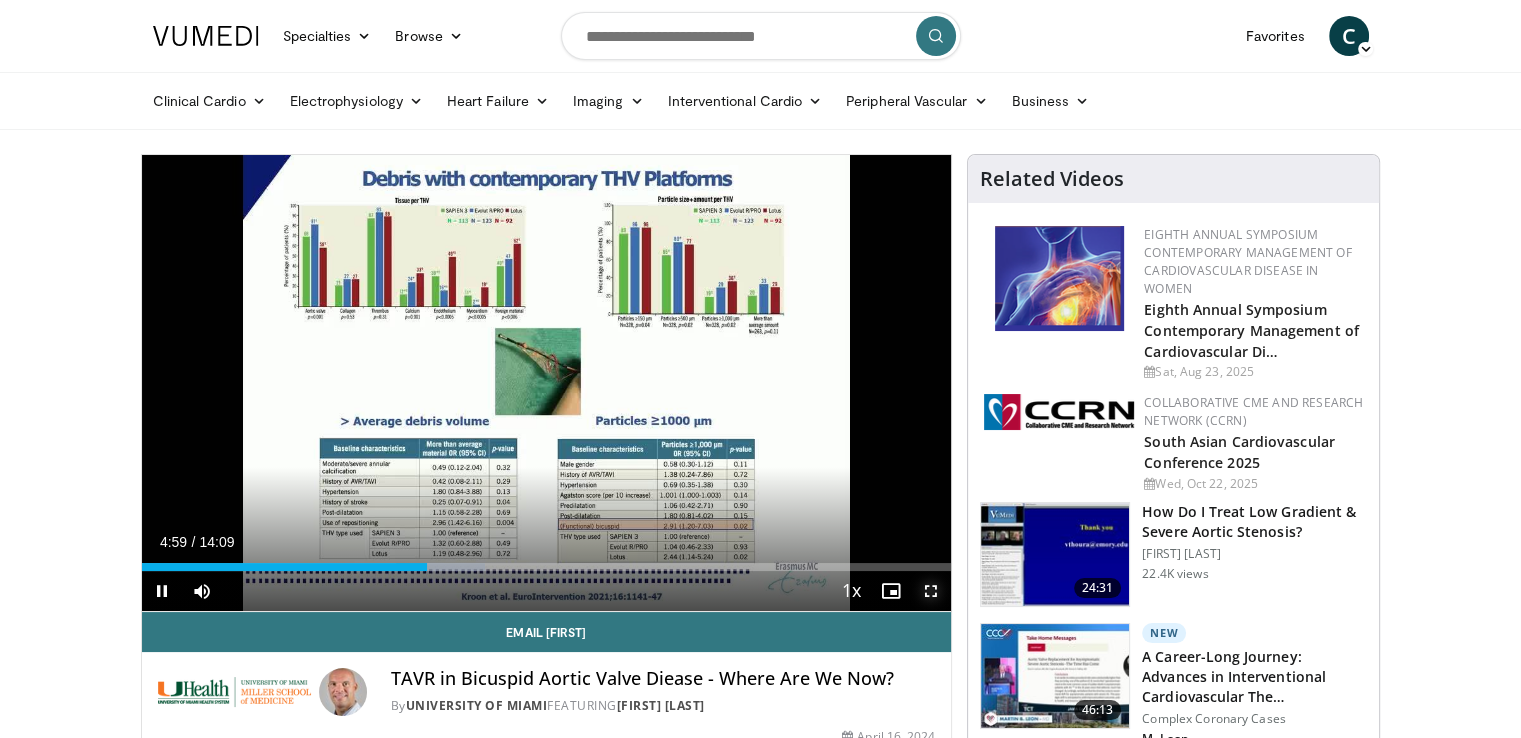 click at bounding box center [931, 591] 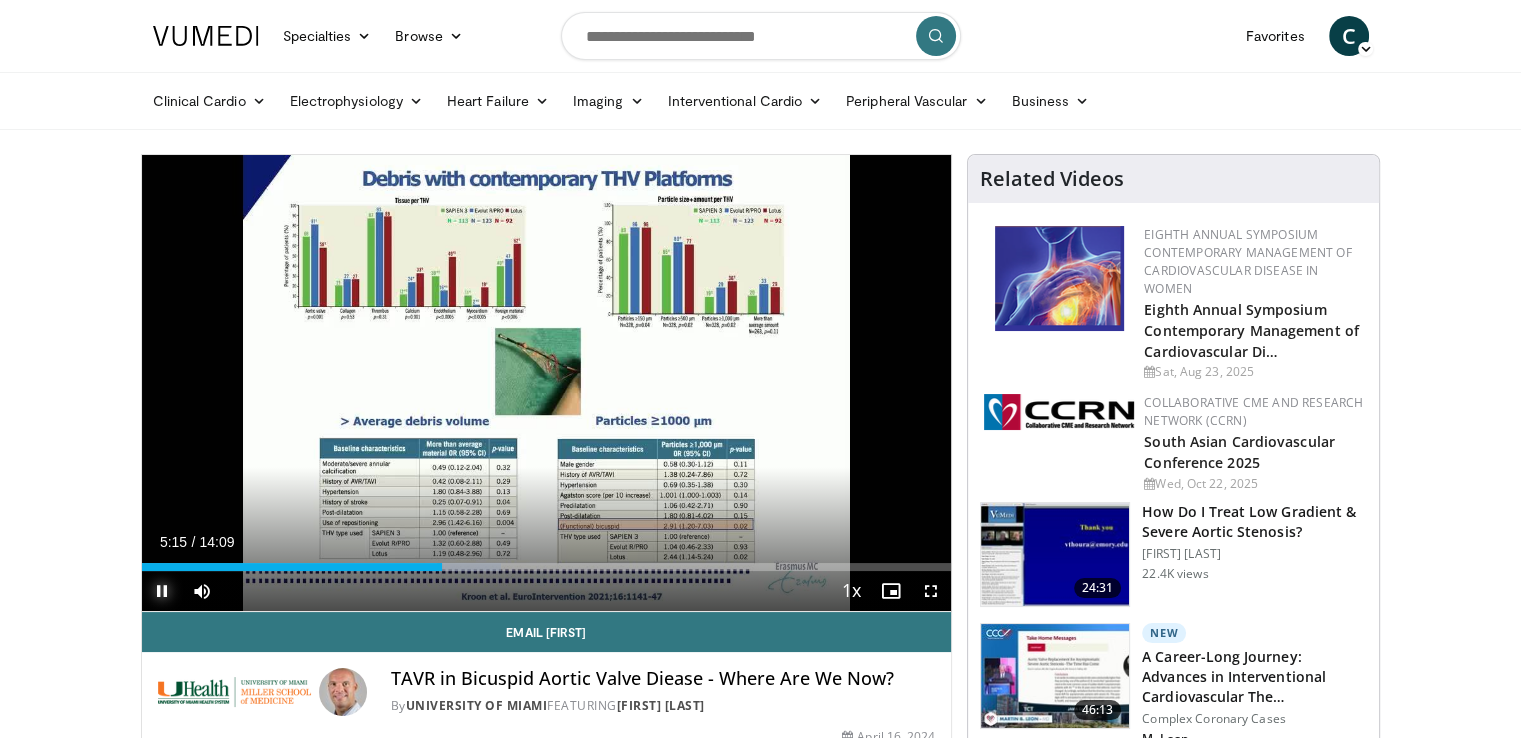 click at bounding box center (162, 591) 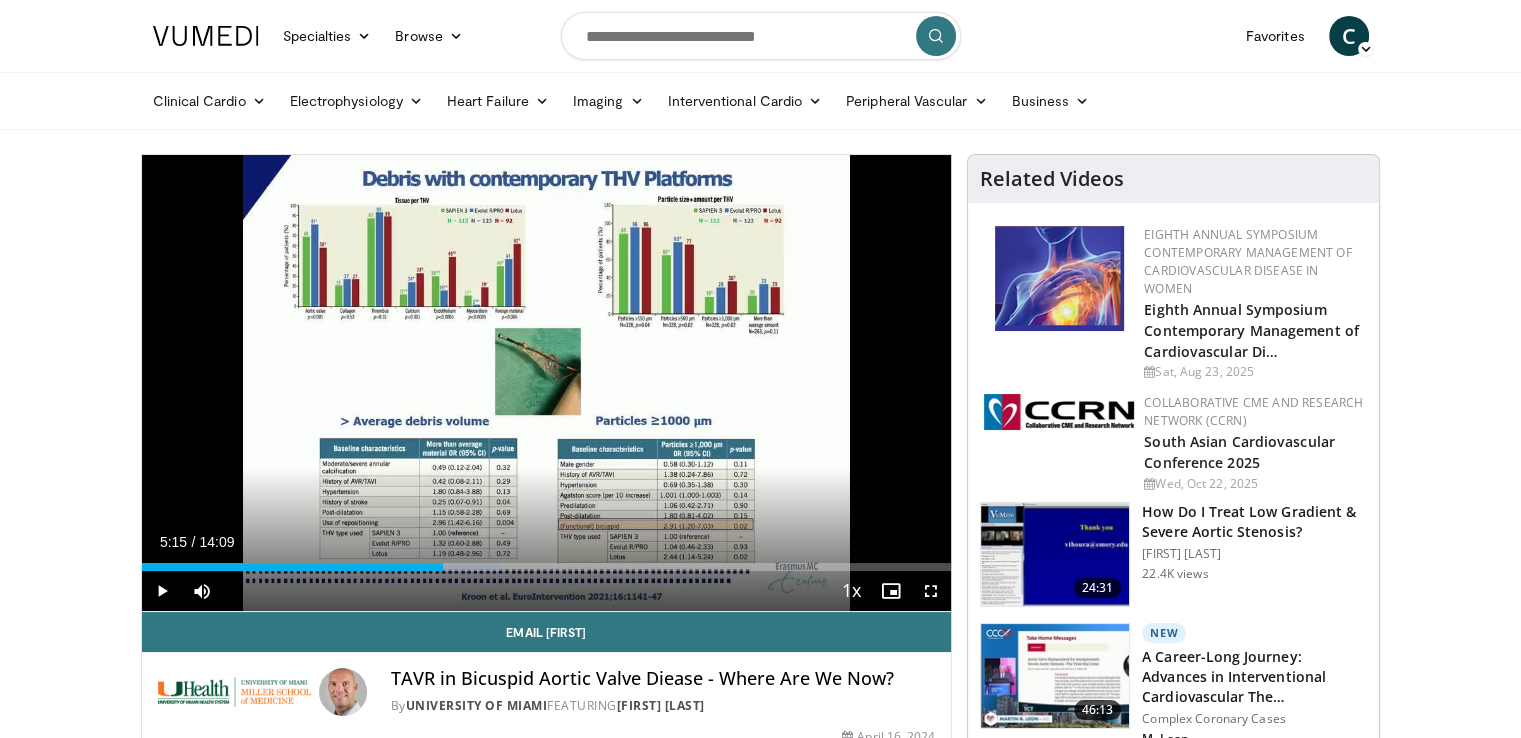 click on "Specialties
Adult & Family Medicine
Allergy, Asthma, Immunology
Anesthesiology
Cardiology
Dental
Dermatology
Endocrinology
Gastroenterology & Hepatology
General Surgery
Hematology & Oncology
Infectious Disease
Nephrology
Neurology
Neurosurgery
Obstetrics & Gynecology
Ophthalmology
Oral Maxillofacial
Orthopaedics
Otolaryngology
Pediatrics
Plastic Surgery
Podiatry
Psychiatry
Pulmonology
Radiation Oncology
Radiology
Rheumatology
Urology" at bounding box center (760, 1704) 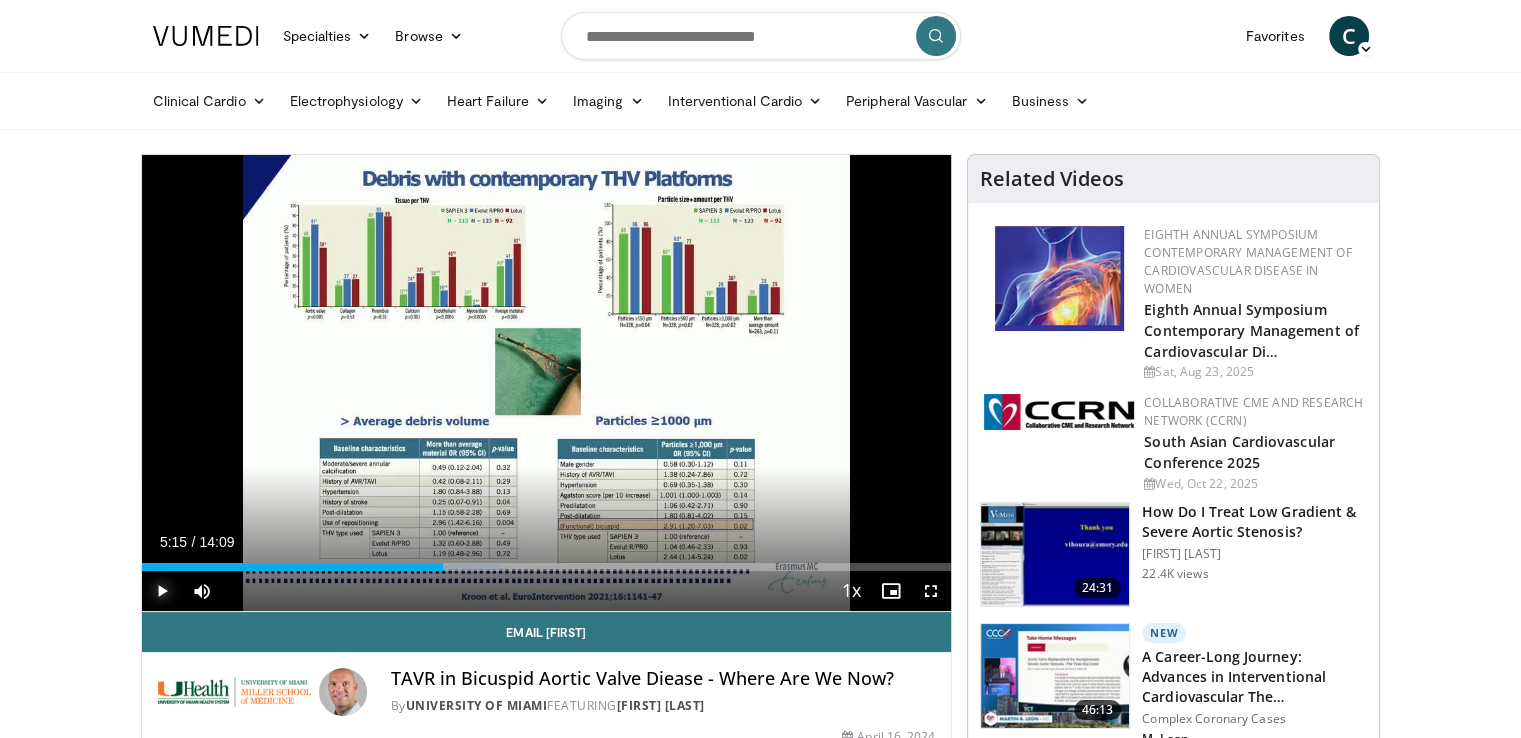 click at bounding box center [162, 591] 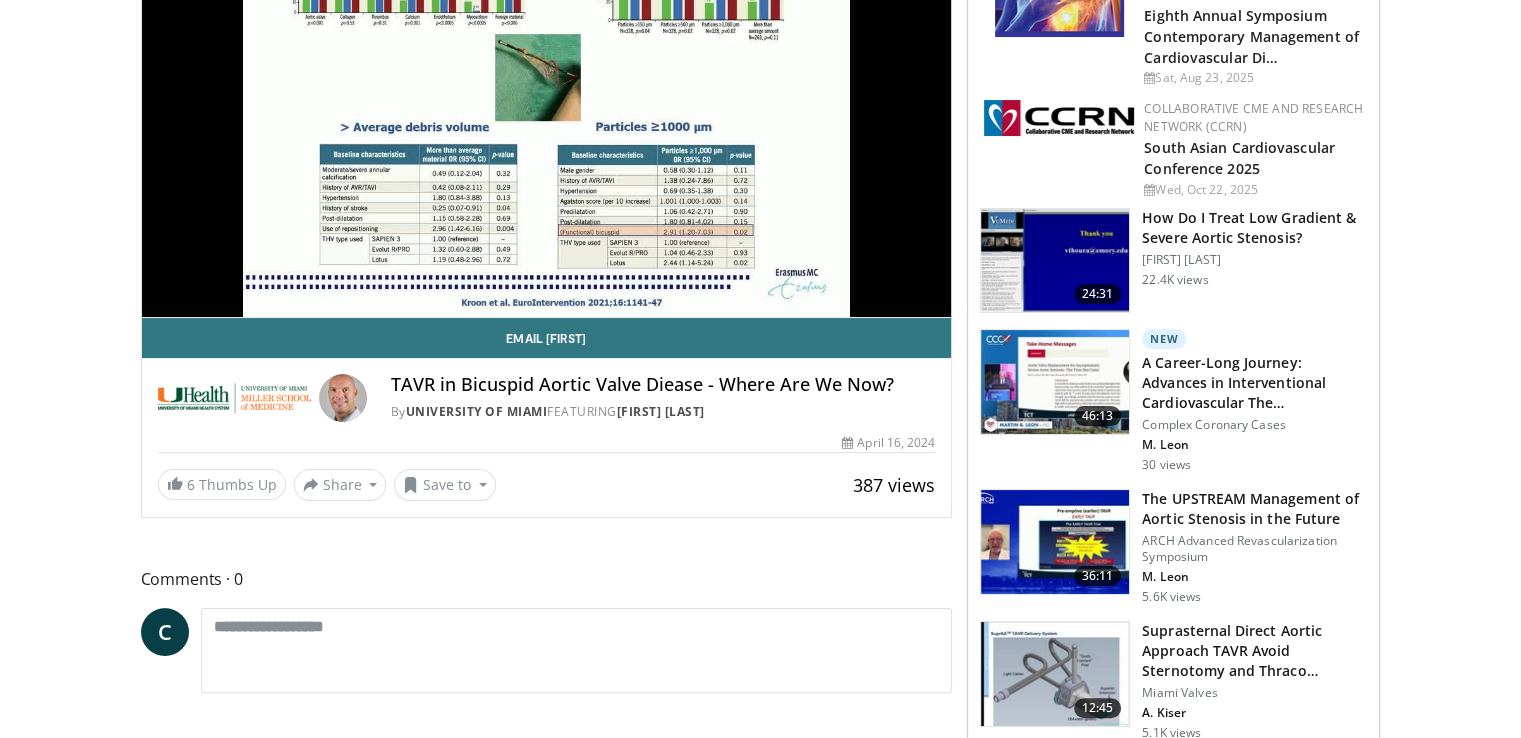 scroll, scrollTop: 24, scrollLeft: 0, axis: vertical 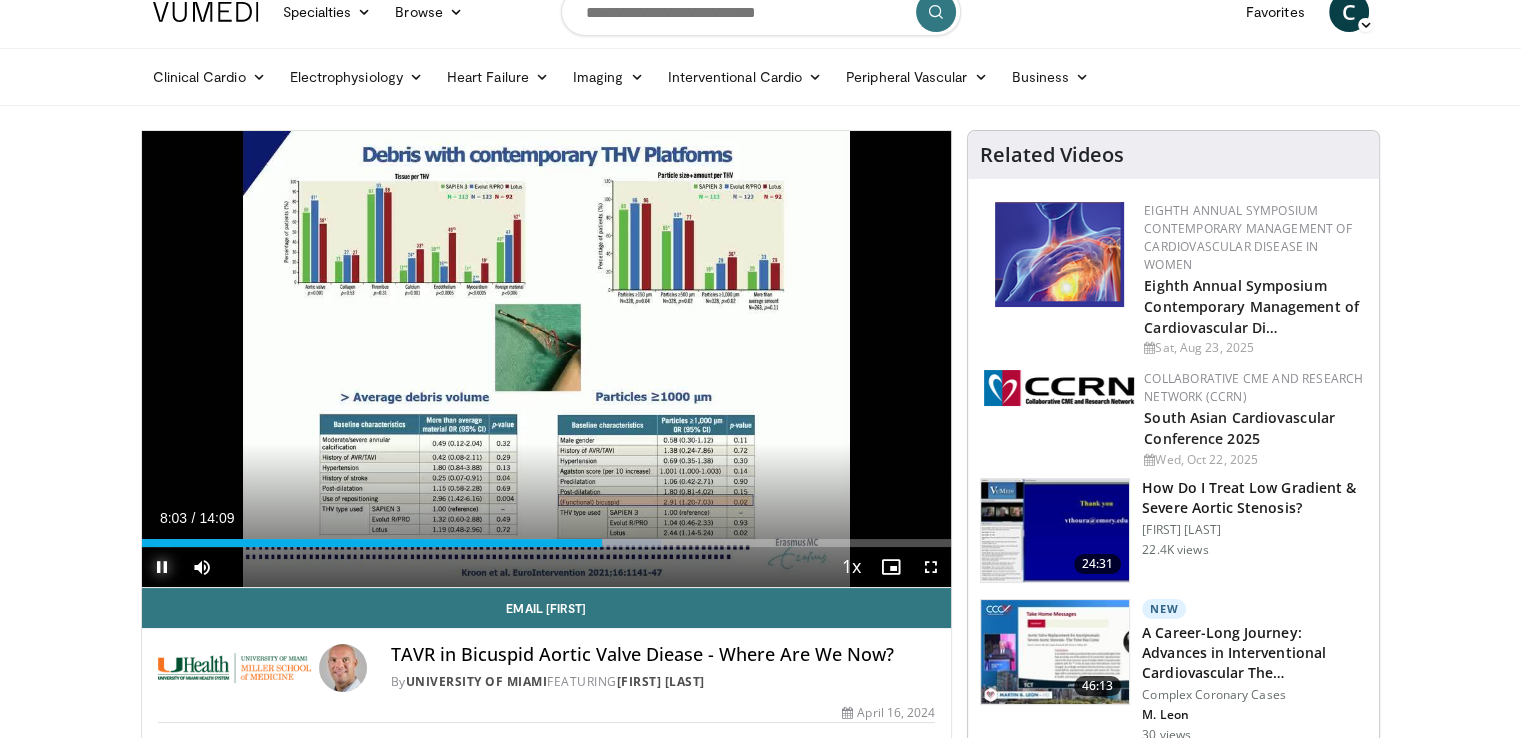 click at bounding box center [162, 567] 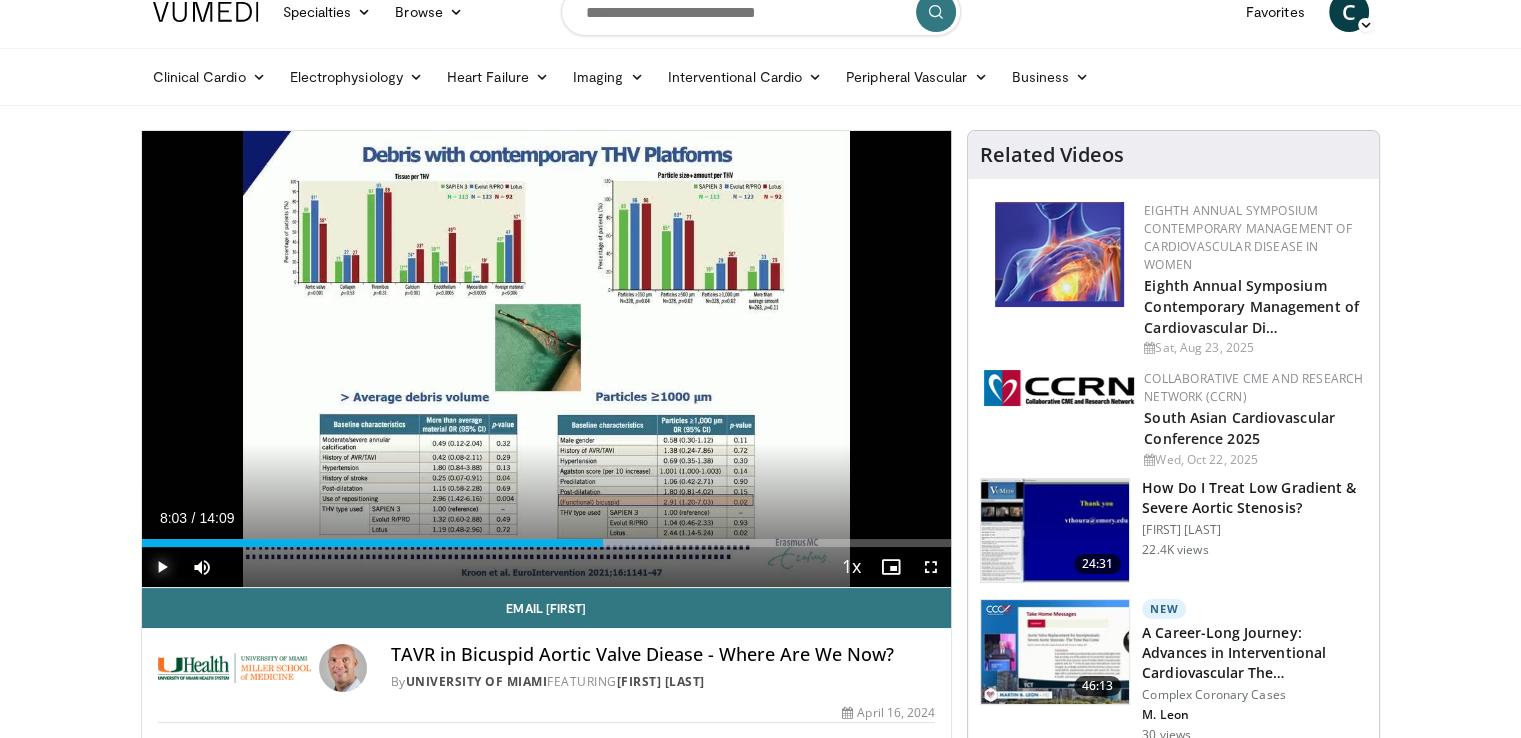 click at bounding box center (162, 567) 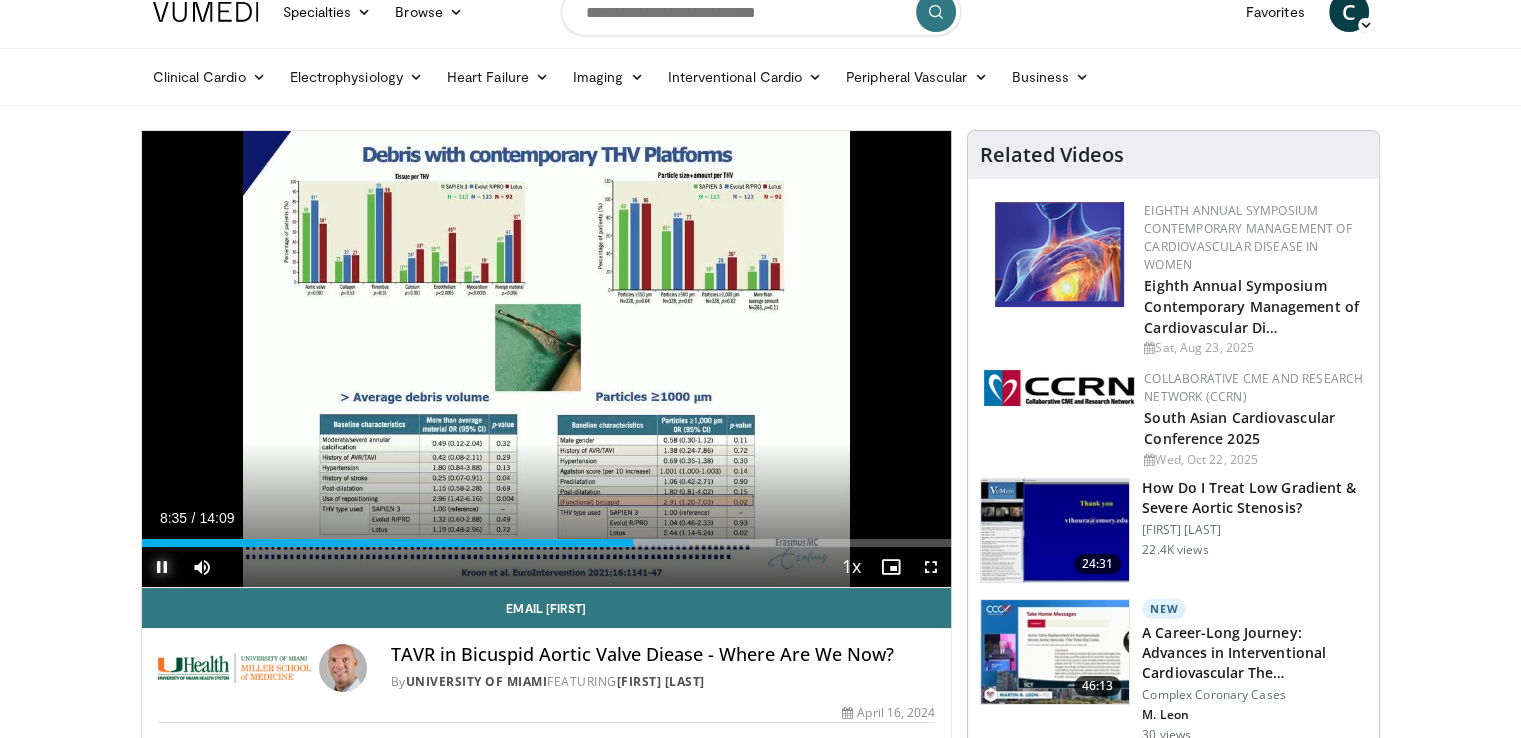 click at bounding box center (162, 567) 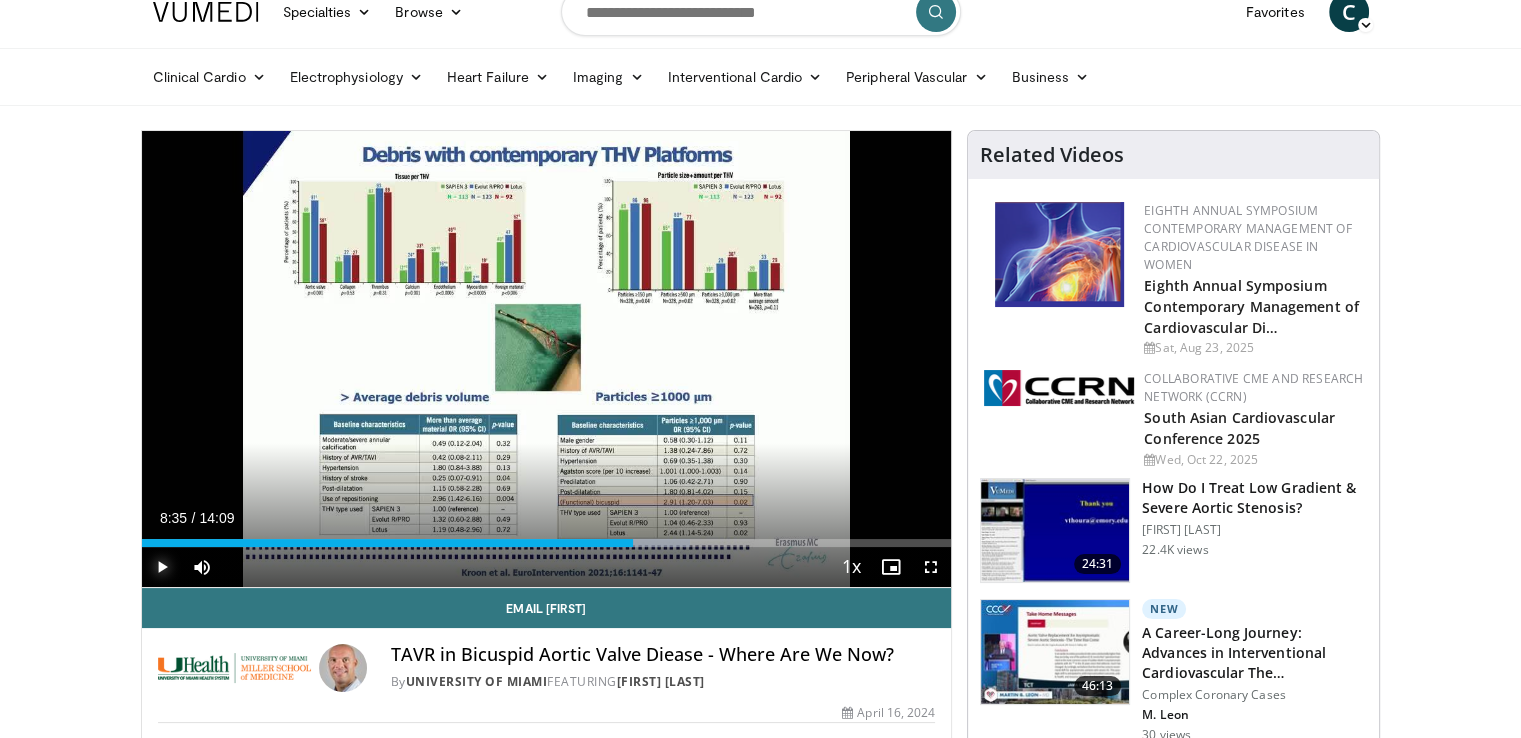 click at bounding box center [162, 567] 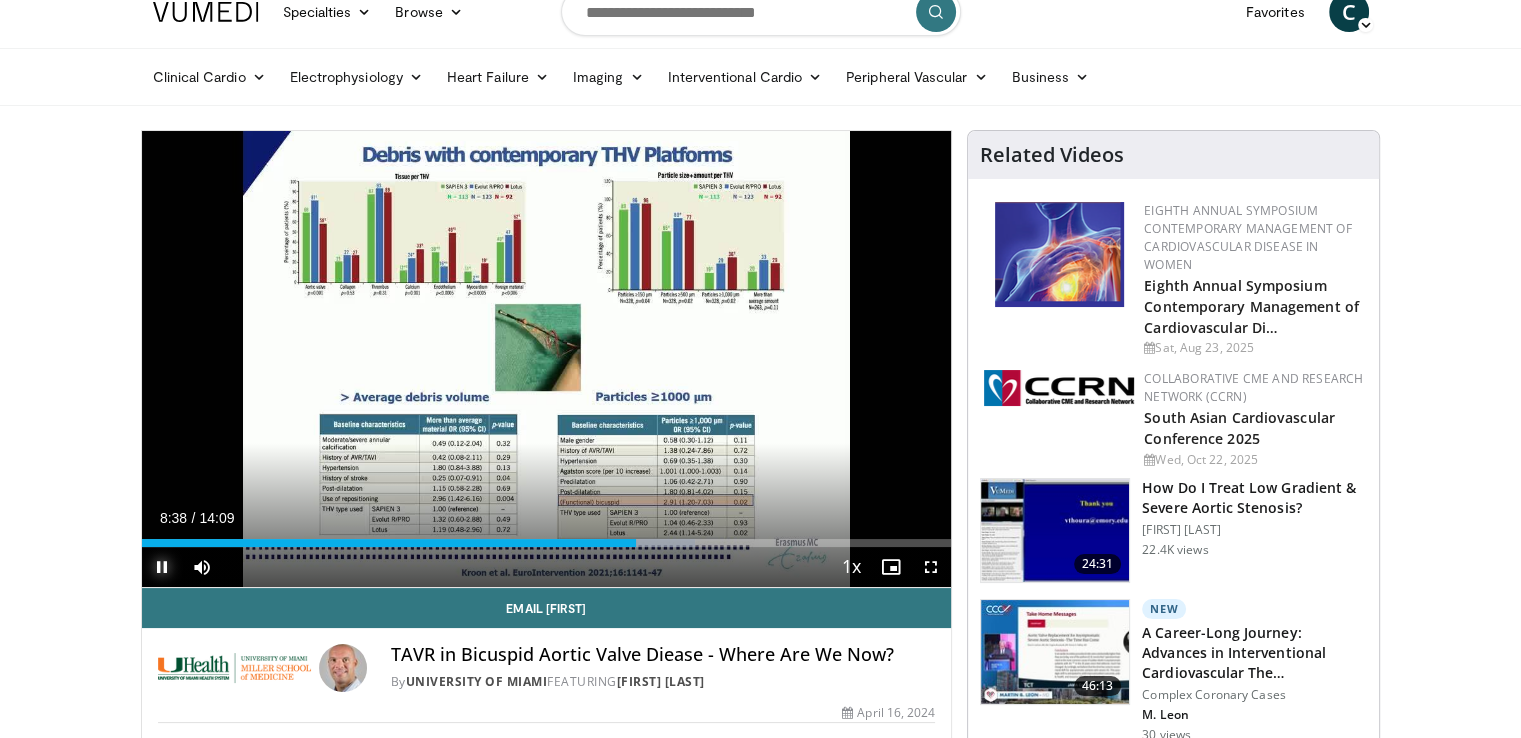 click at bounding box center [162, 567] 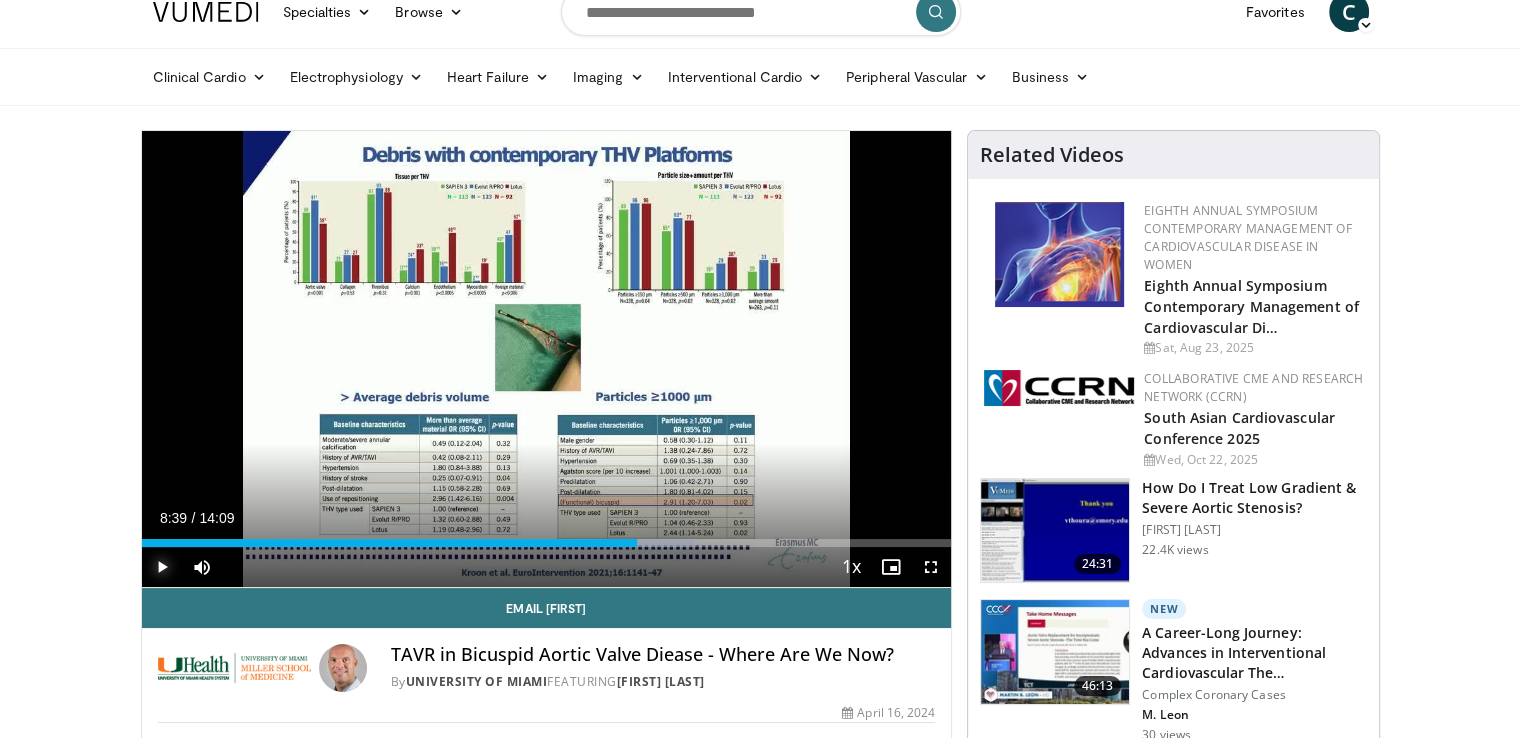 click at bounding box center (162, 567) 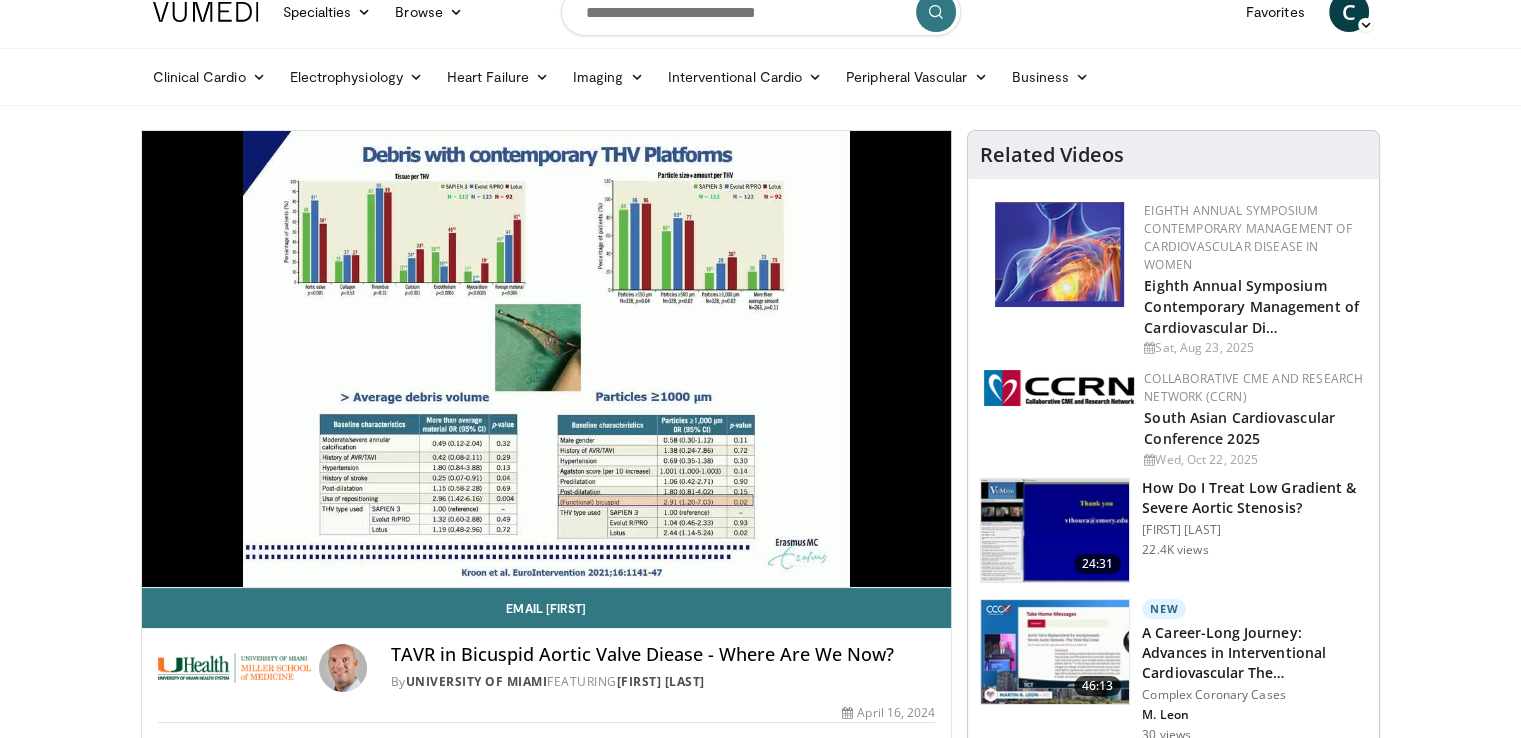 drag, startPoint x: 164, startPoint y: 567, endPoint x: 57, endPoint y: 524, distance: 115.316956 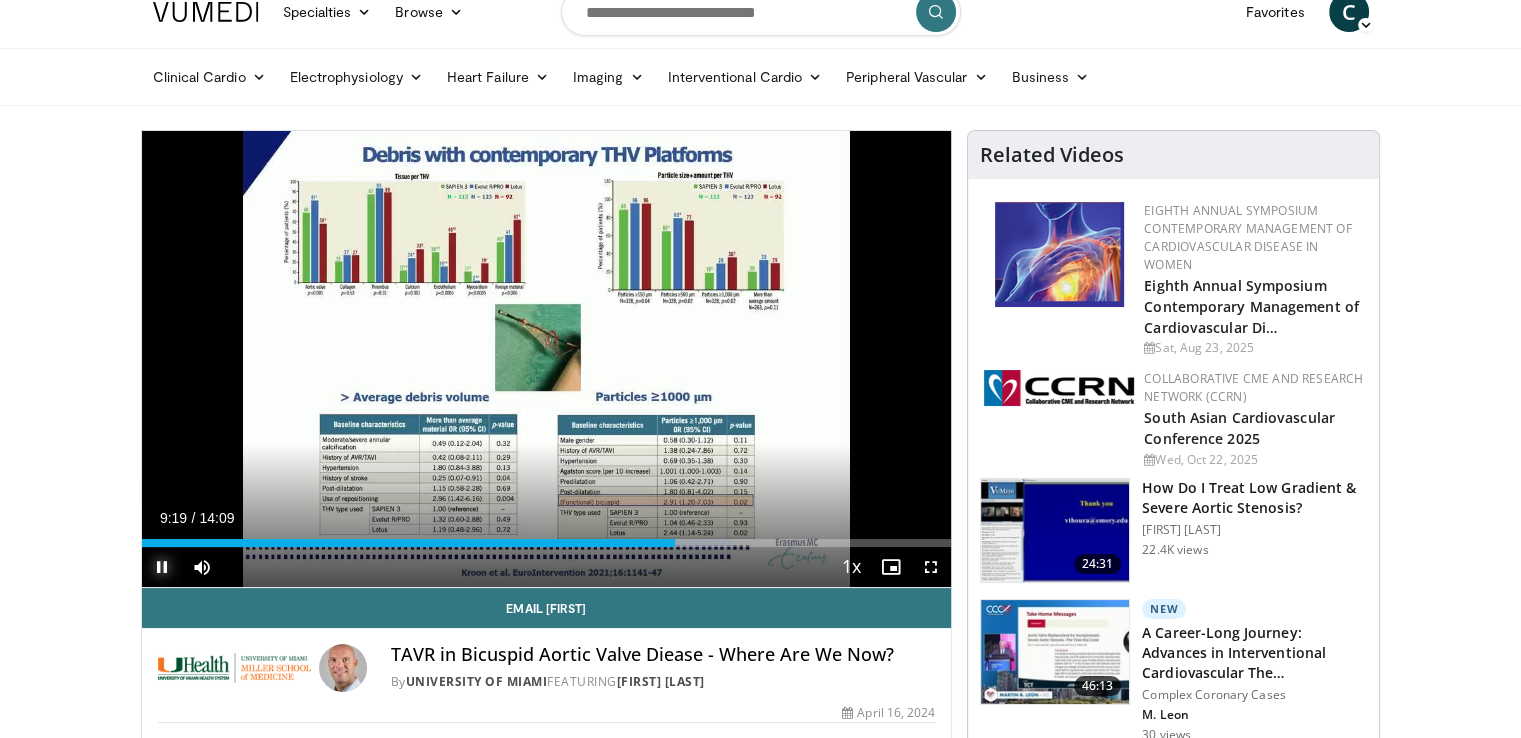 click at bounding box center (162, 567) 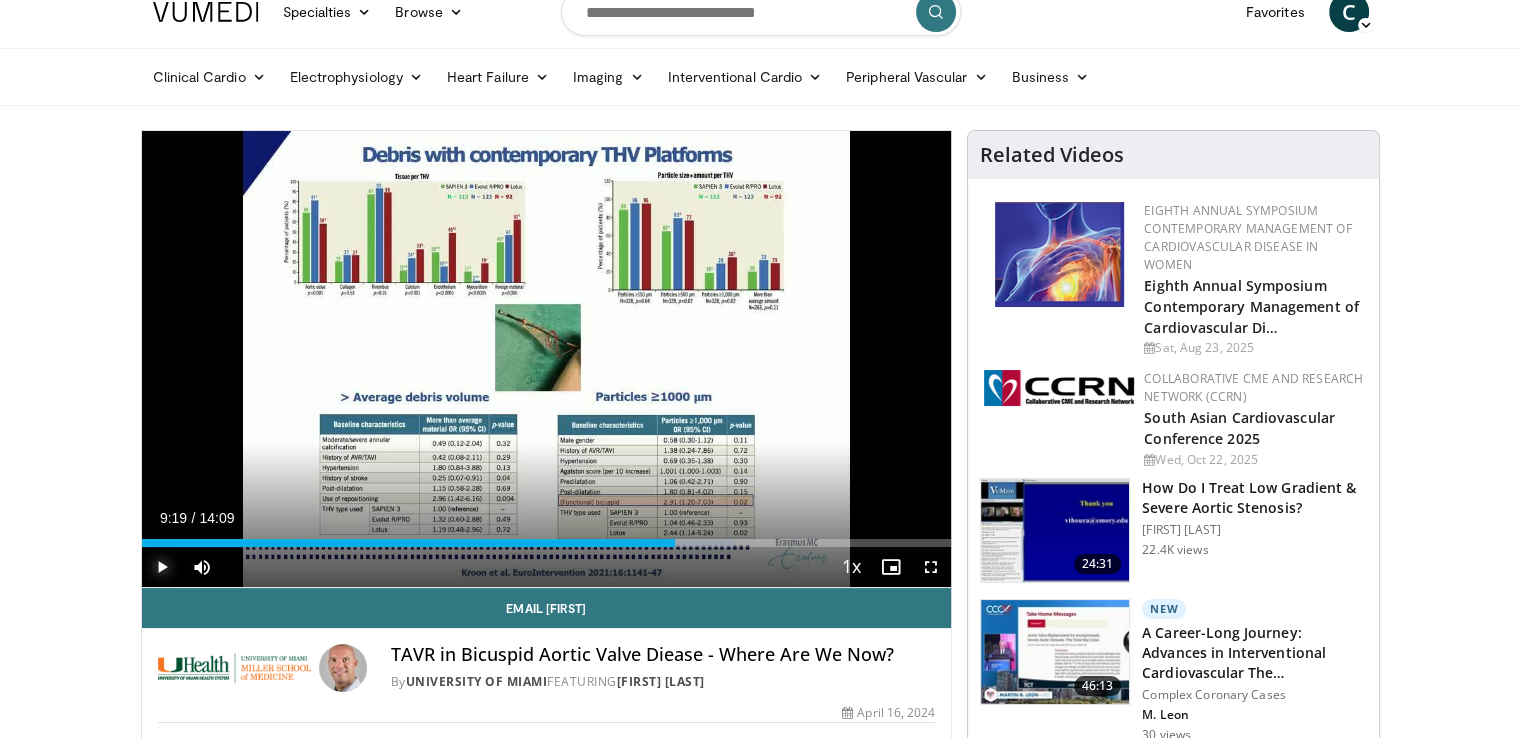 click at bounding box center [162, 567] 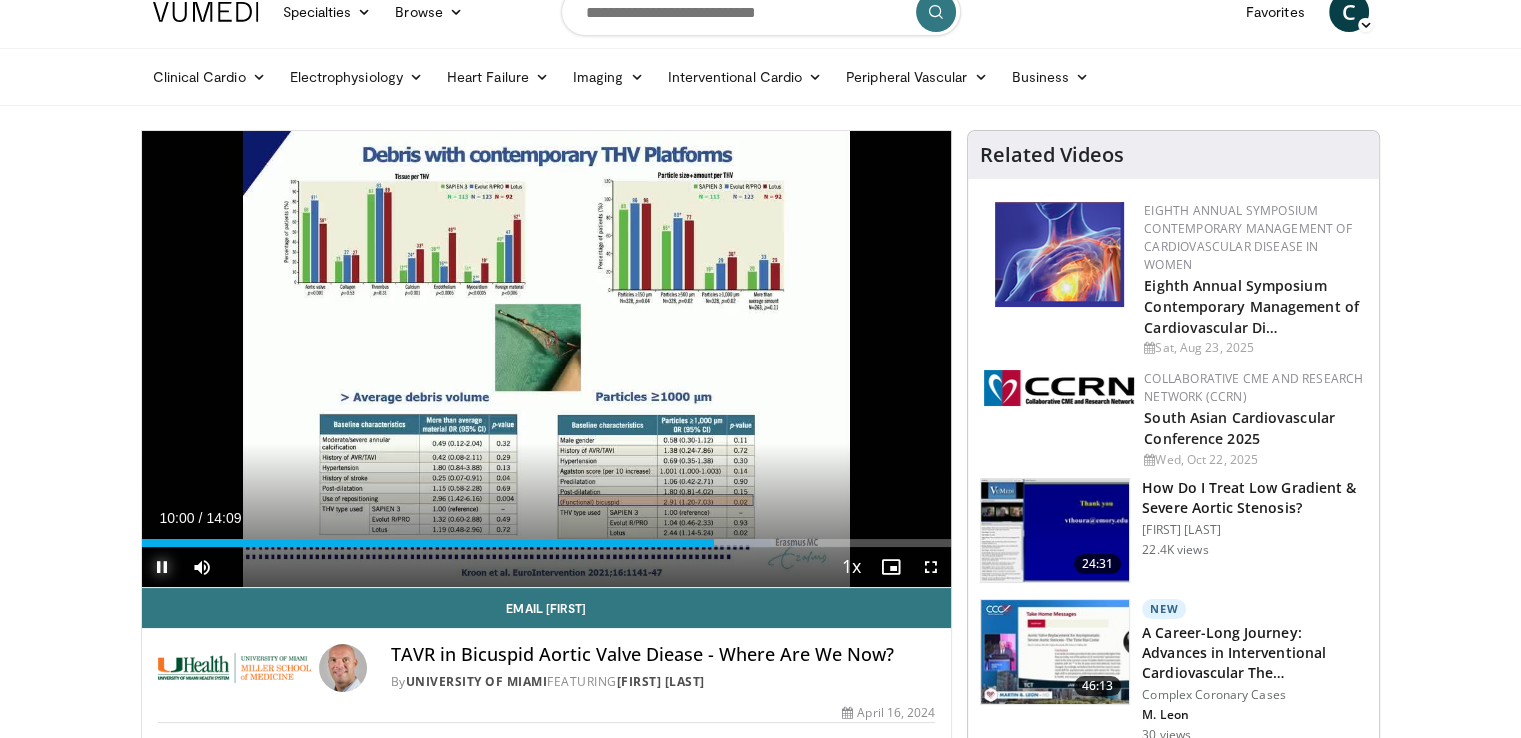 click at bounding box center [162, 567] 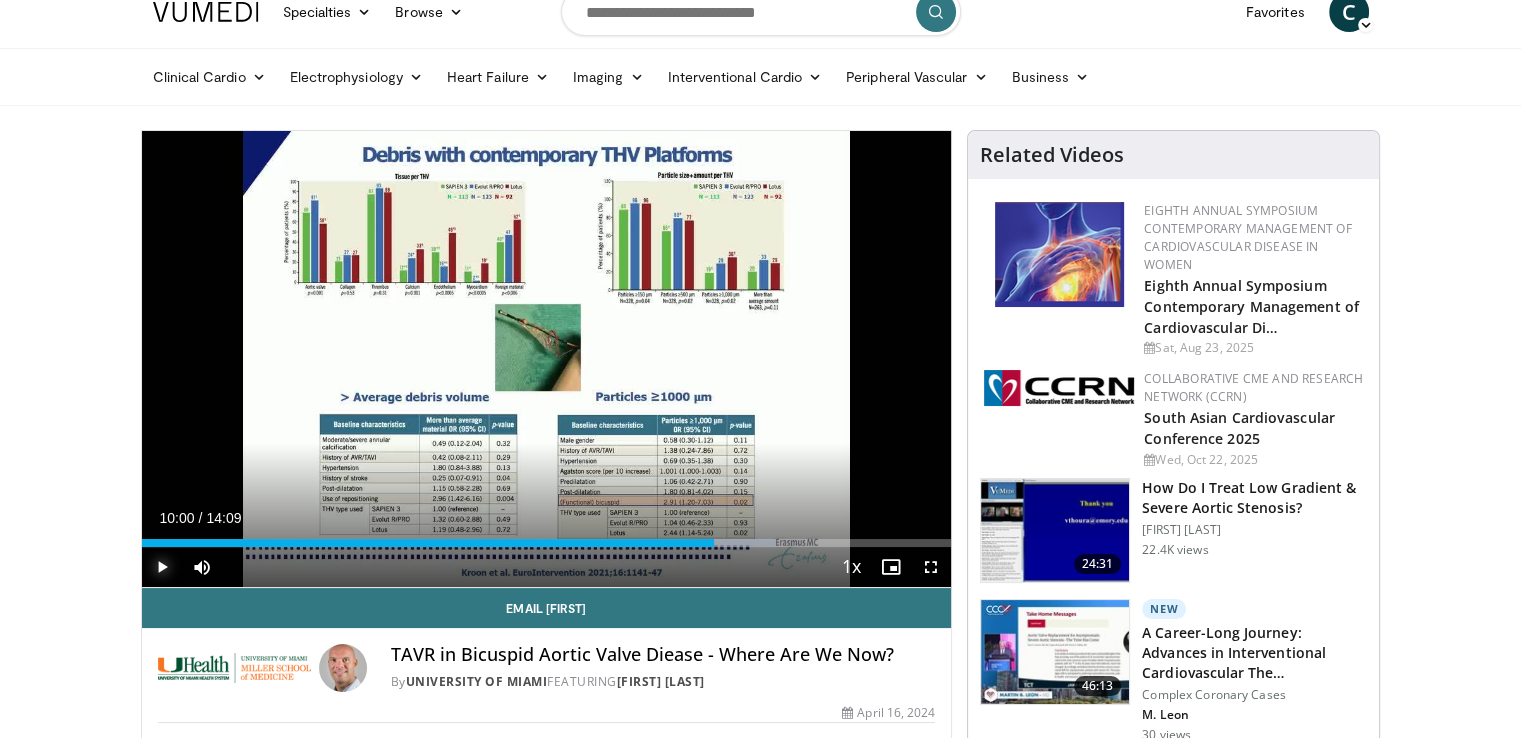 click at bounding box center (162, 567) 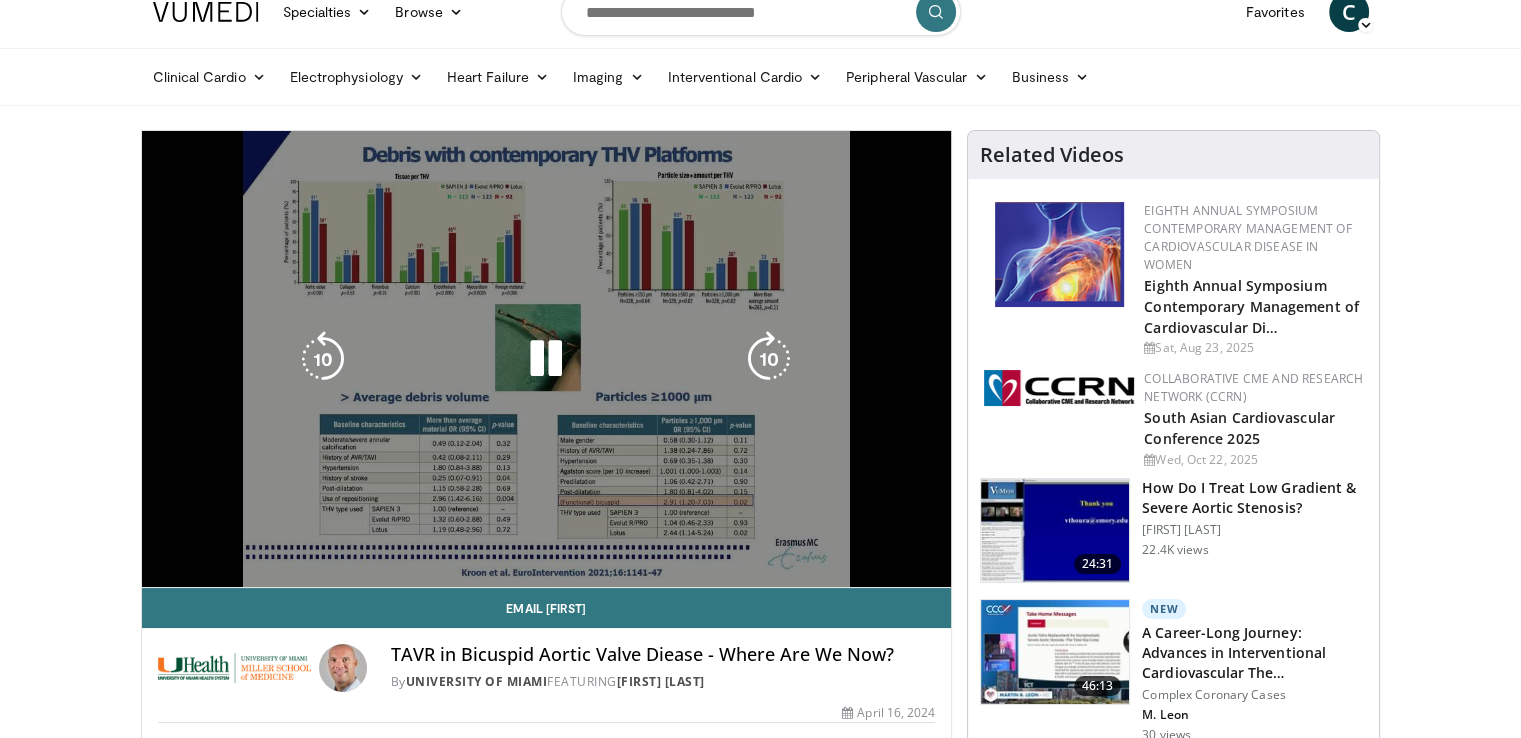 click on "10 seconds
Tap to unmute" at bounding box center [547, 359] 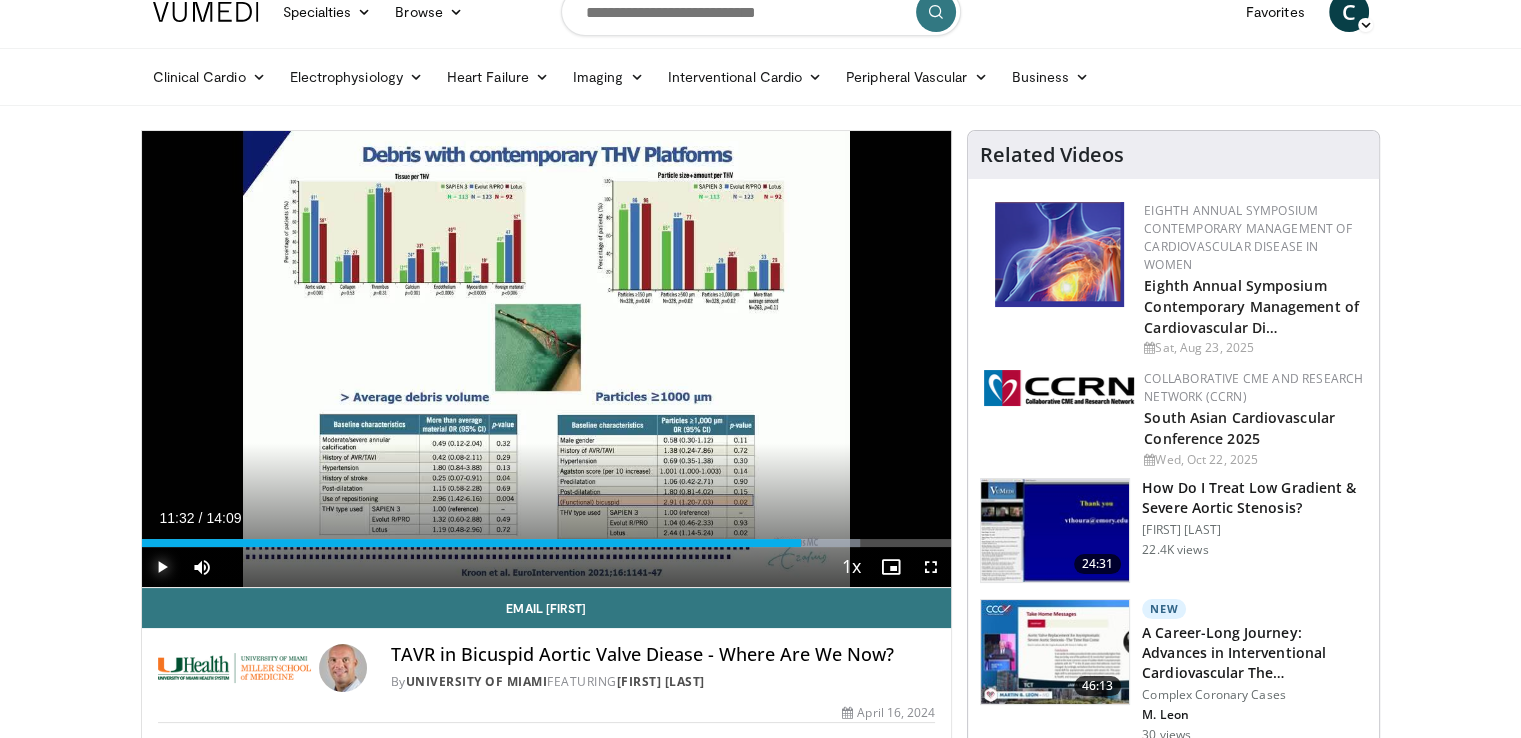 click at bounding box center [162, 567] 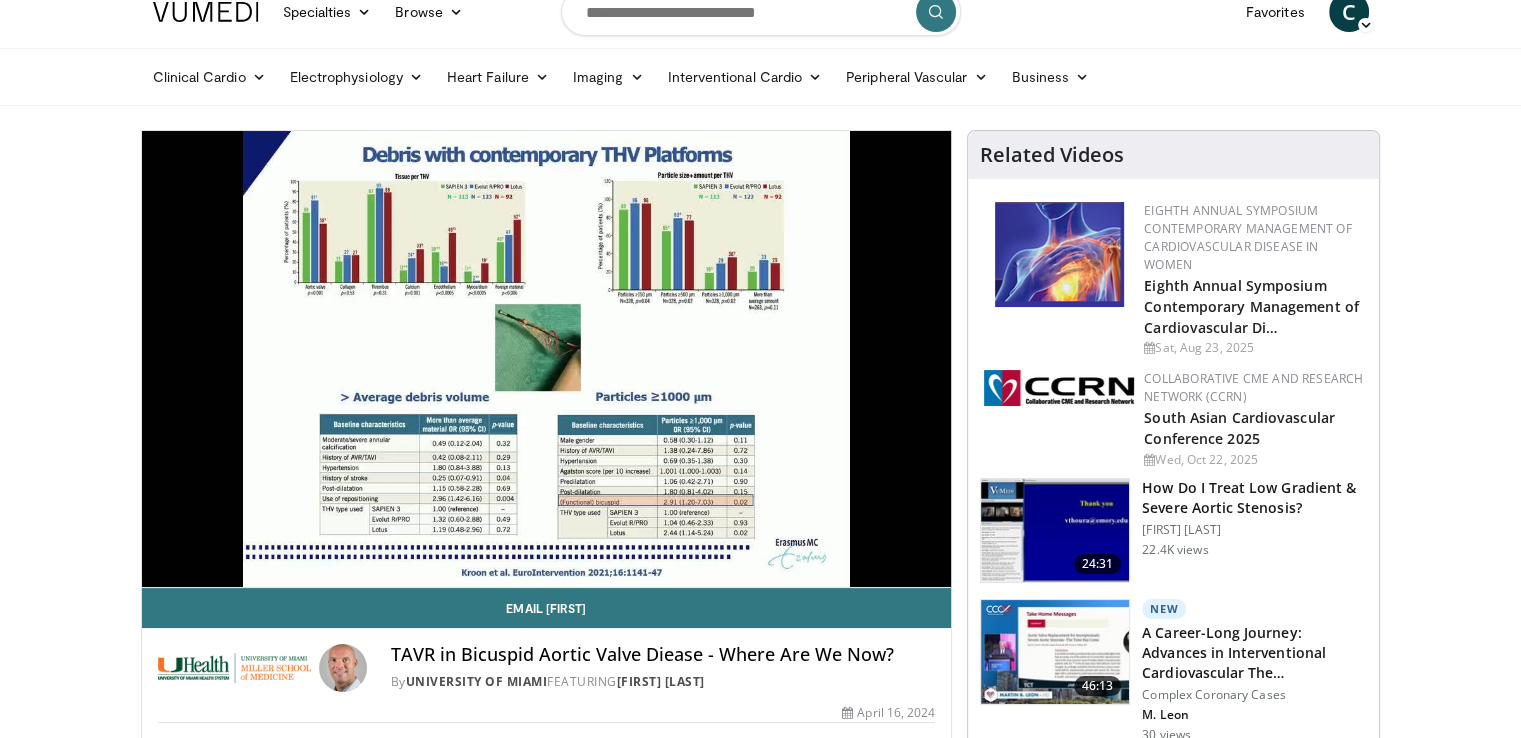 click on "**********" at bounding box center (547, 359) 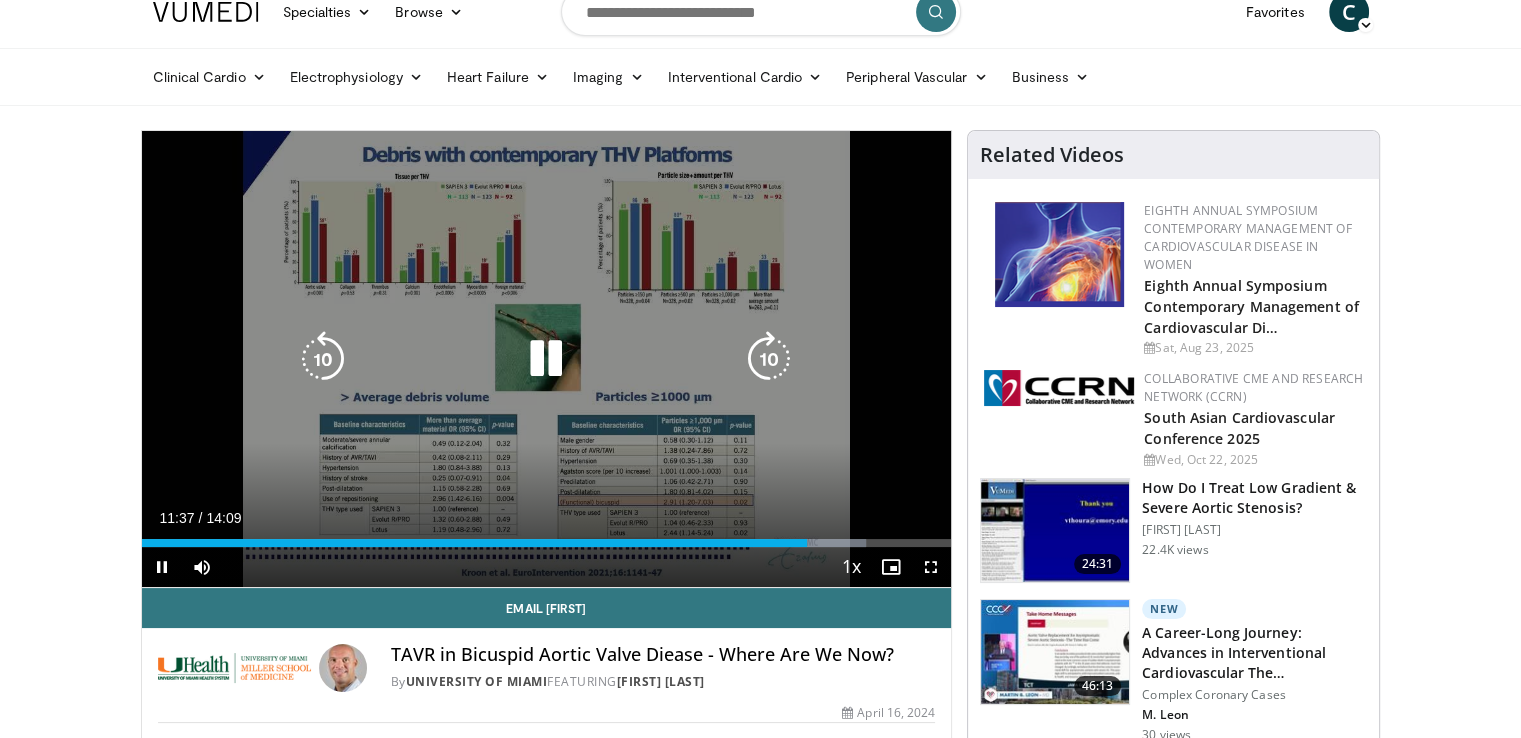 drag, startPoint x: 152, startPoint y: 561, endPoint x: 163, endPoint y: 568, distance: 13.038404 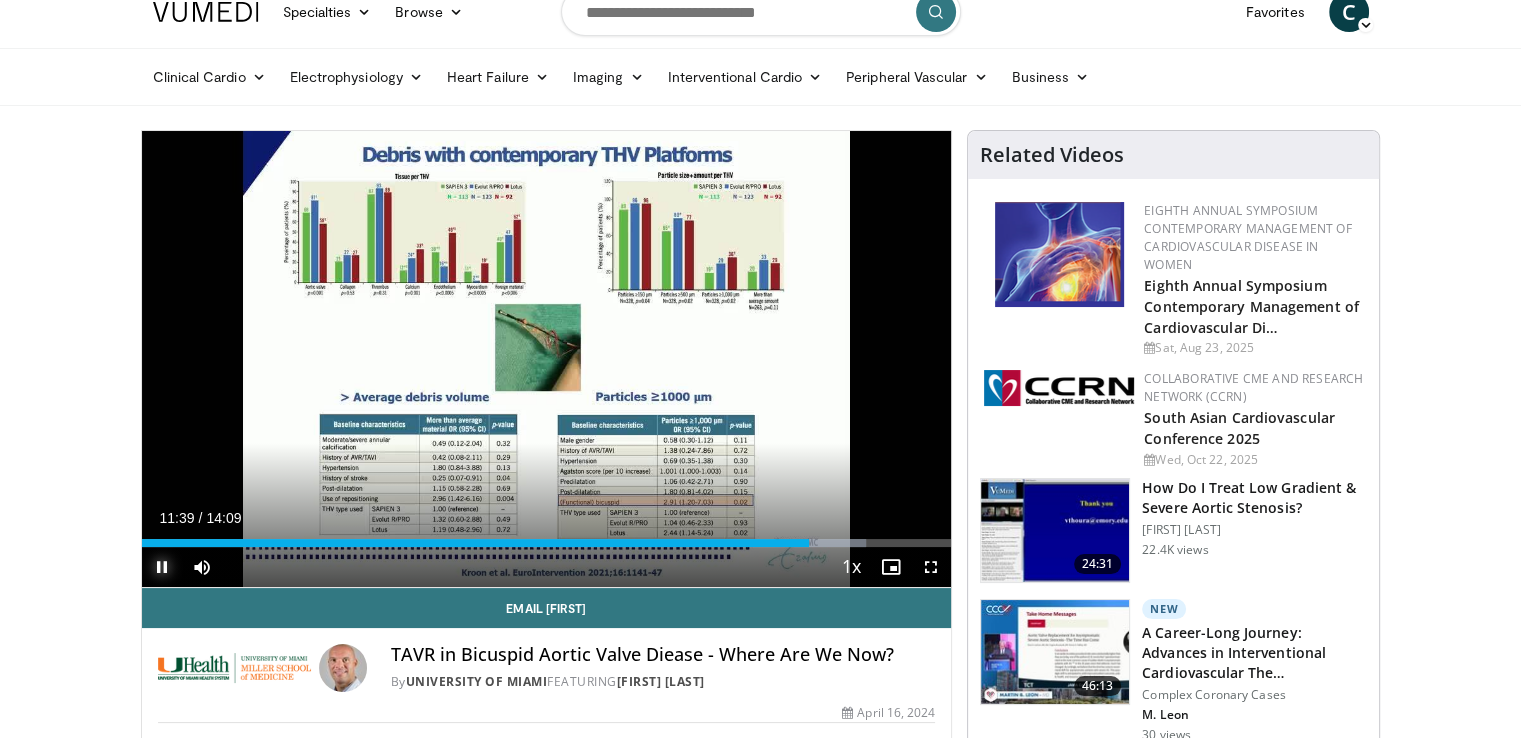 click at bounding box center (162, 567) 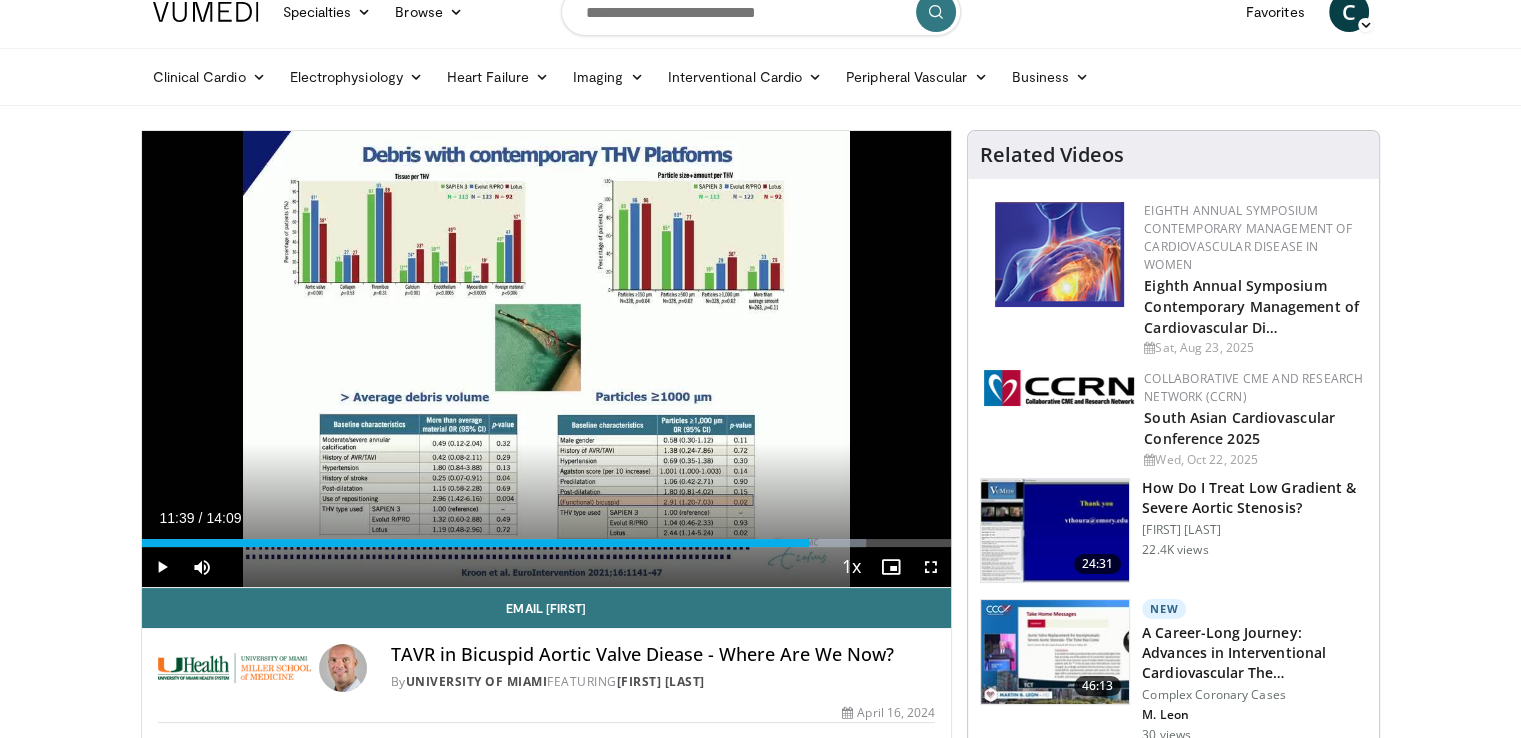 click on "Specialties
Adult & Family Medicine
Allergy, Asthma, Immunology
Anesthesiology
Cardiology
Dental
Dermatology
Endocrinology
Gastroenterology & Hepatology
General Surgery
Hematology & Oncology
Infectious Disease
Nephrology
Neurology
Neurosurgery
Obstetrics & Gynecology
Ophthalmology
Oral Maxillofacial
Orthopaedics
Otolaryngology
Pediatrics
Plastic Surgery
Podiatry
Psychiatry
Pulmonology
Radiation Oncology
Radiology
Rheumatology
Urology" at bounding box center (760, 1680) 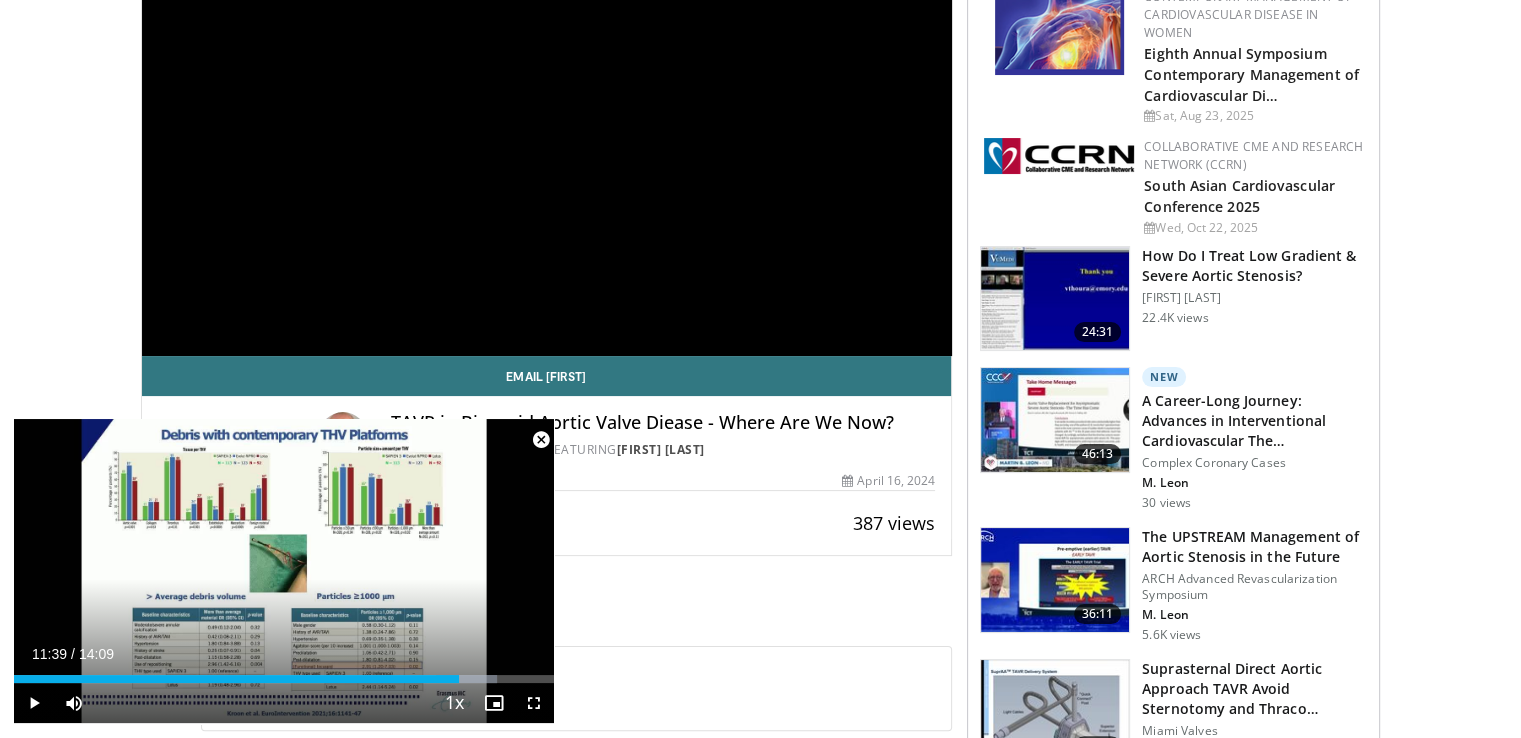 scroll, scrollTop: 256, scrollLeft: 0, axis: vertical 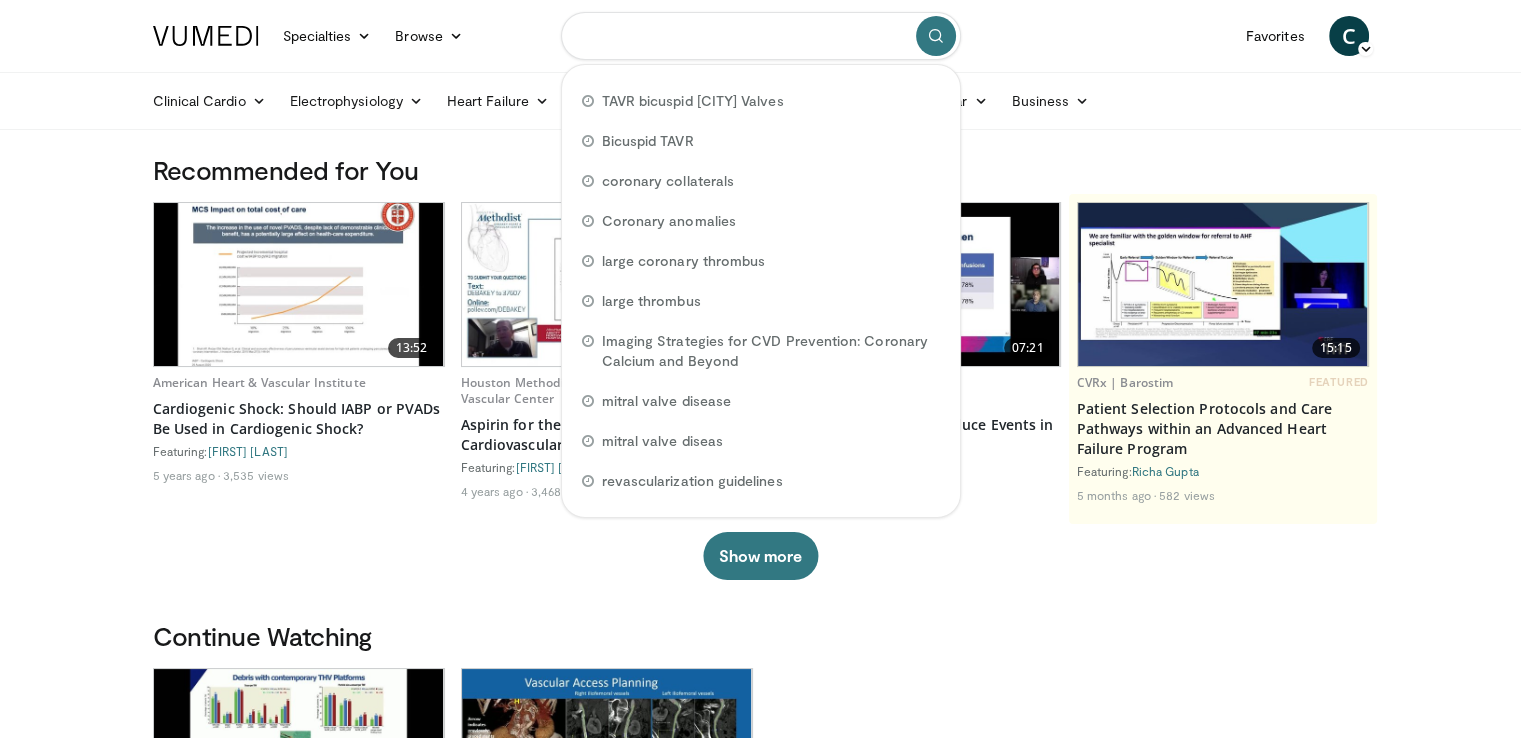 click at bounding box center (761, 36) 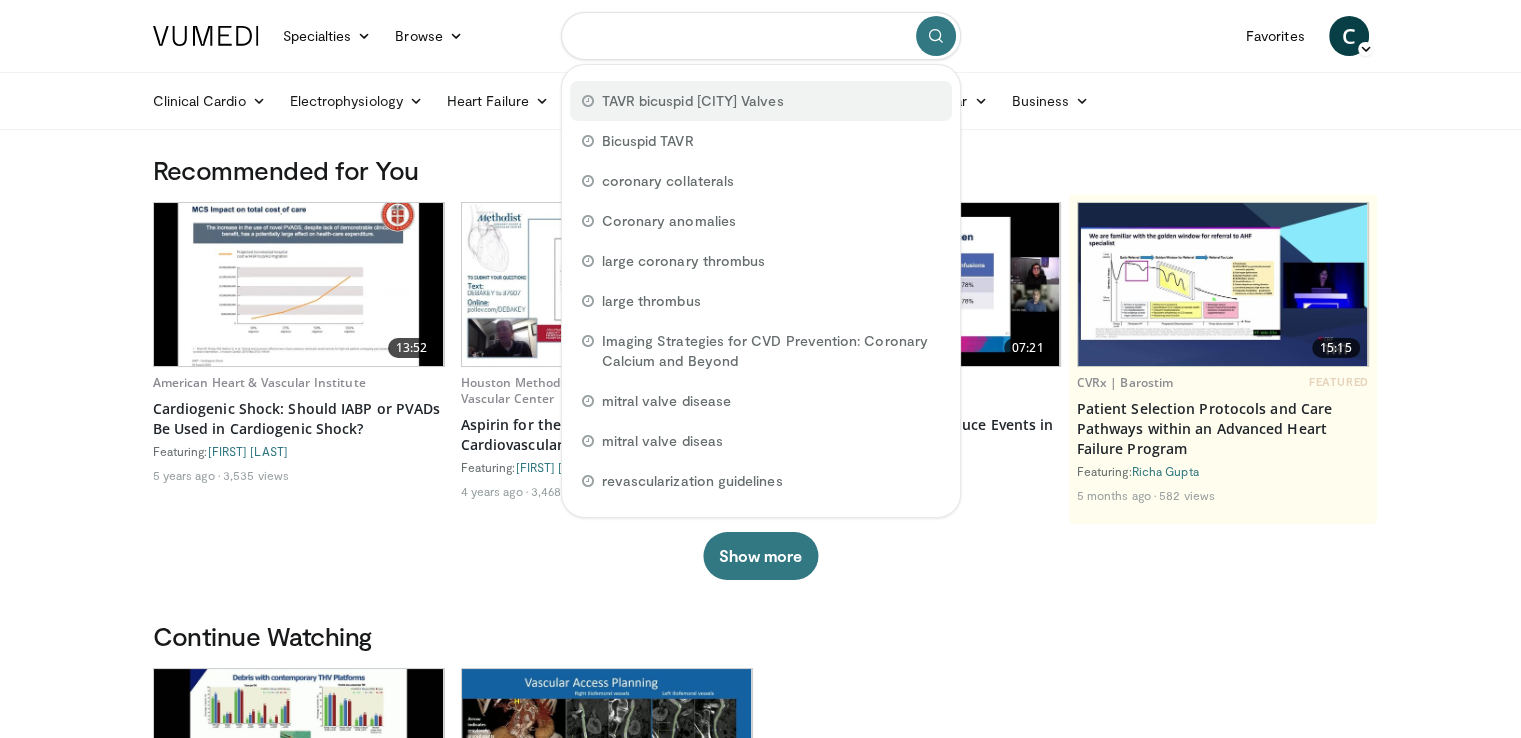 type on "**********" 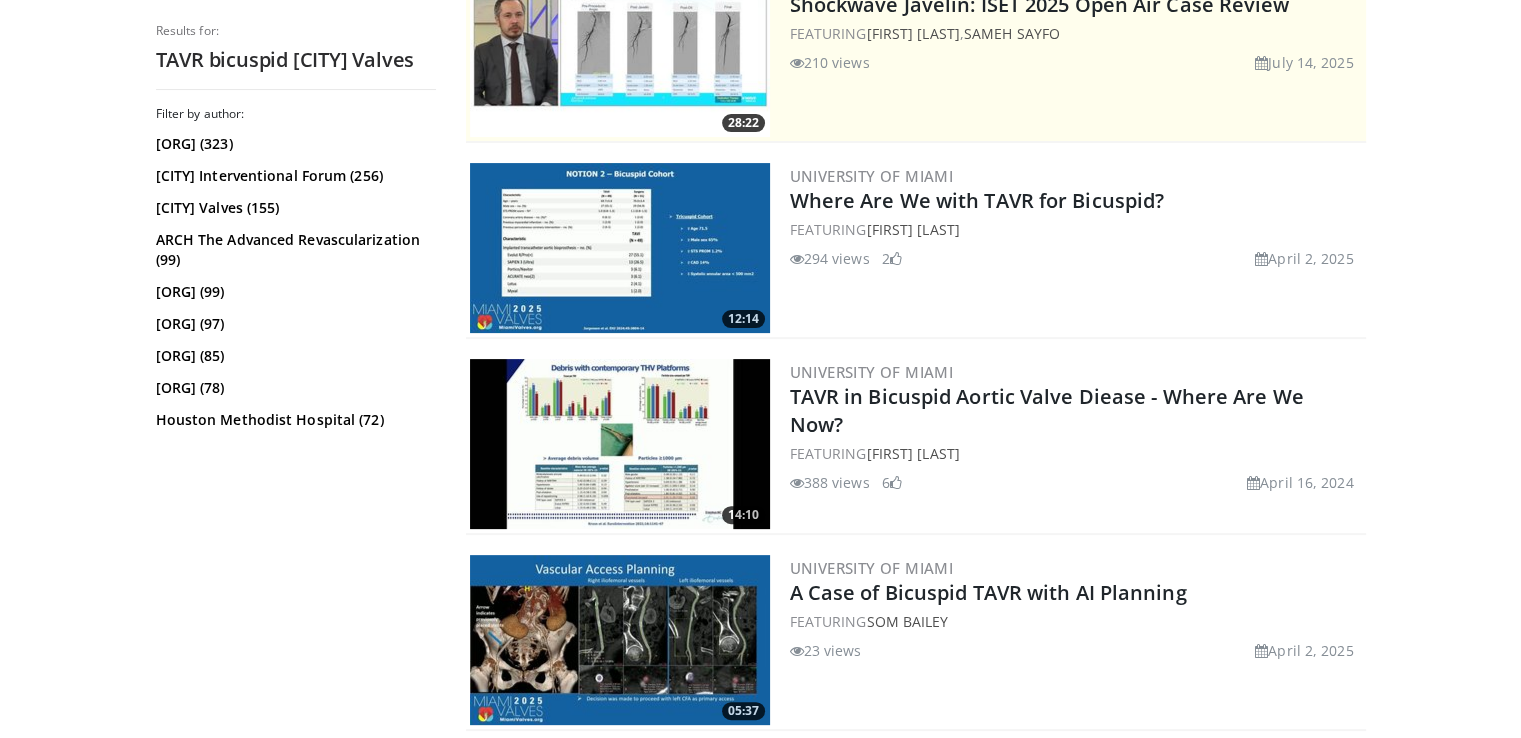scroll, scrollTop: 456, scrollLeft: 0, axis: vertical 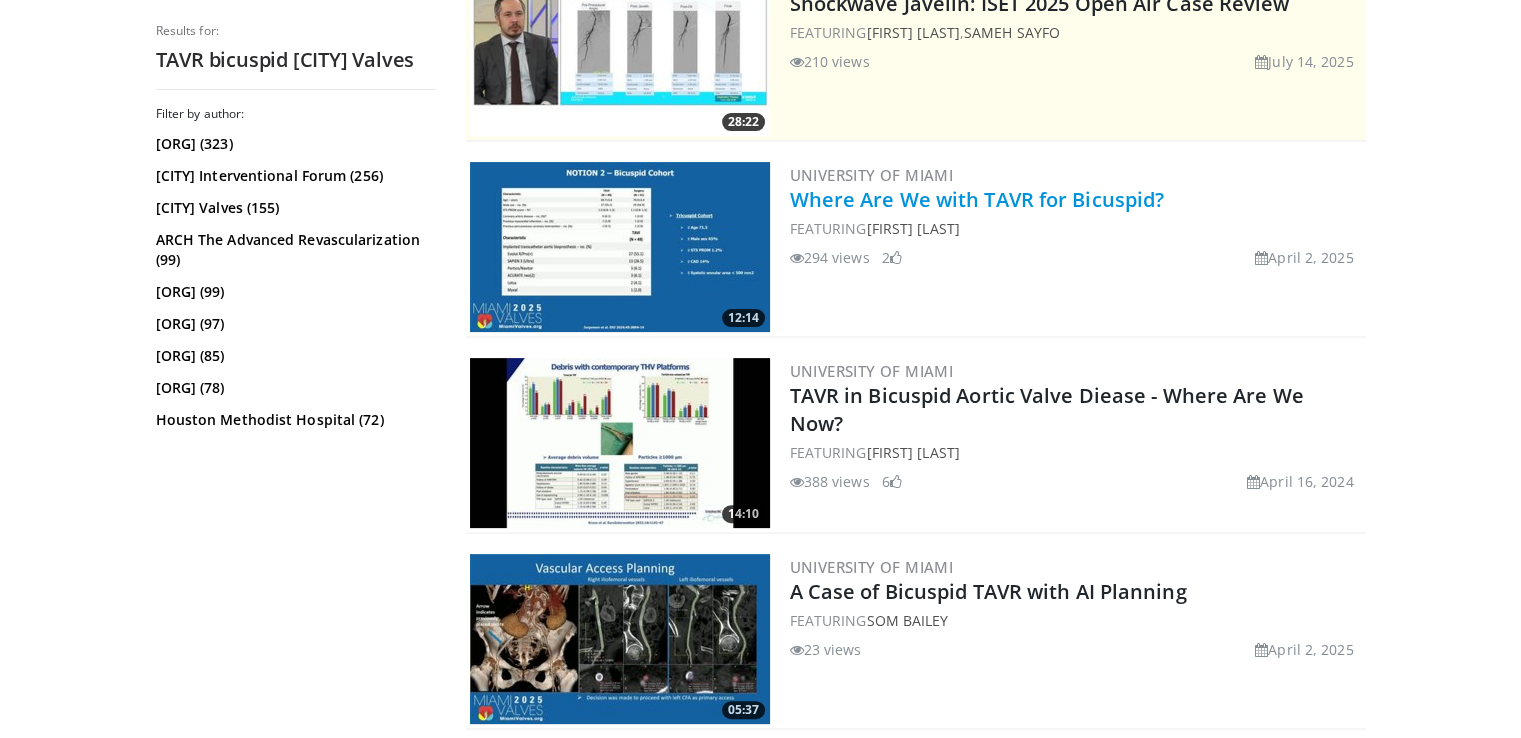 click on "Where Are We with TAVR for Bicuspid?" at bounding box center (977, 199) 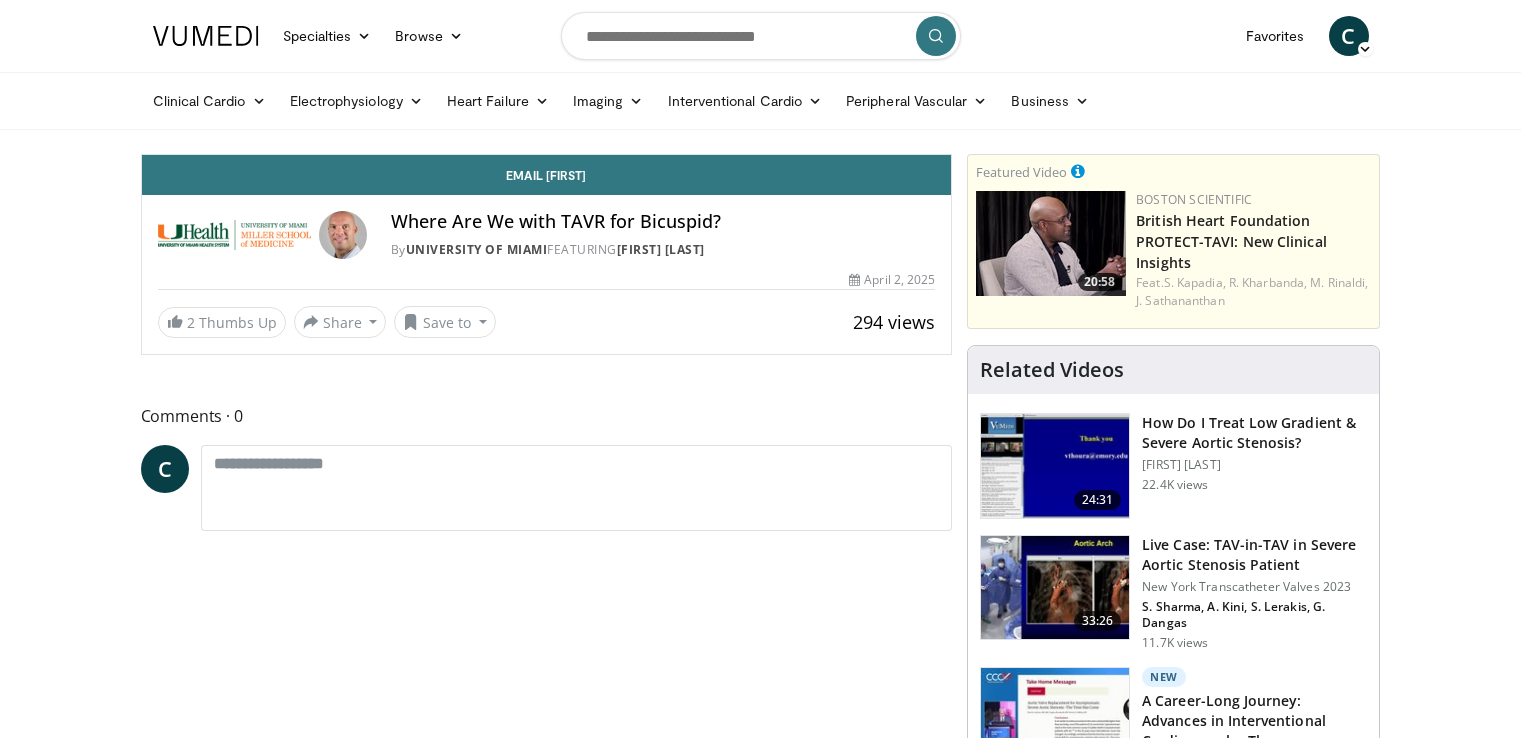 scroll, scrollTop: 0, scrollLeft: 0, axis: both 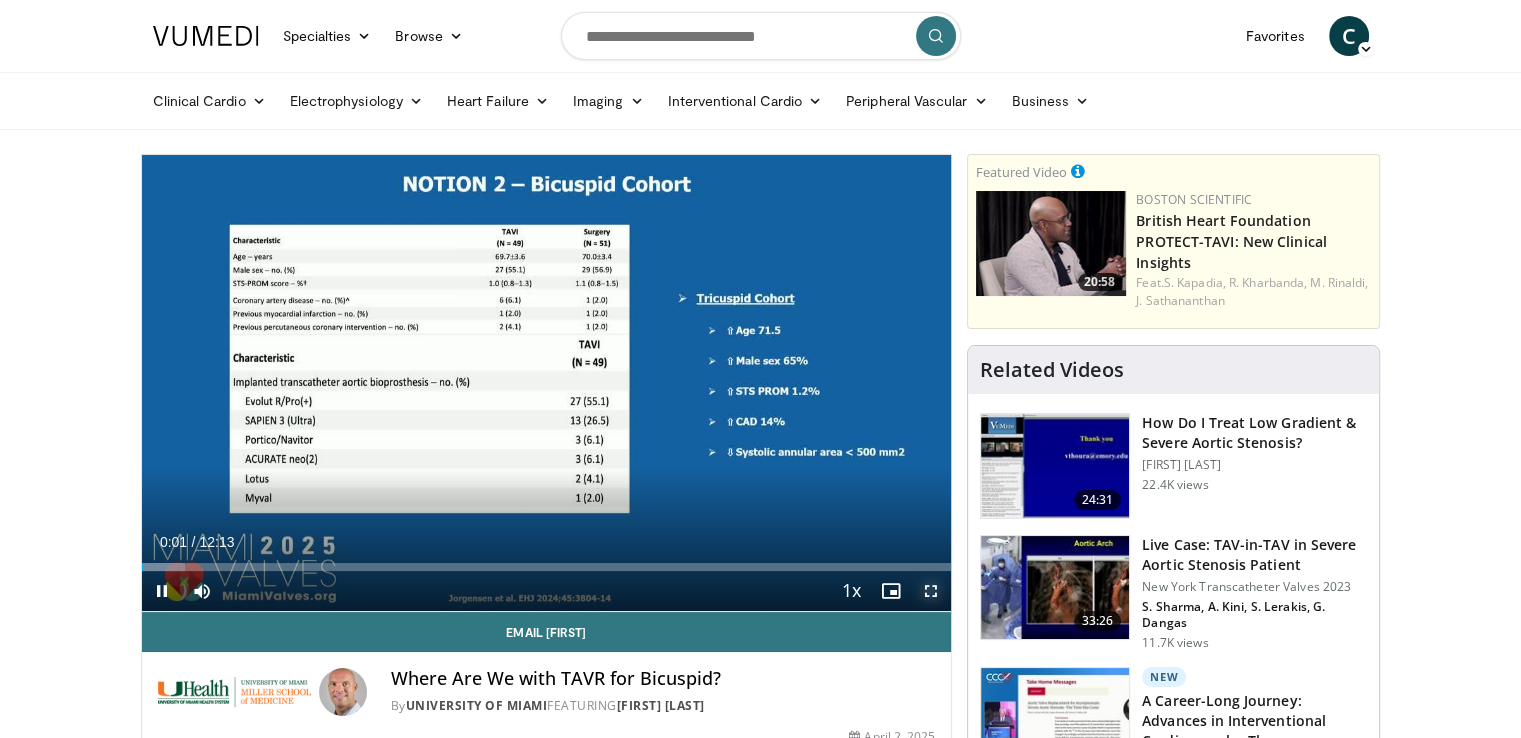 click at bounding box center (931, 591) 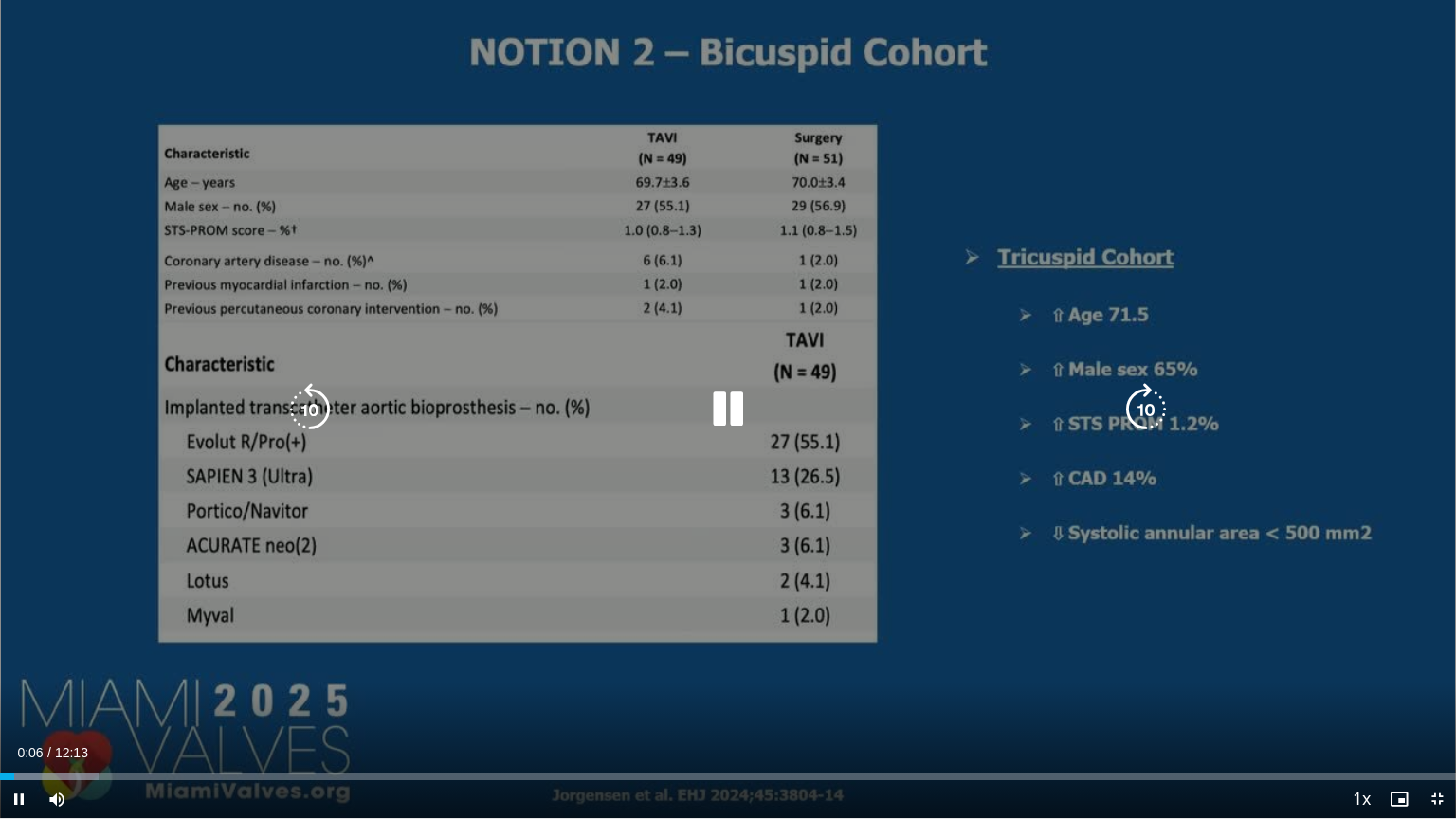 click at bounding box center [1146, 410] 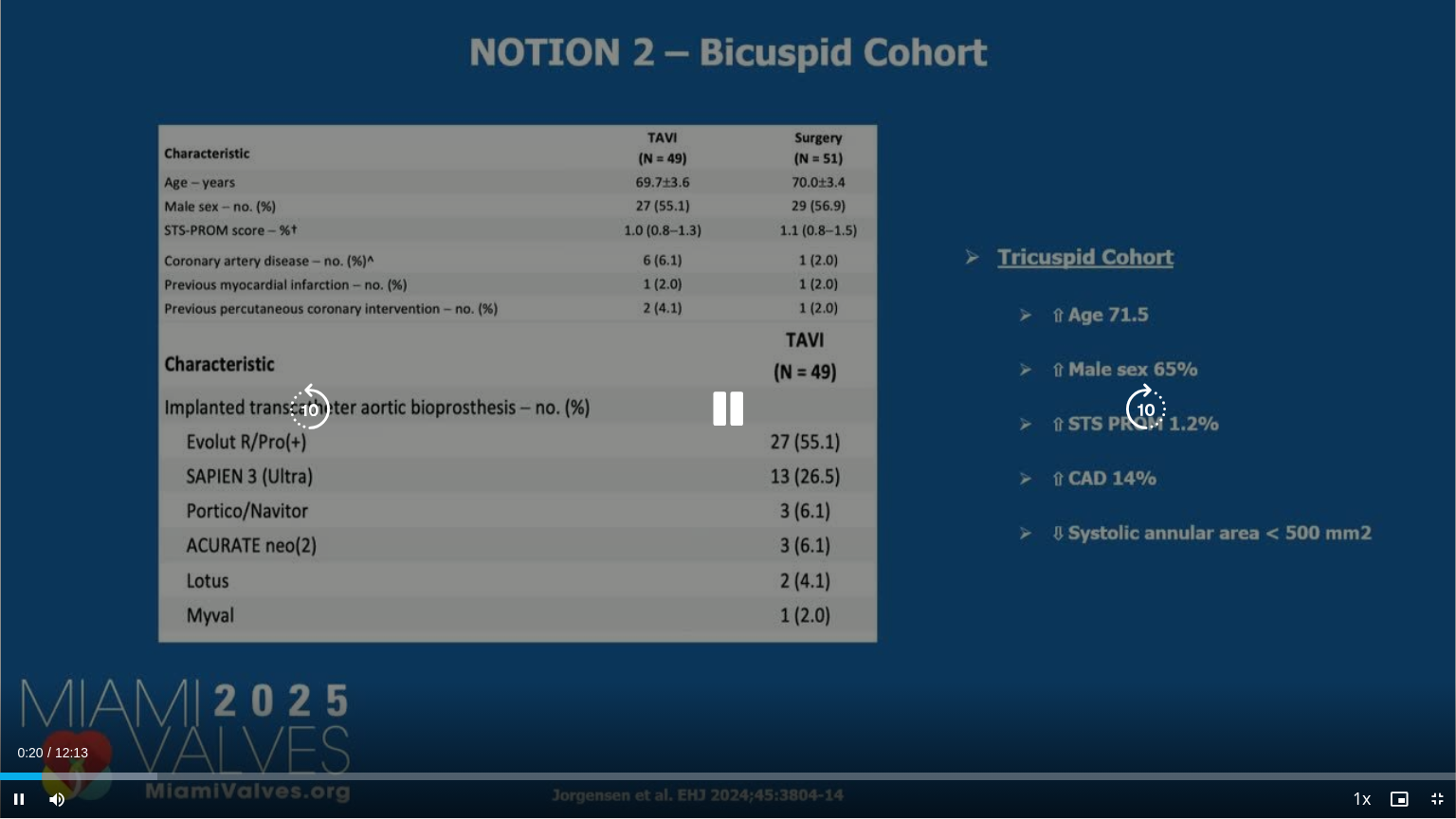 click at bounding box center (1146, 410) 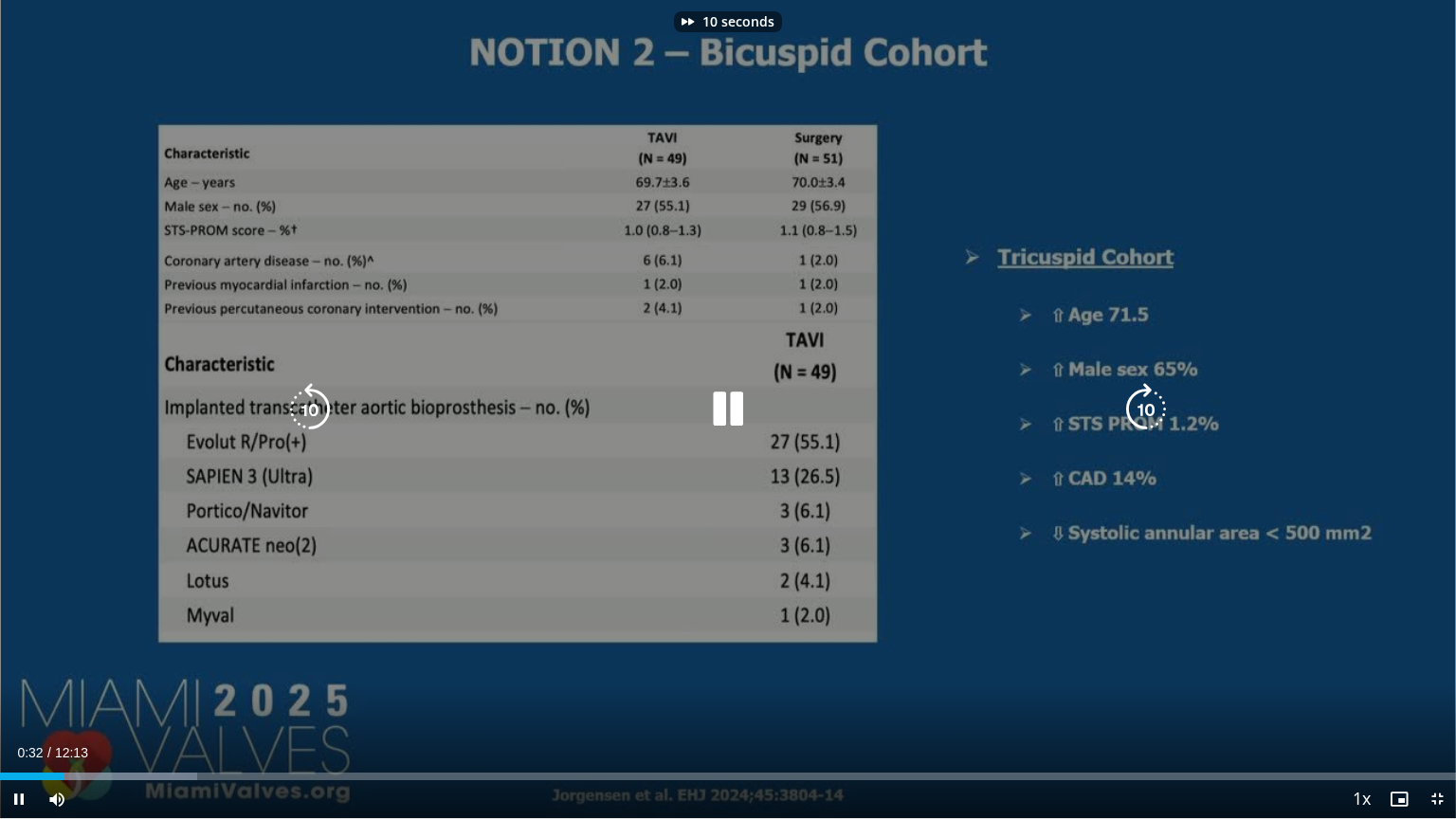 click at bounding box center [1146, 410] 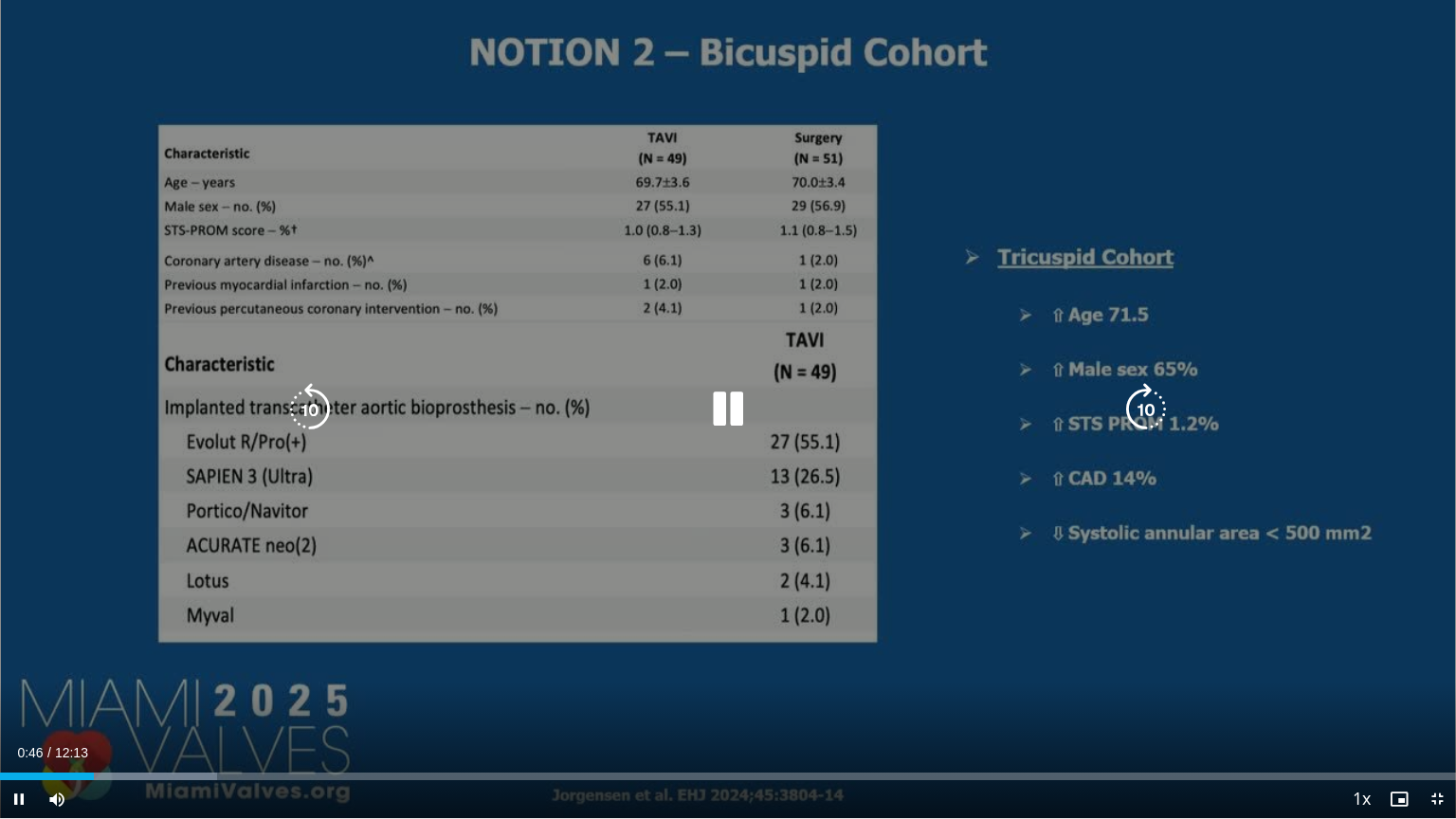 click at bounding box center [1146, 410] 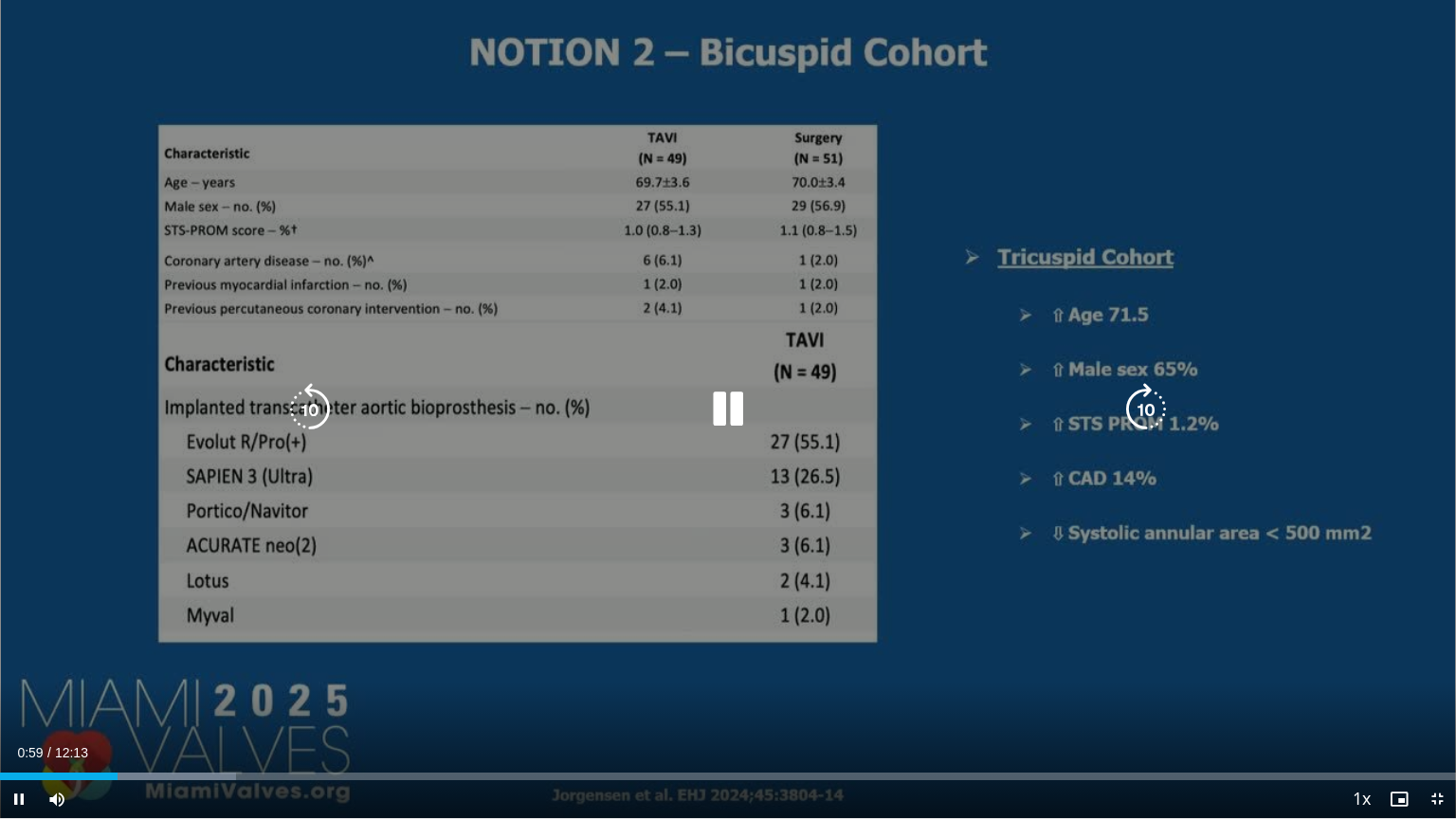 click at bounding box center (1146, 410) 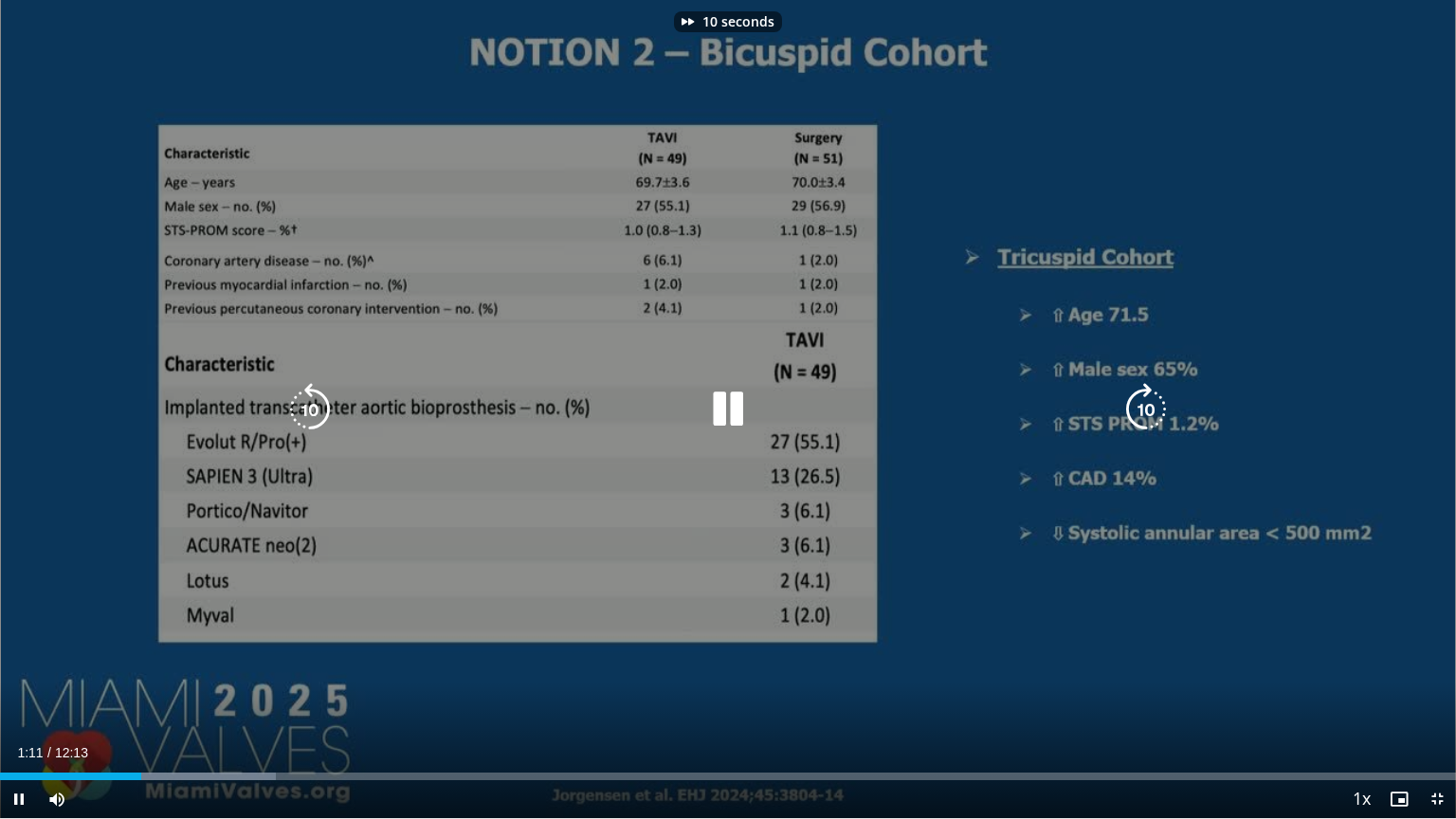 click at bounding box center (310, 410) 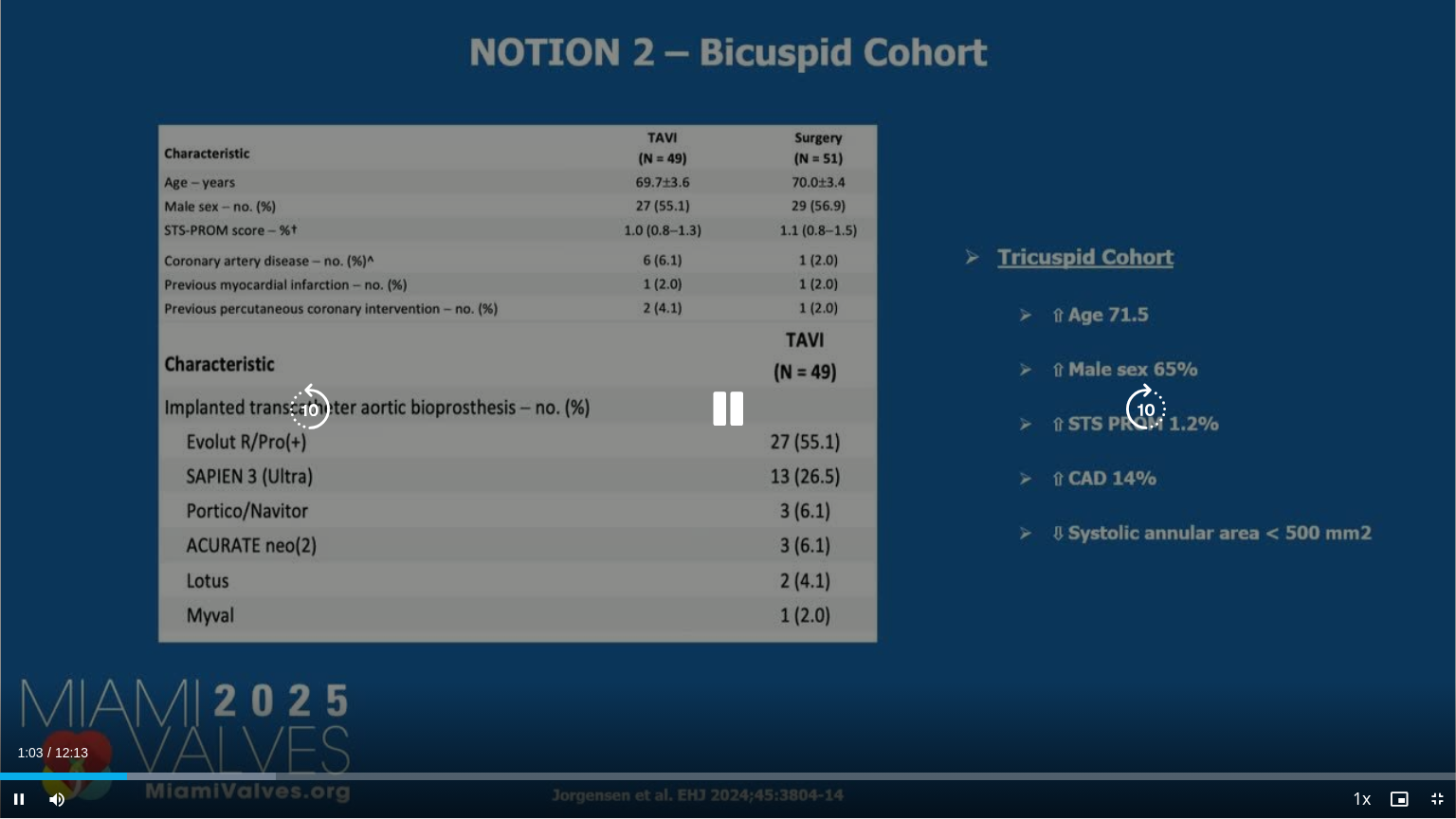 click at bounding box center (1146, 410) 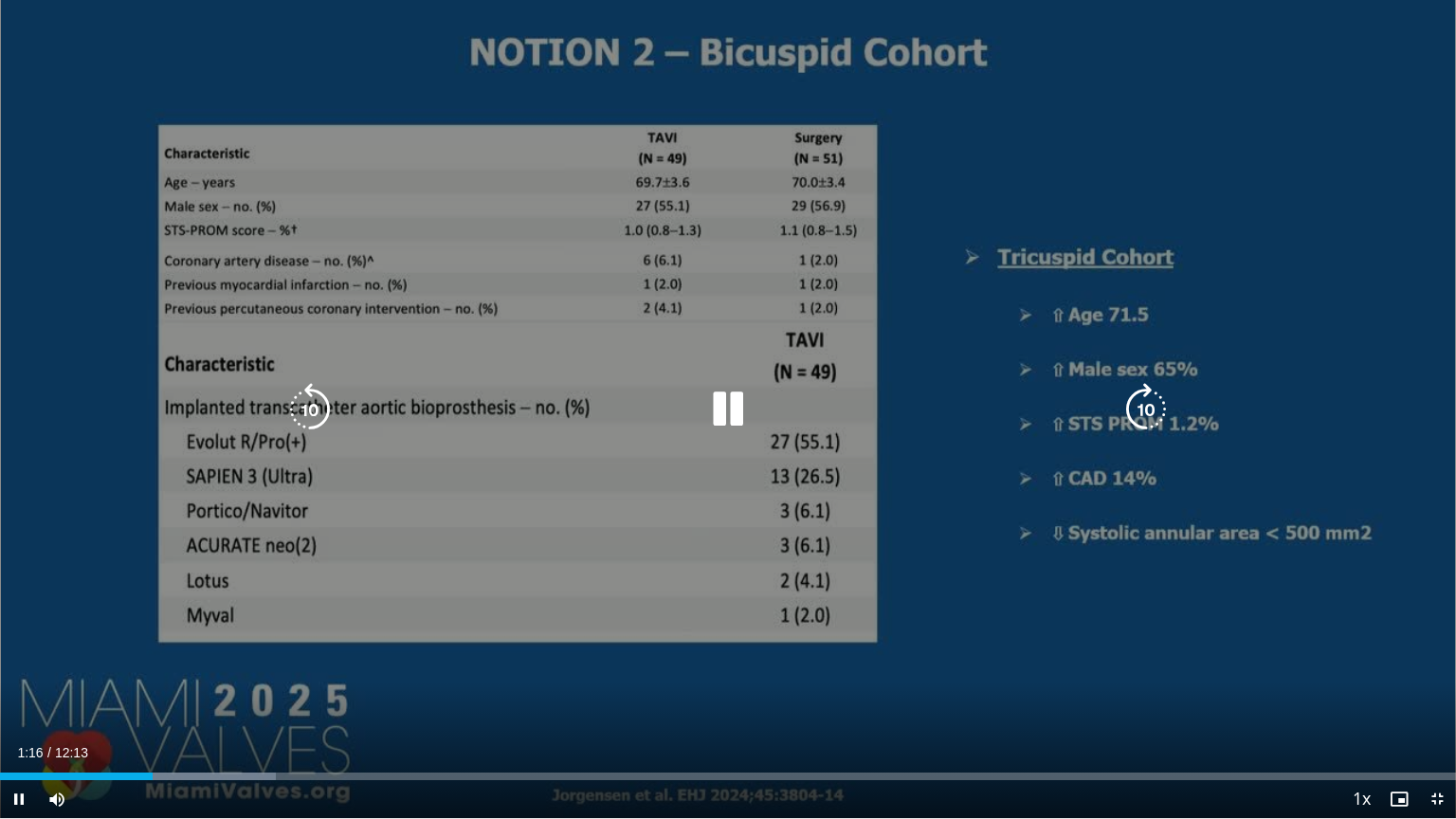 click at bounding box center (1146, 410) 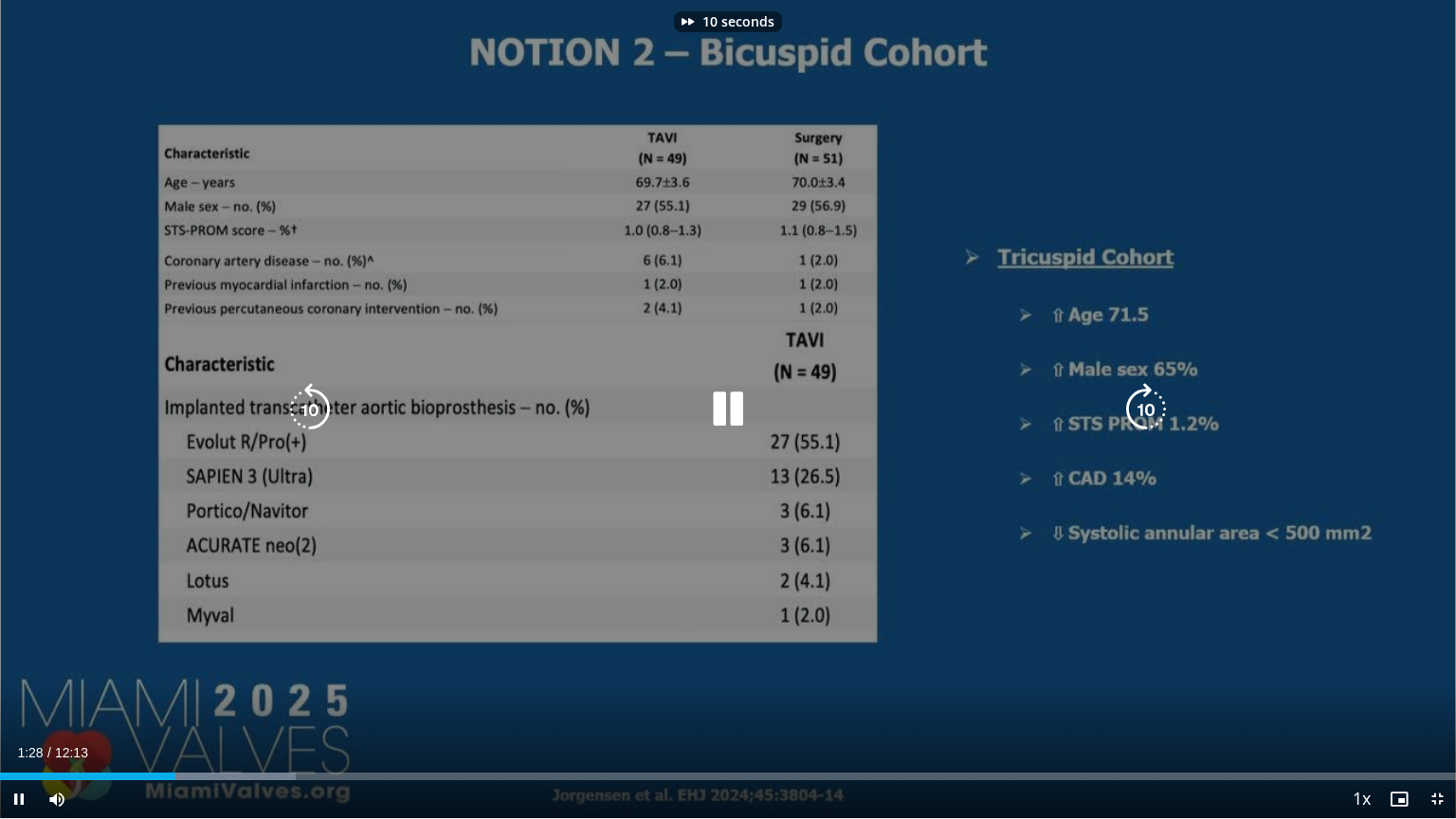 click at bounding box center (1146, 410) 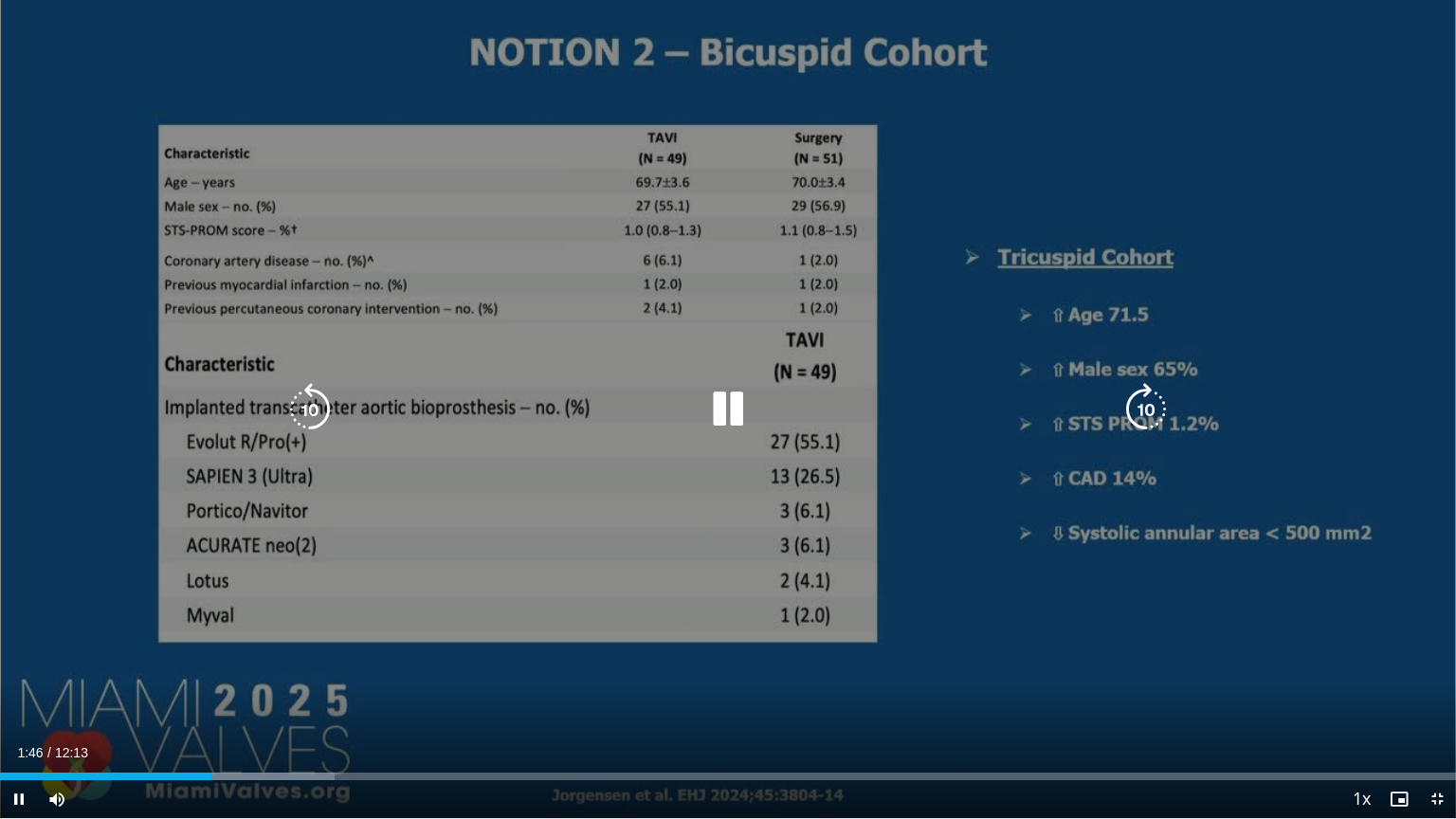 click at bounding box center (310, 410) 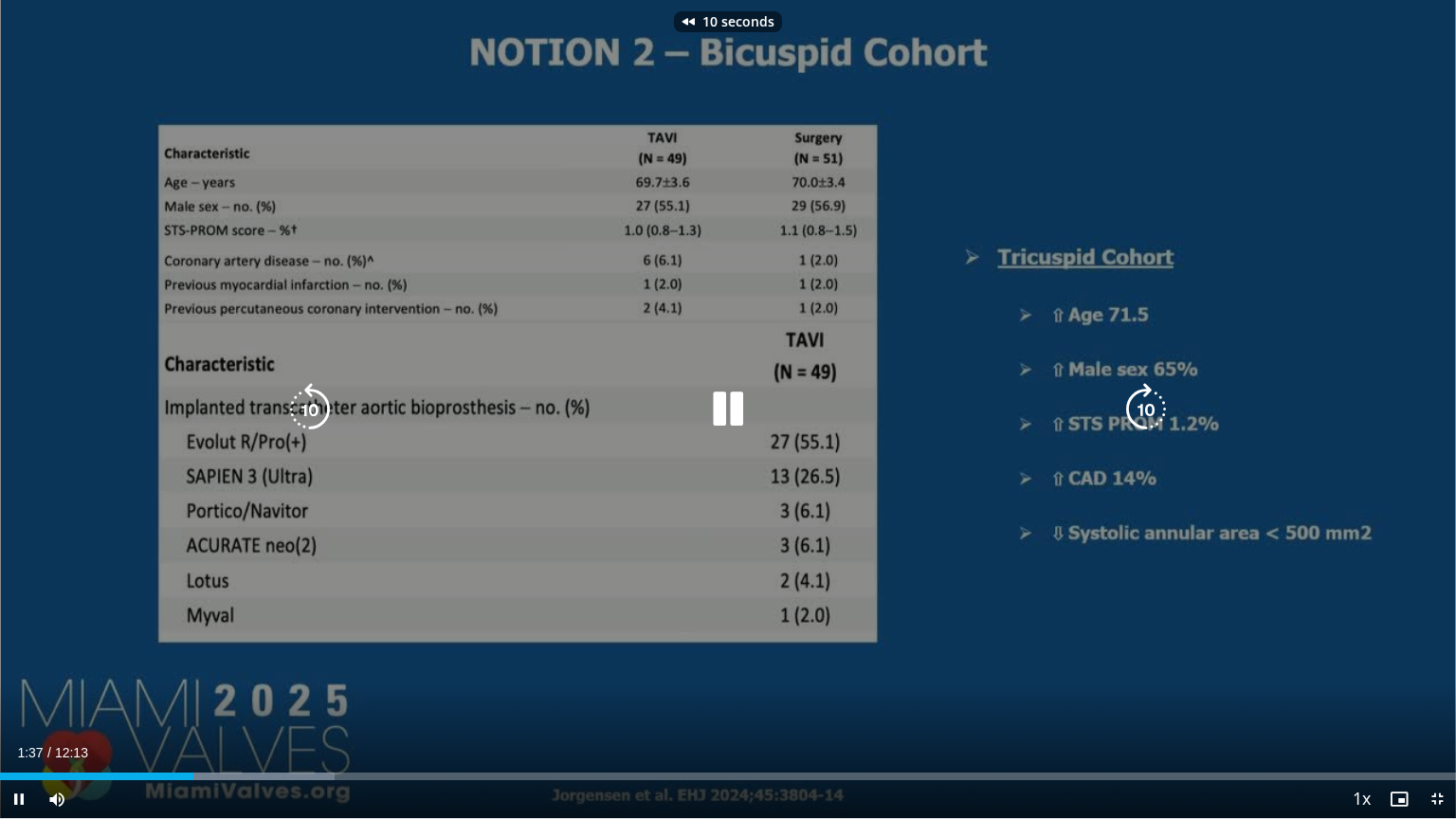 click at bounding box center (310, 410) 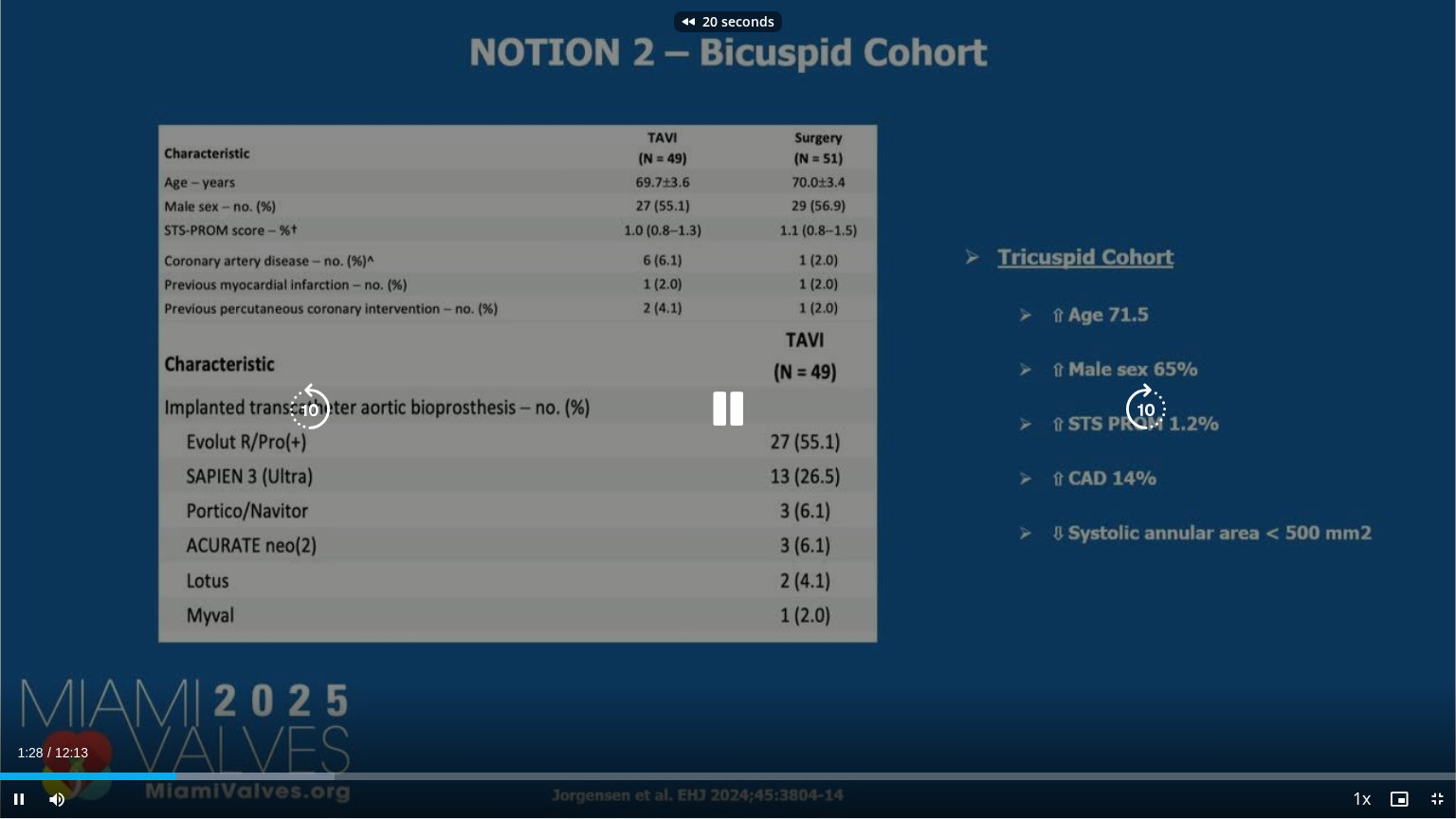 click at bounding box center [1146, 410] 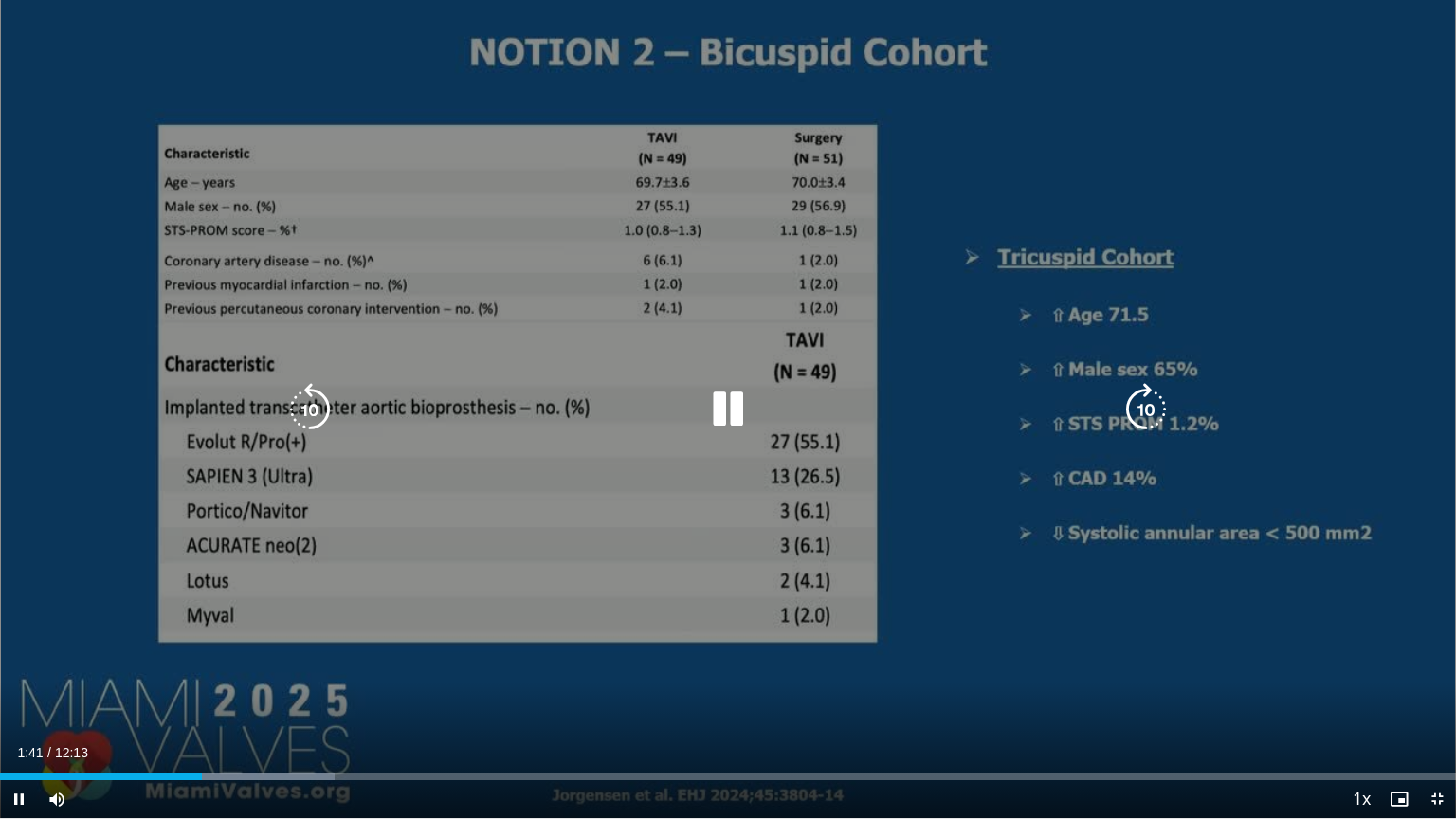 click on "10 seconds
Tap to unmute" at bounding box center [728, 409] 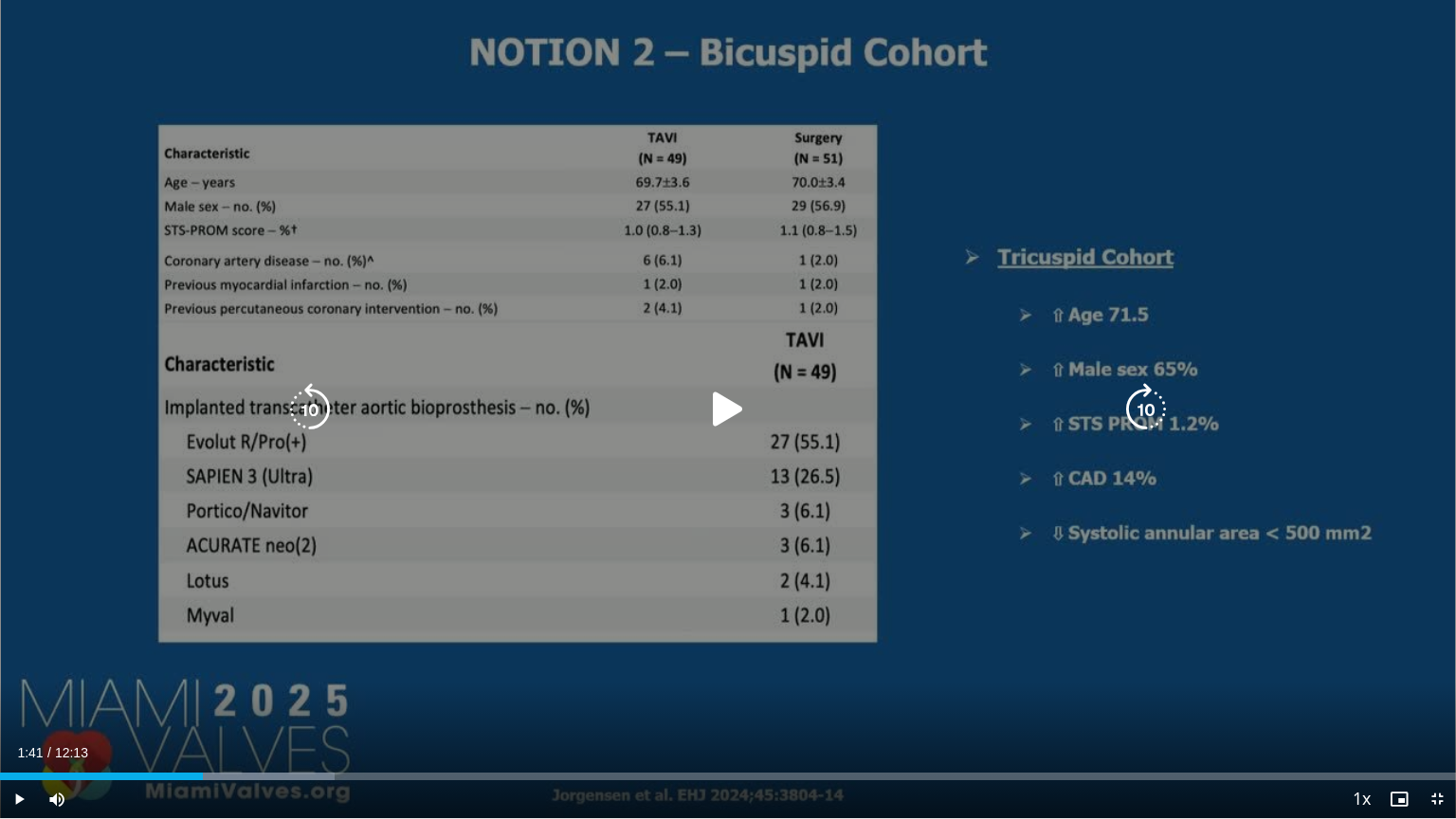 click on "10 seconds
Tap to unmute" at bounding box center [728, 409] 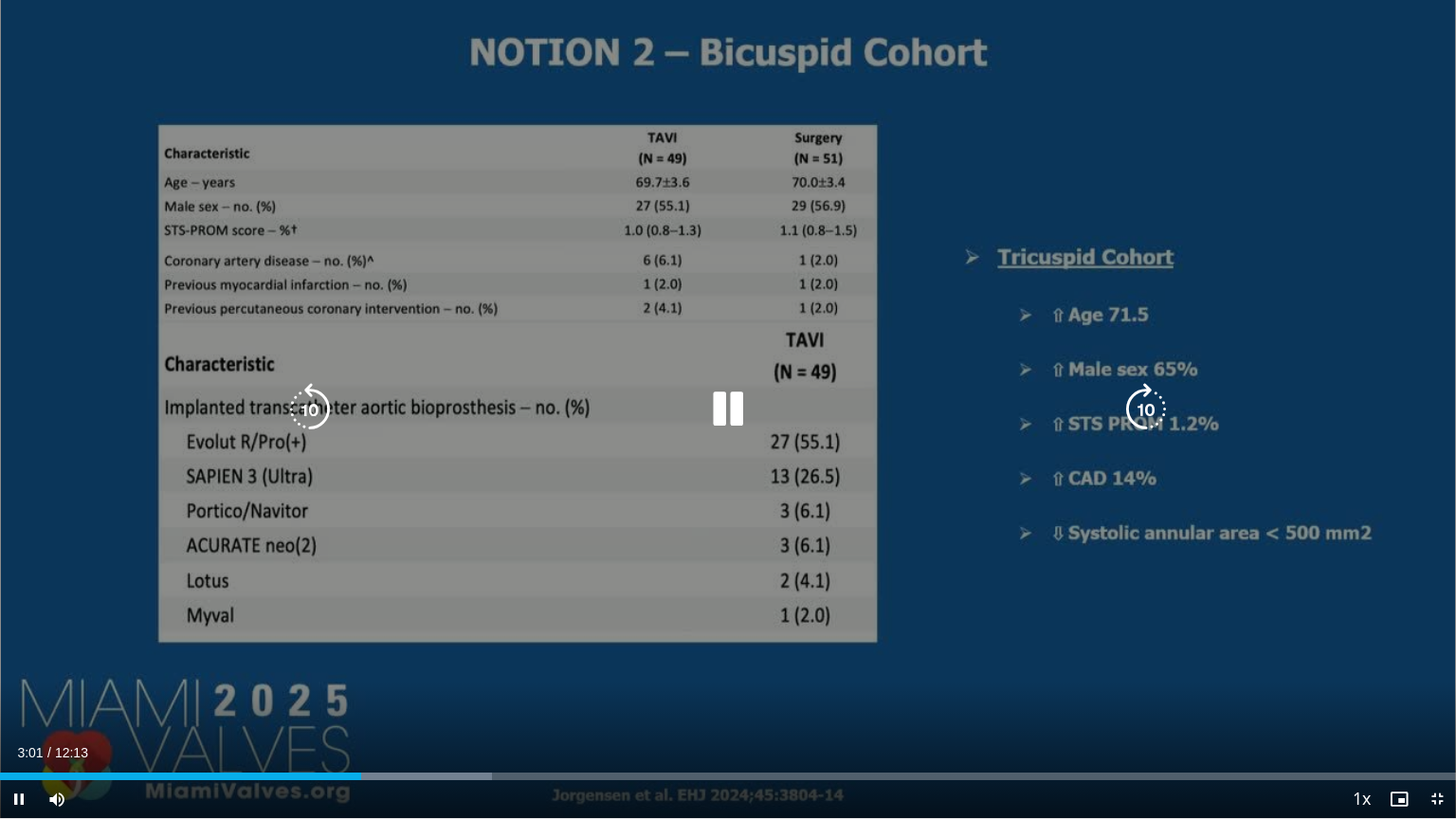 click on "10 seconds
Tap to unmute" at bounding box center (728, 409) 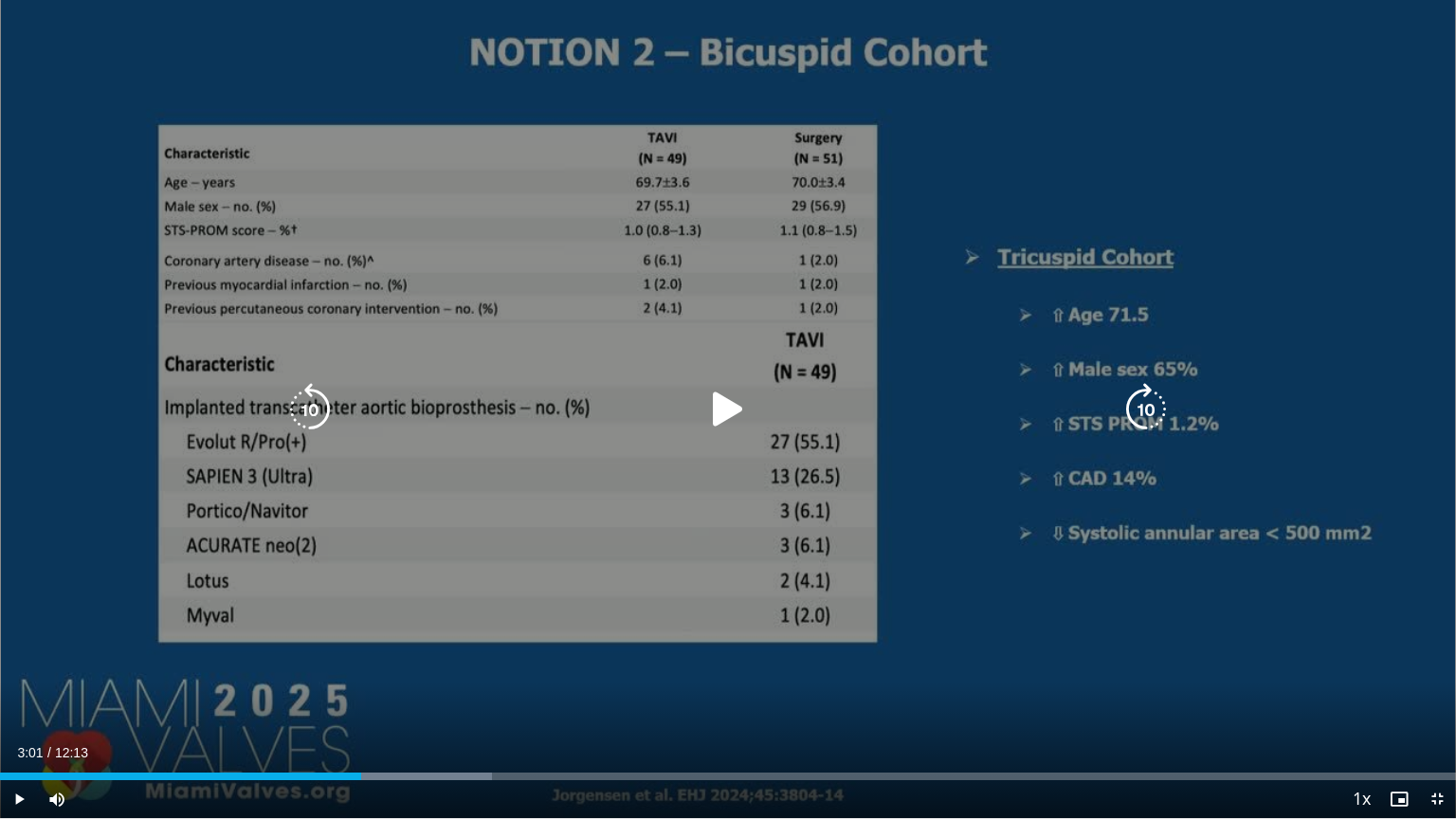 click on "10 seconds
Tap to unmute" at bounding box center (728, 409) 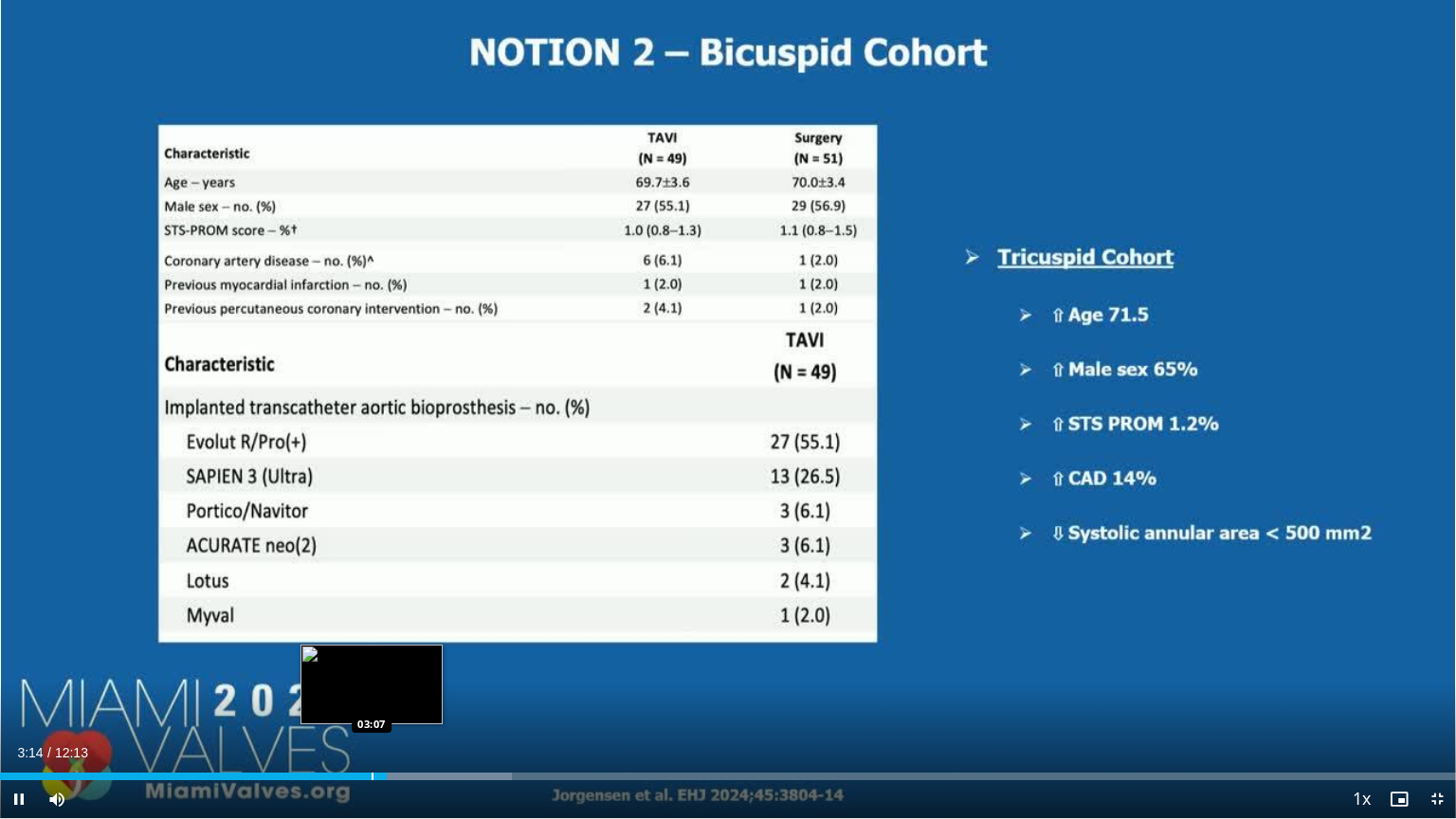 click at bounding box center [373, 776] 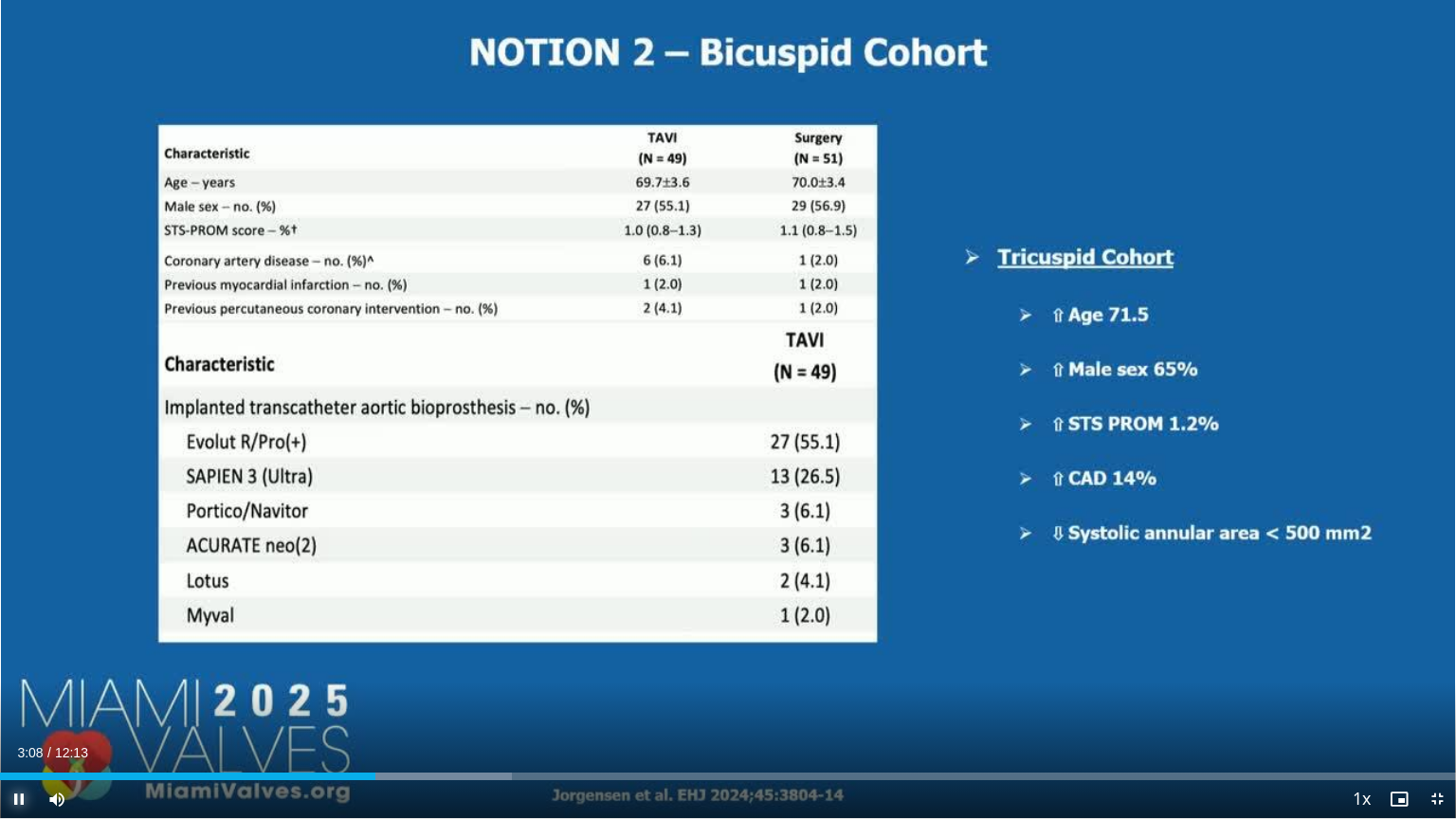 click at bounding box center [19, 799] 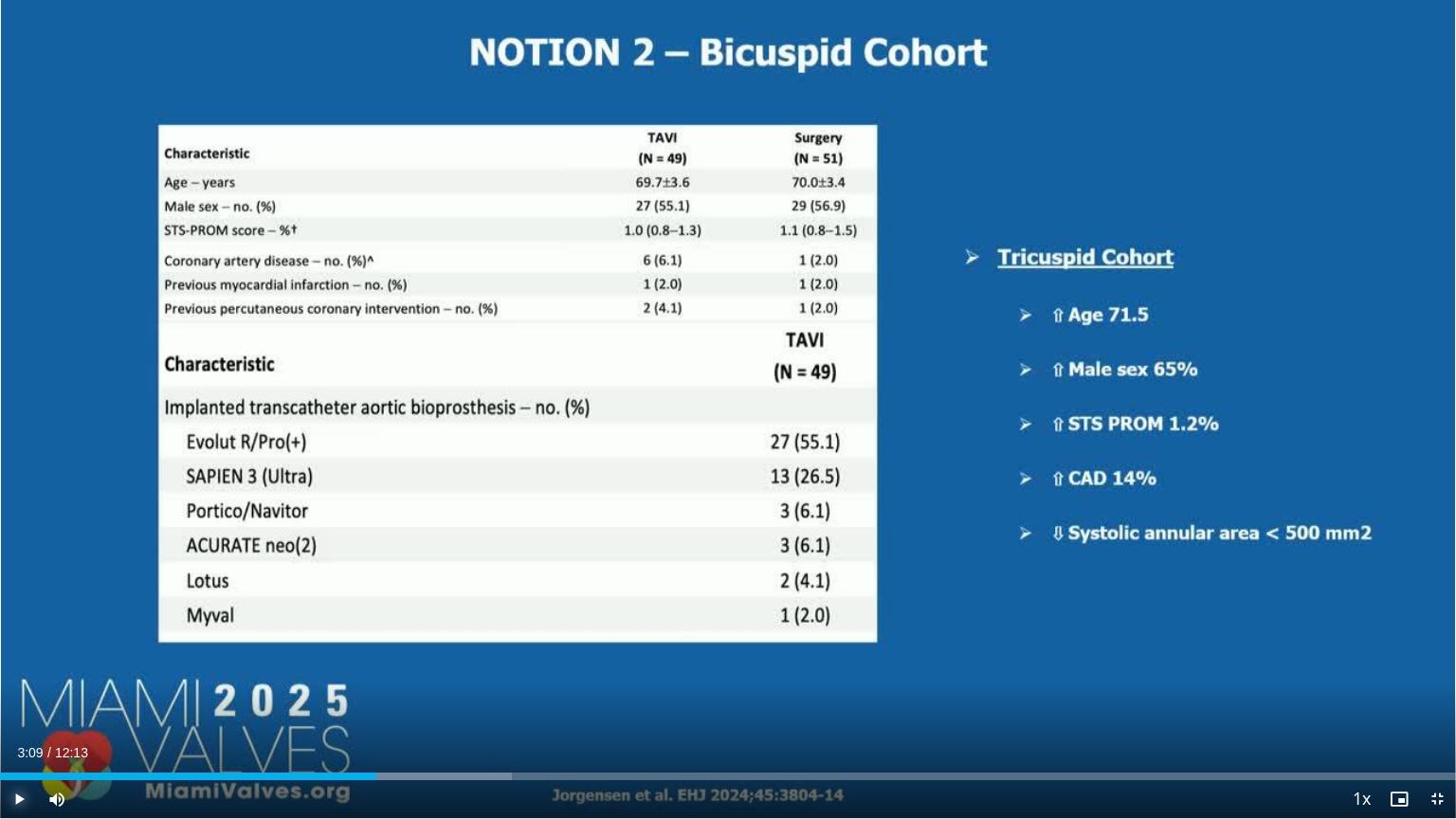 click at bounding box center [19, 799] 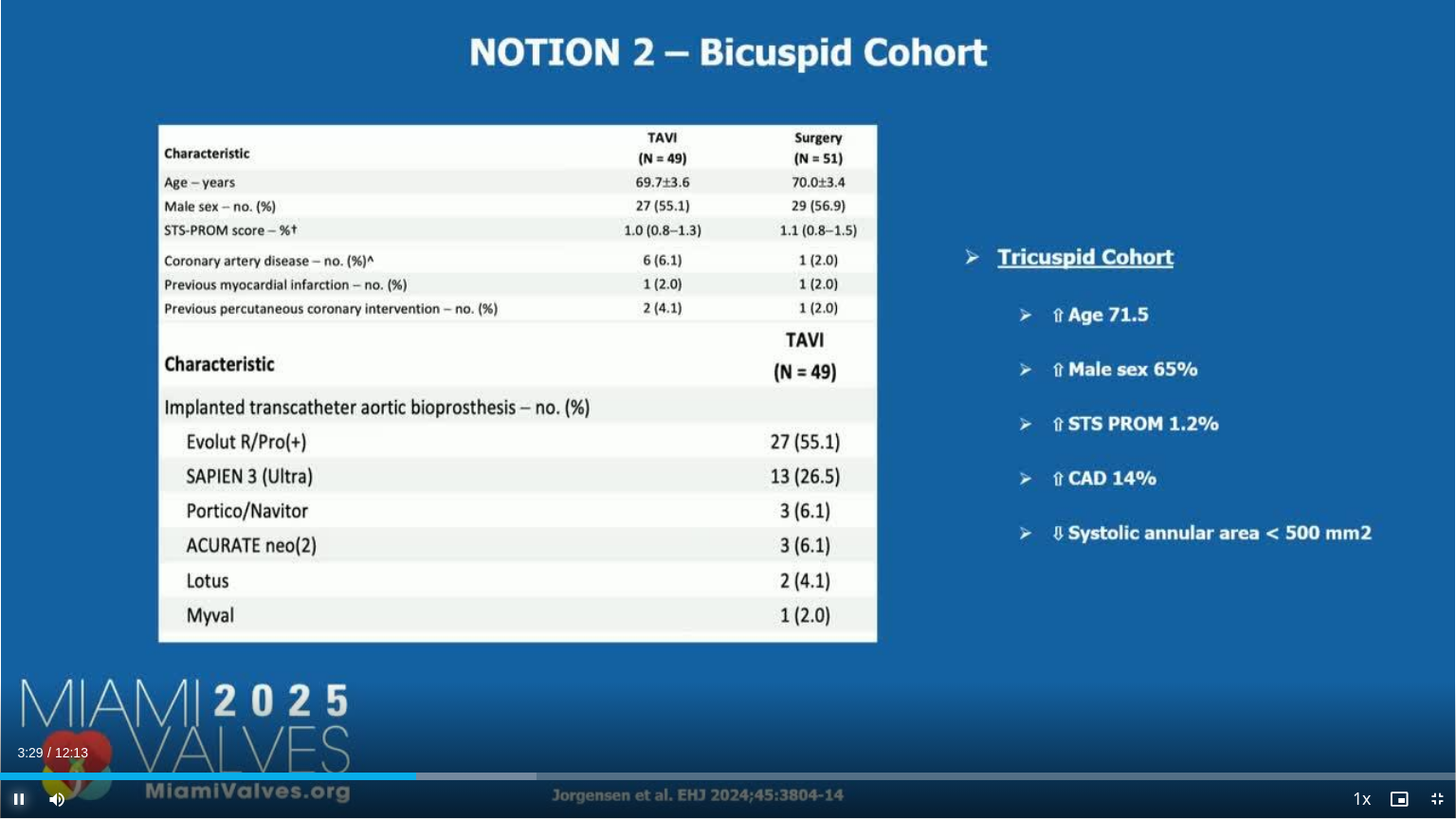 click at bounding box center [19, 799] 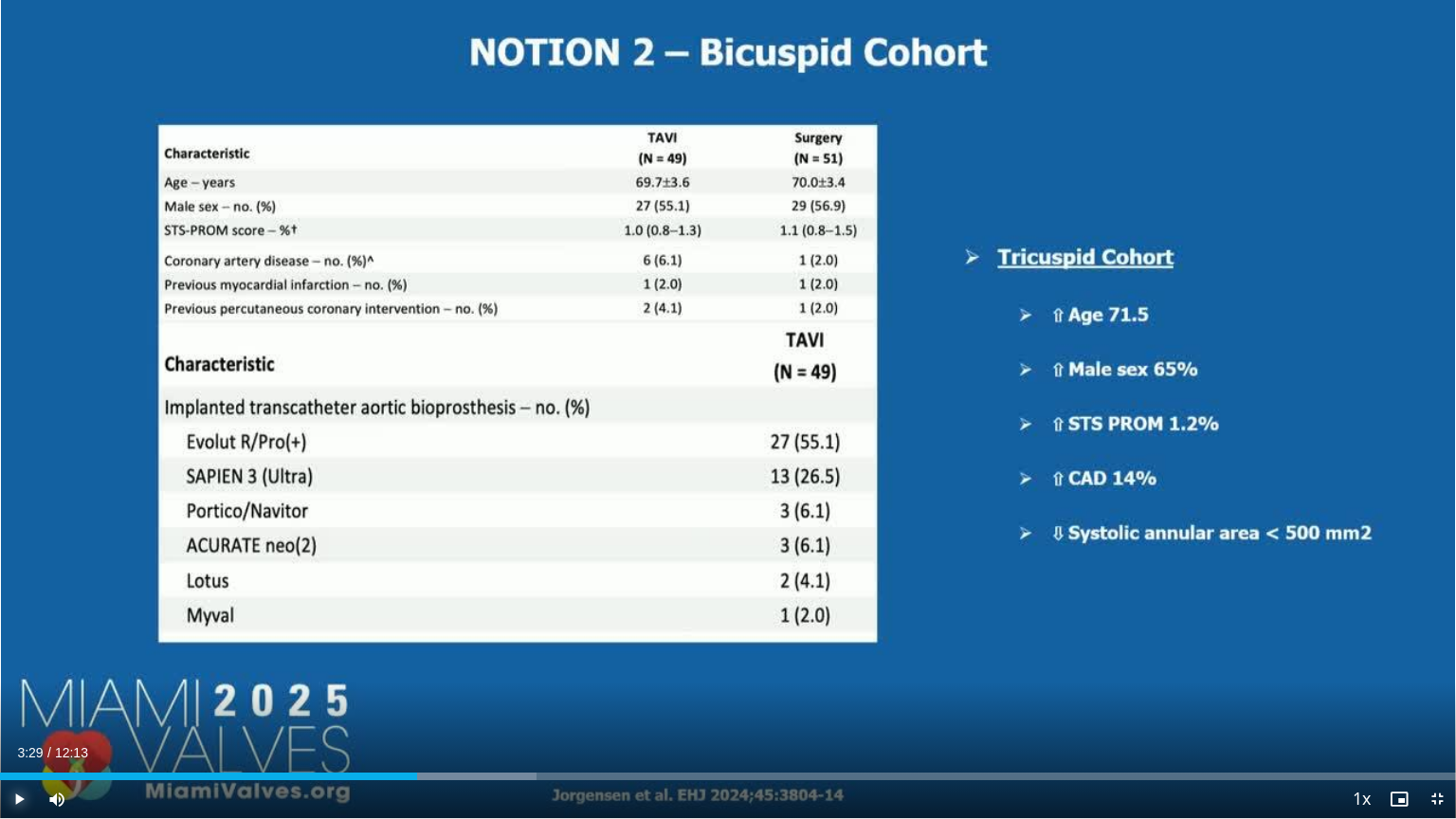 click at bounding box center (19, 799) 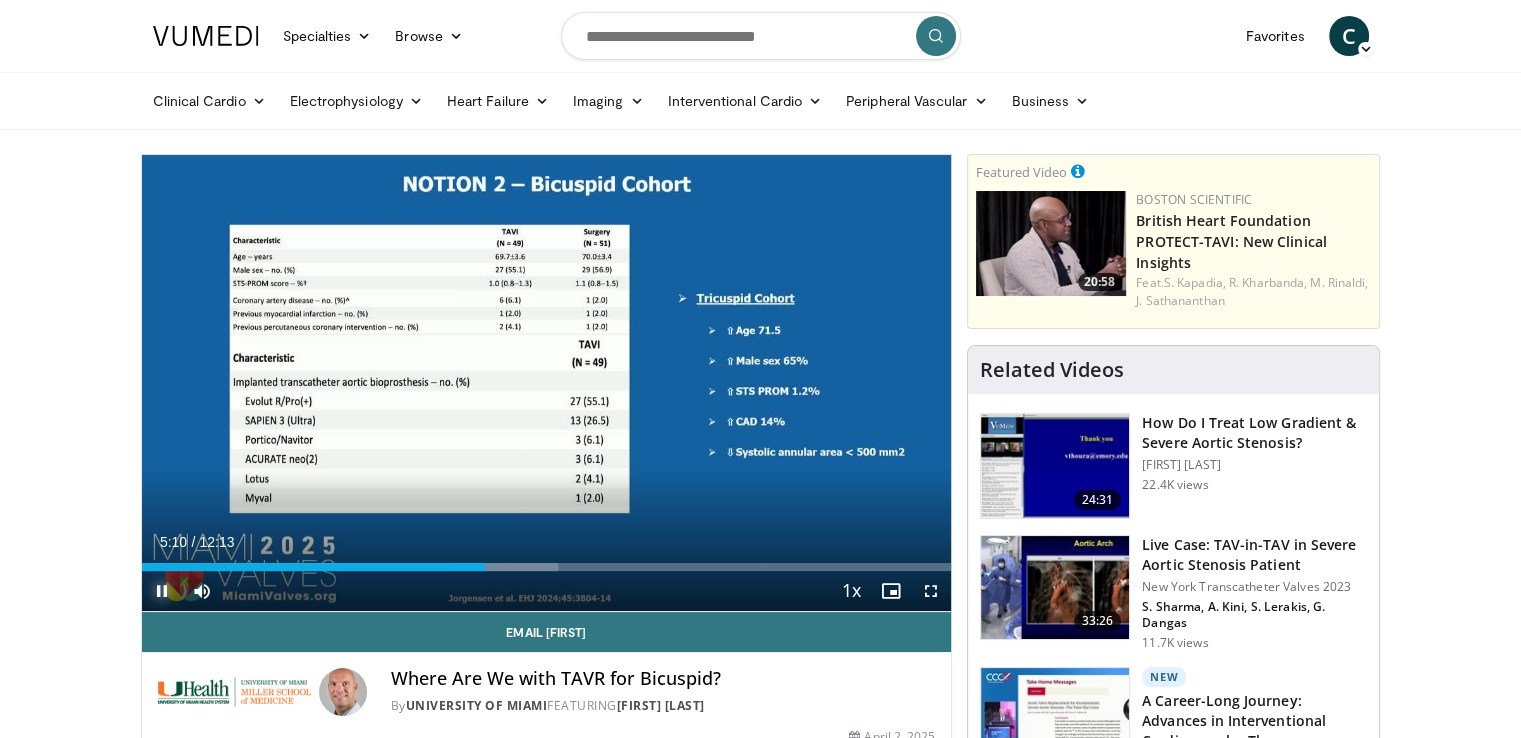 click at bounding box center [162, 591] 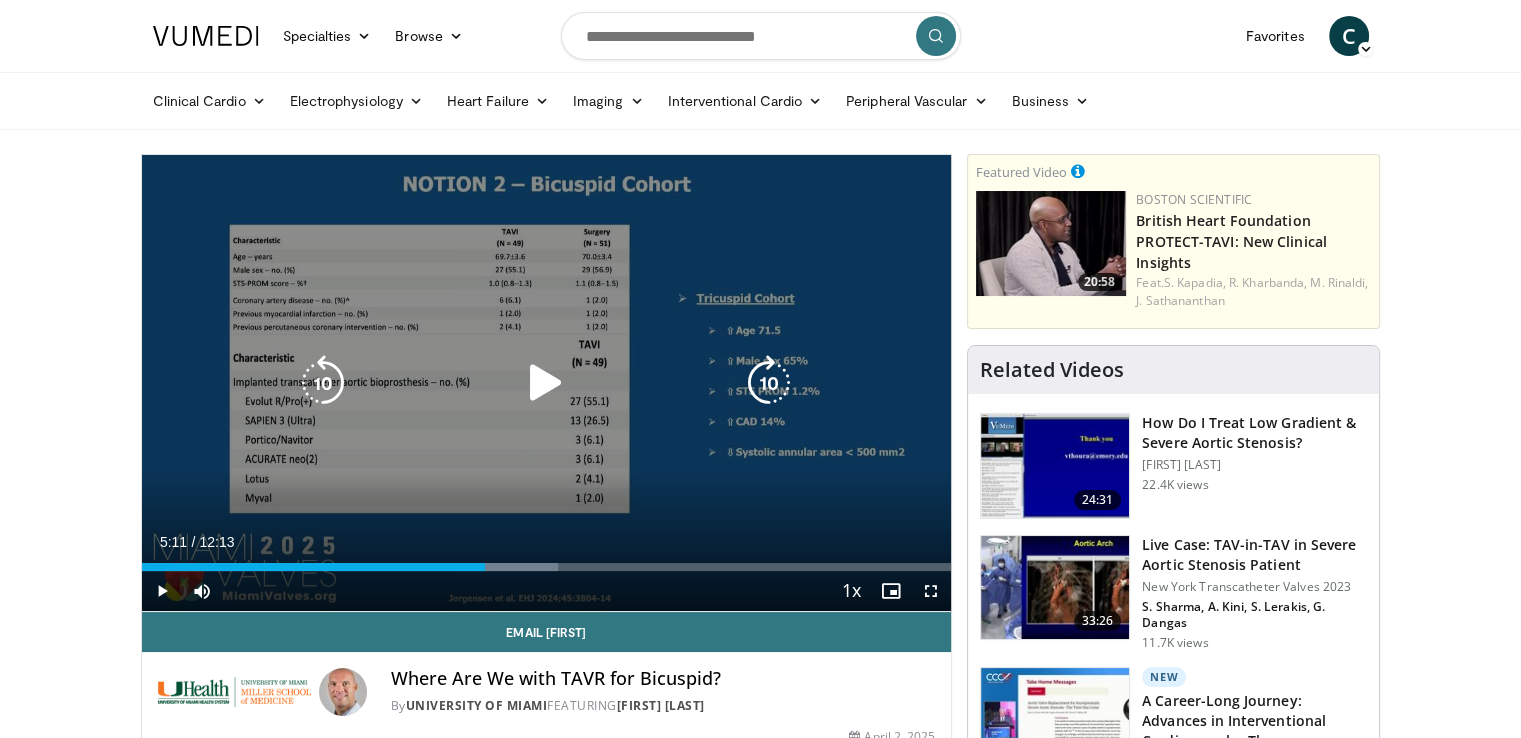 click at bounding box center [323, 383] 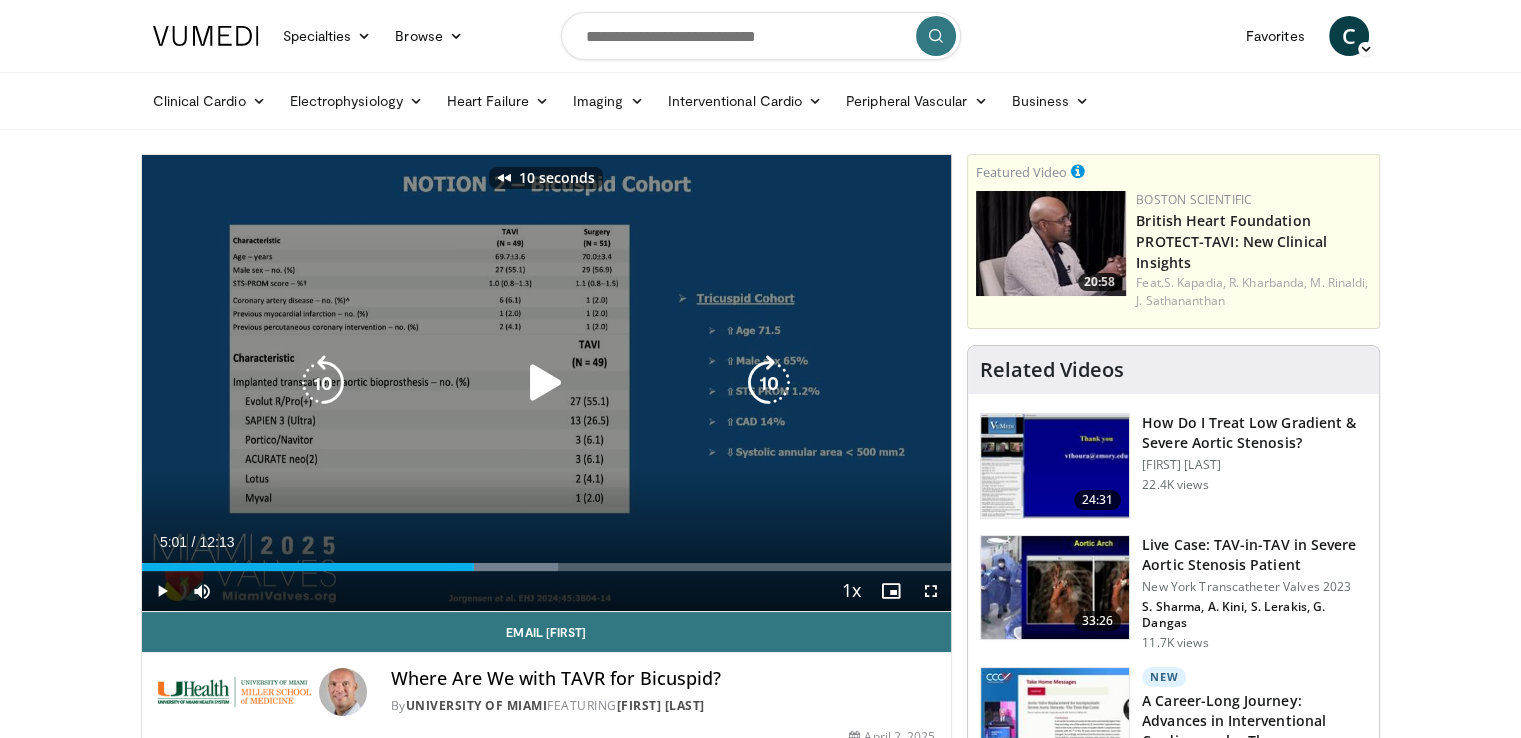 click at bounding box center (323, 383) 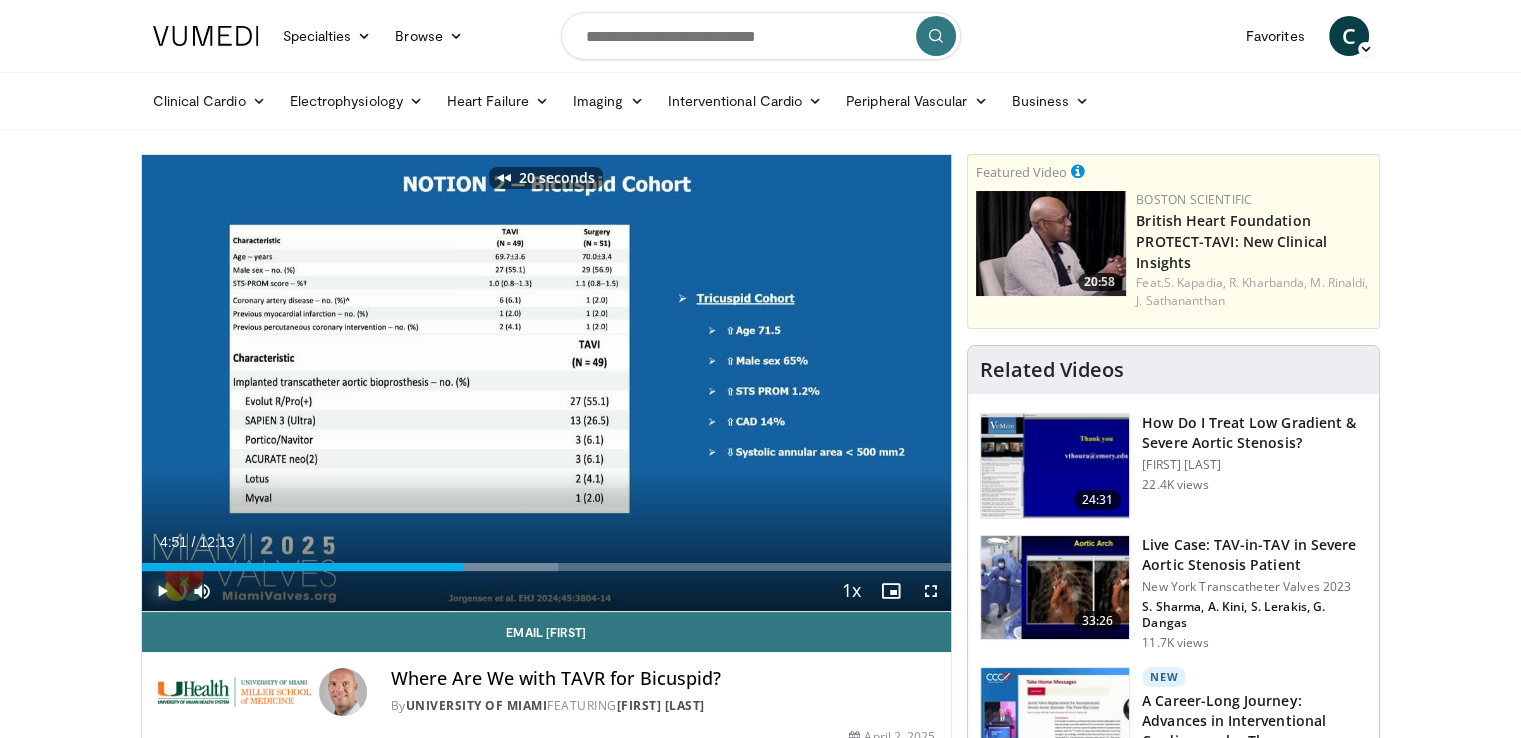 click at bounding box center (162, 591) 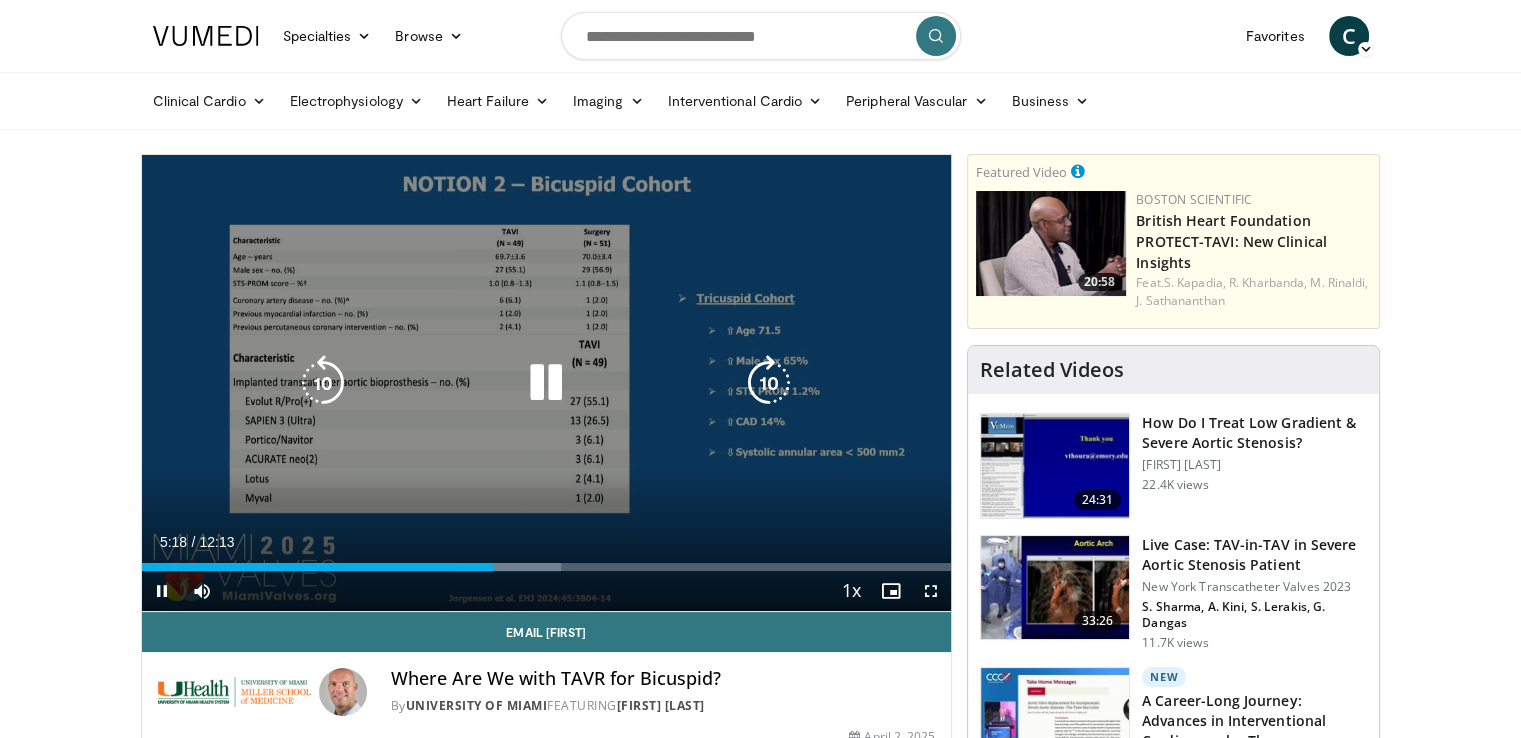 click at bounding box center [323, 383] 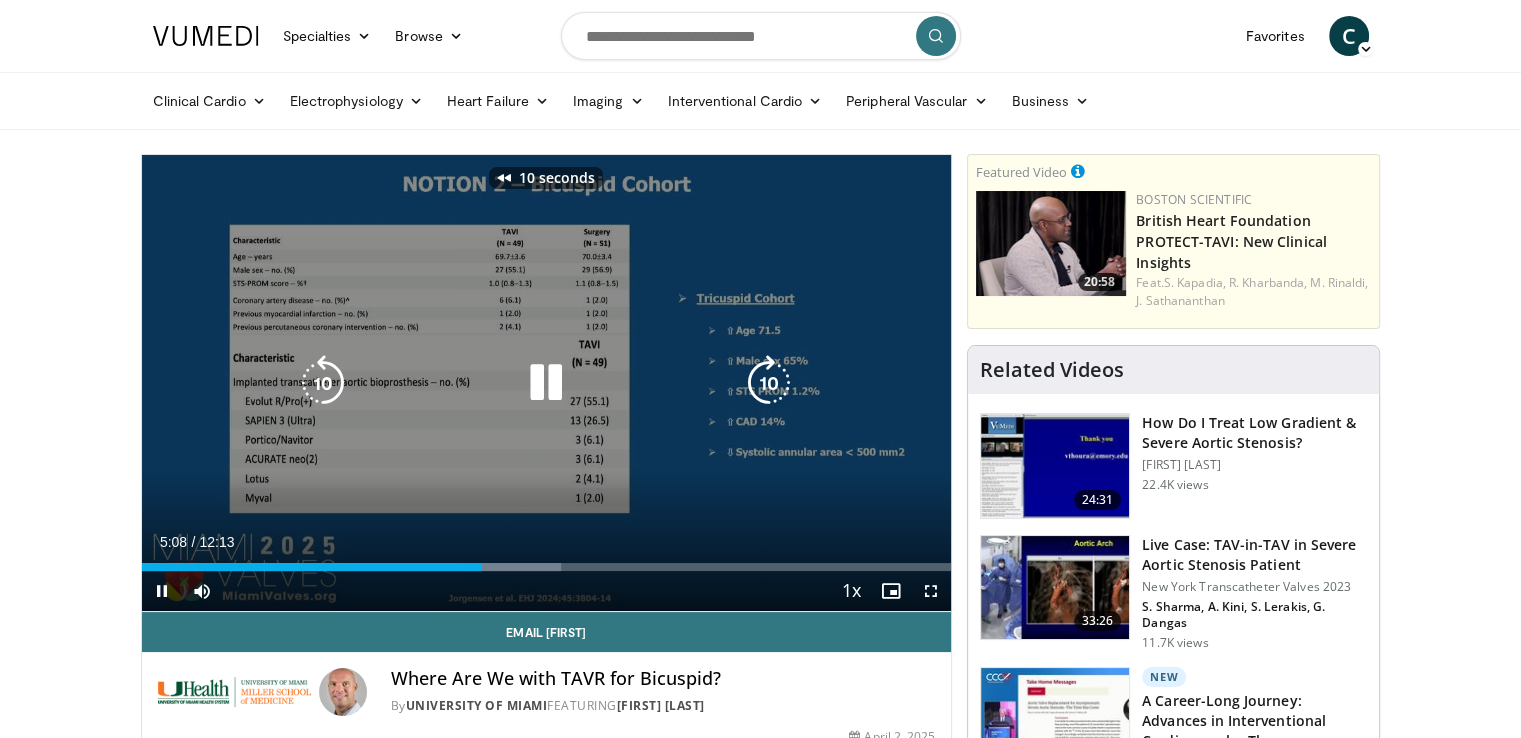 click at bounding box center (323, 383) 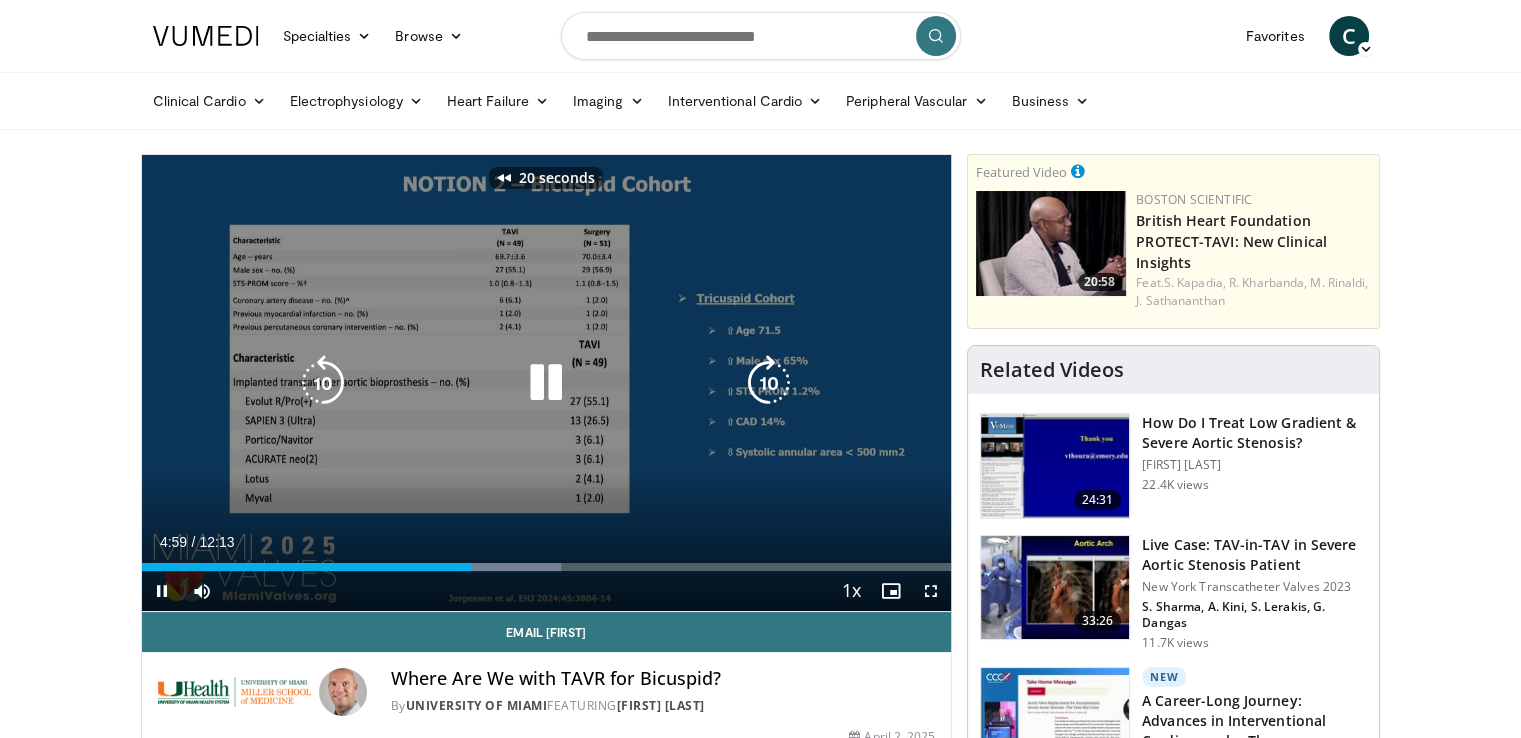 click at bounding box center (323, 383) 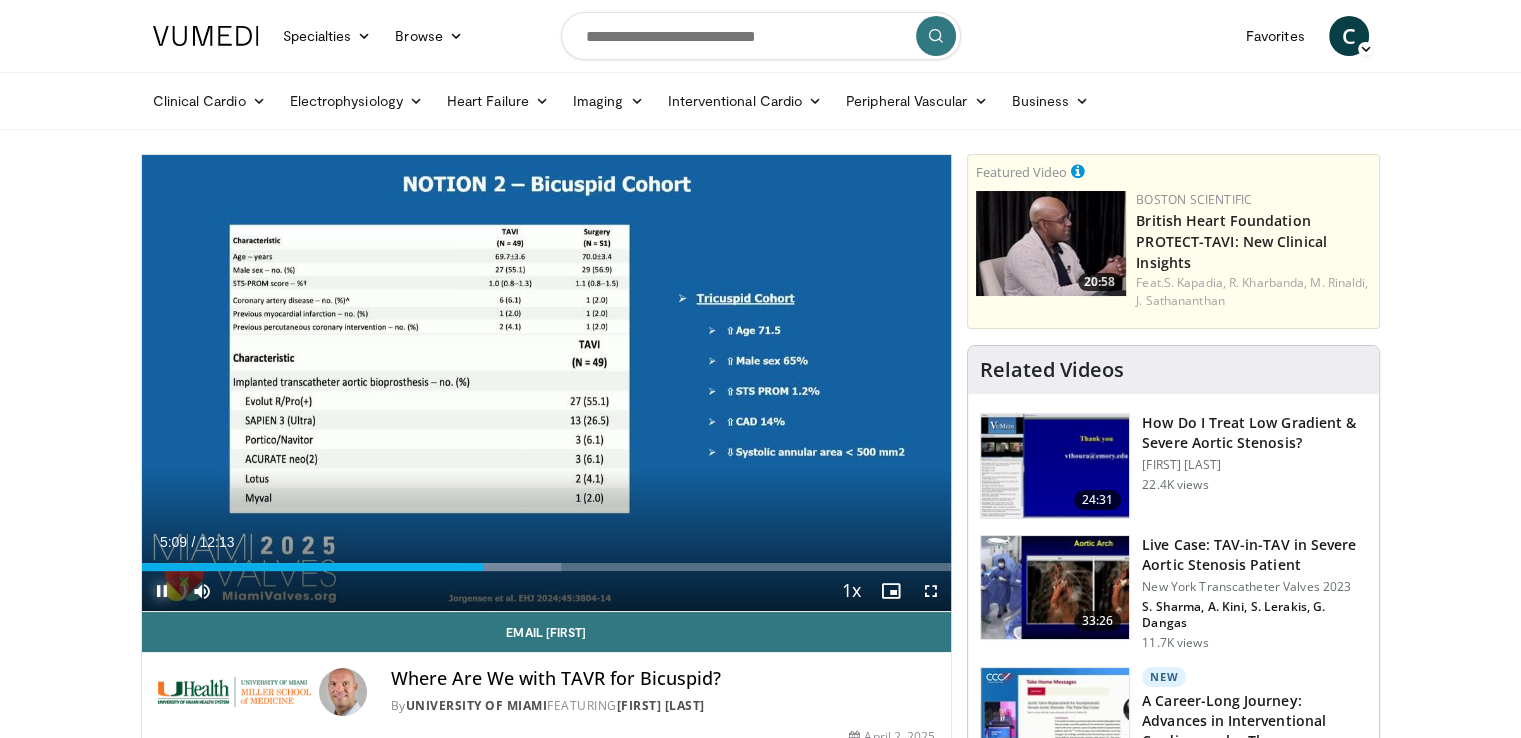 click at bounding box center (162, 591) 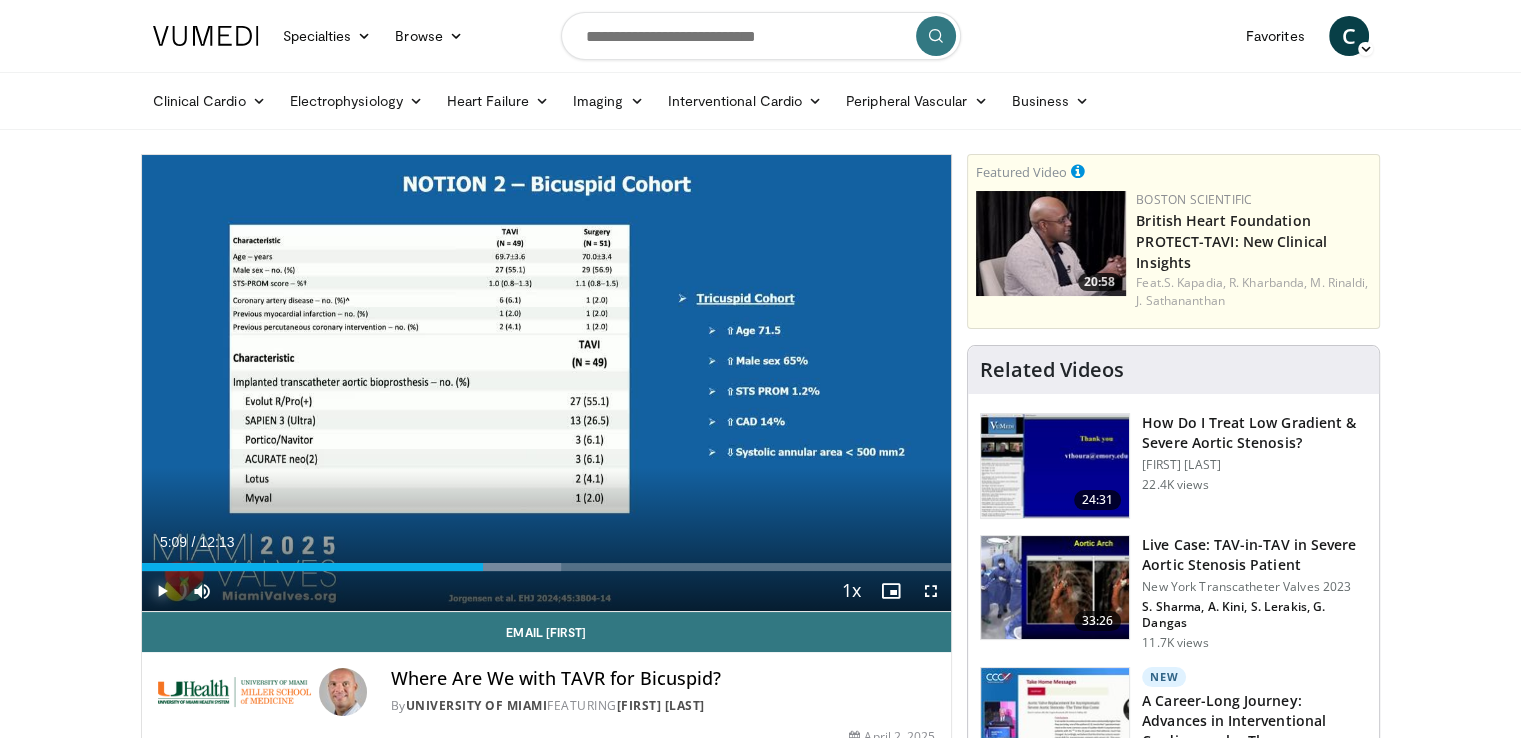 click at bounding box center (162, 591) 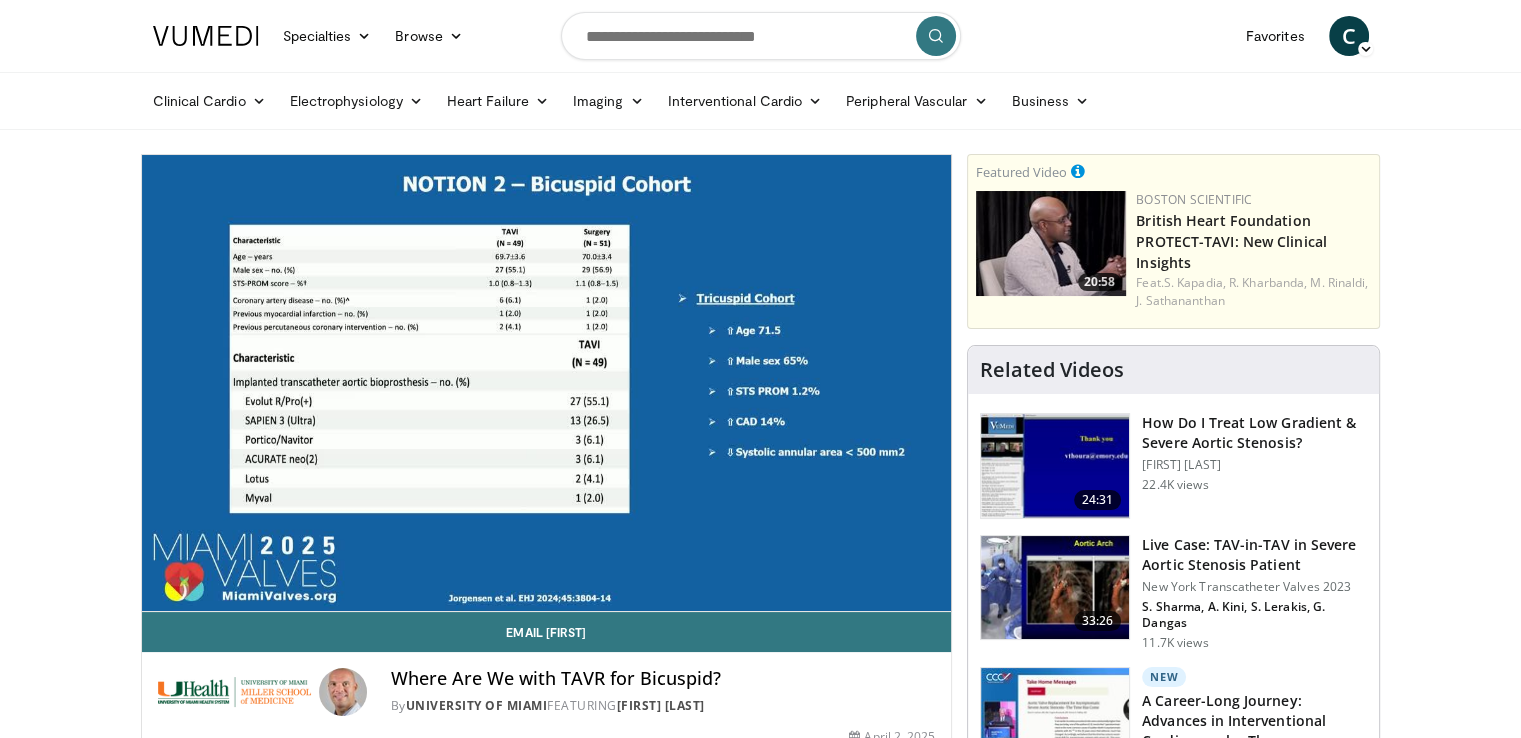 click on "**********" at bounding box center [547, 383] 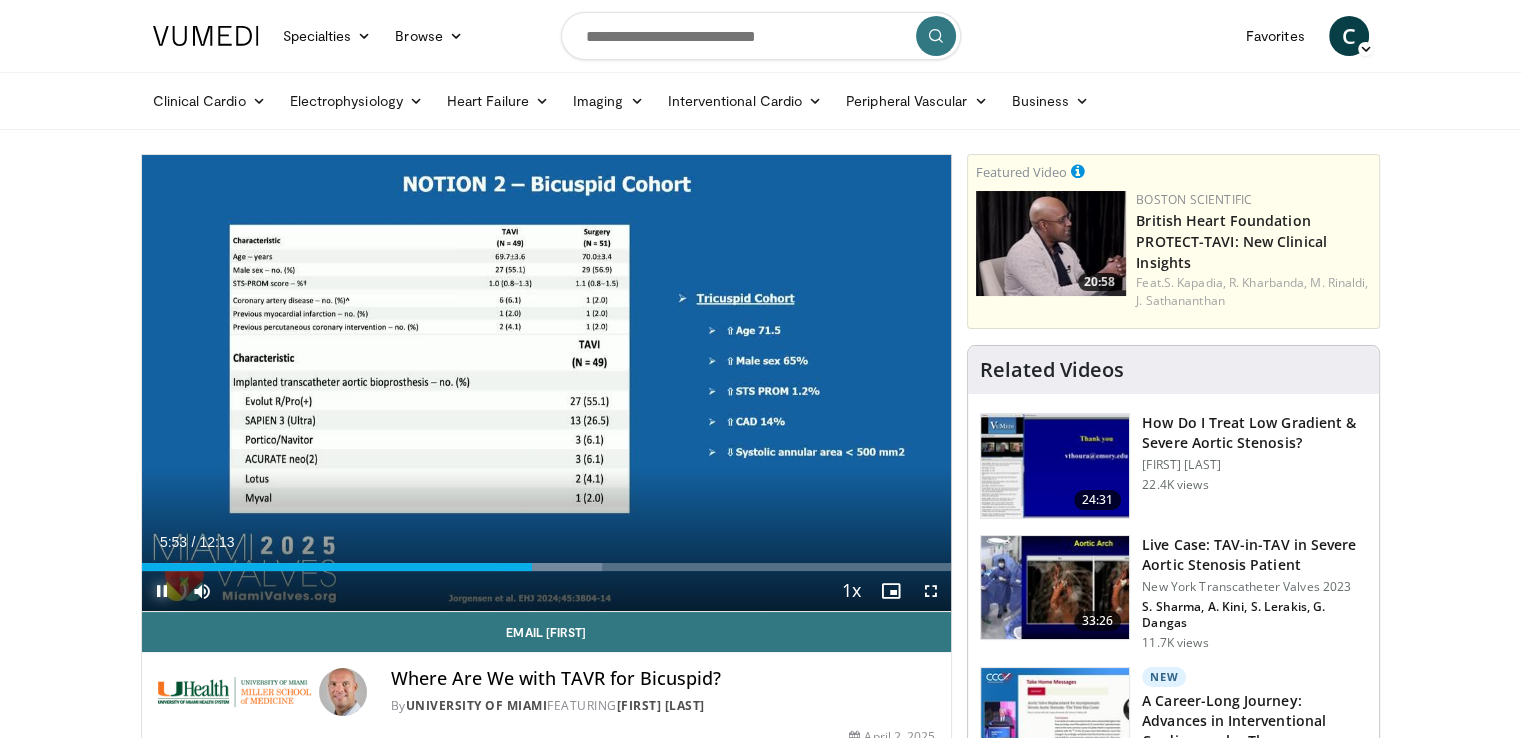 click at bounding box center (162, 591) 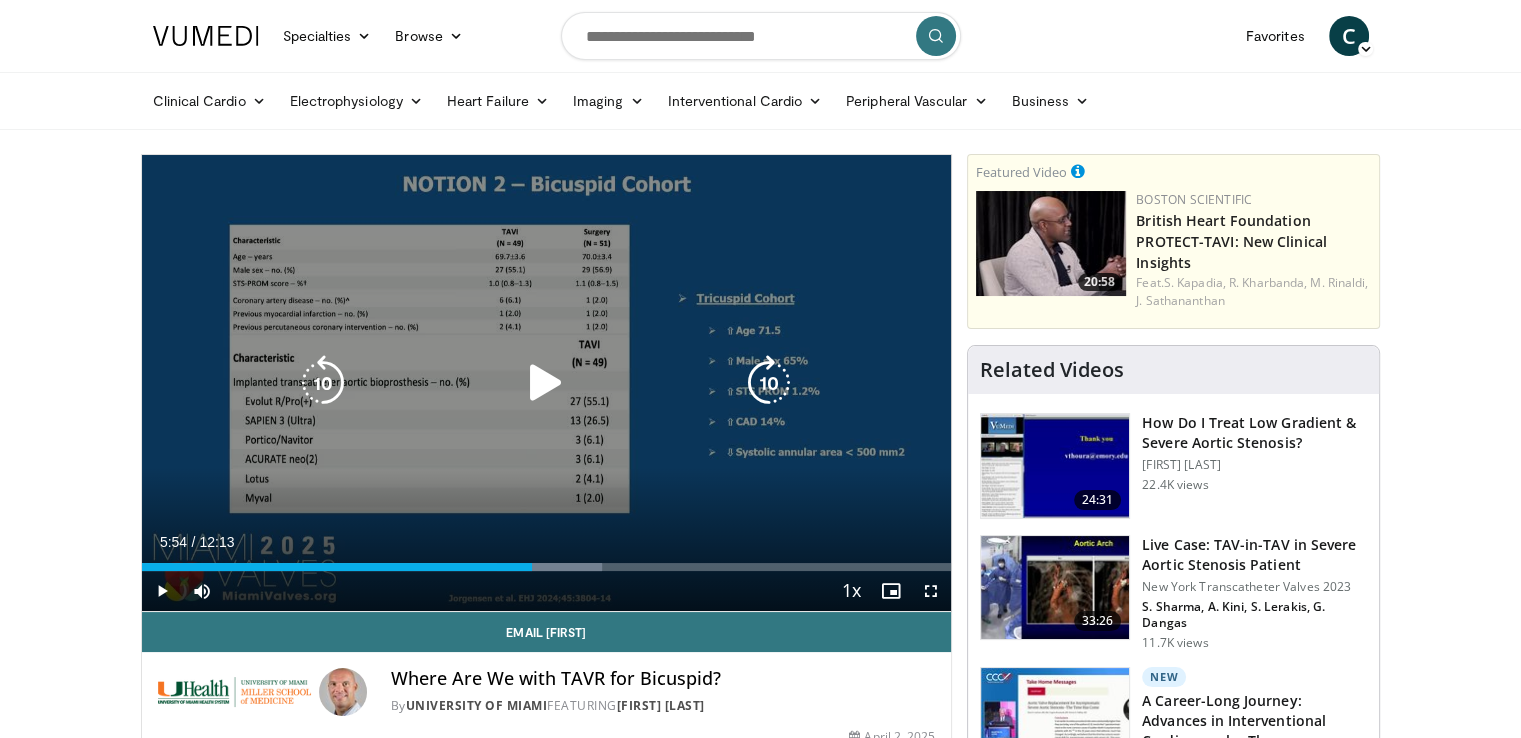 click on "30 seconds
Tap to unmute" at bounding box center (547, 383) 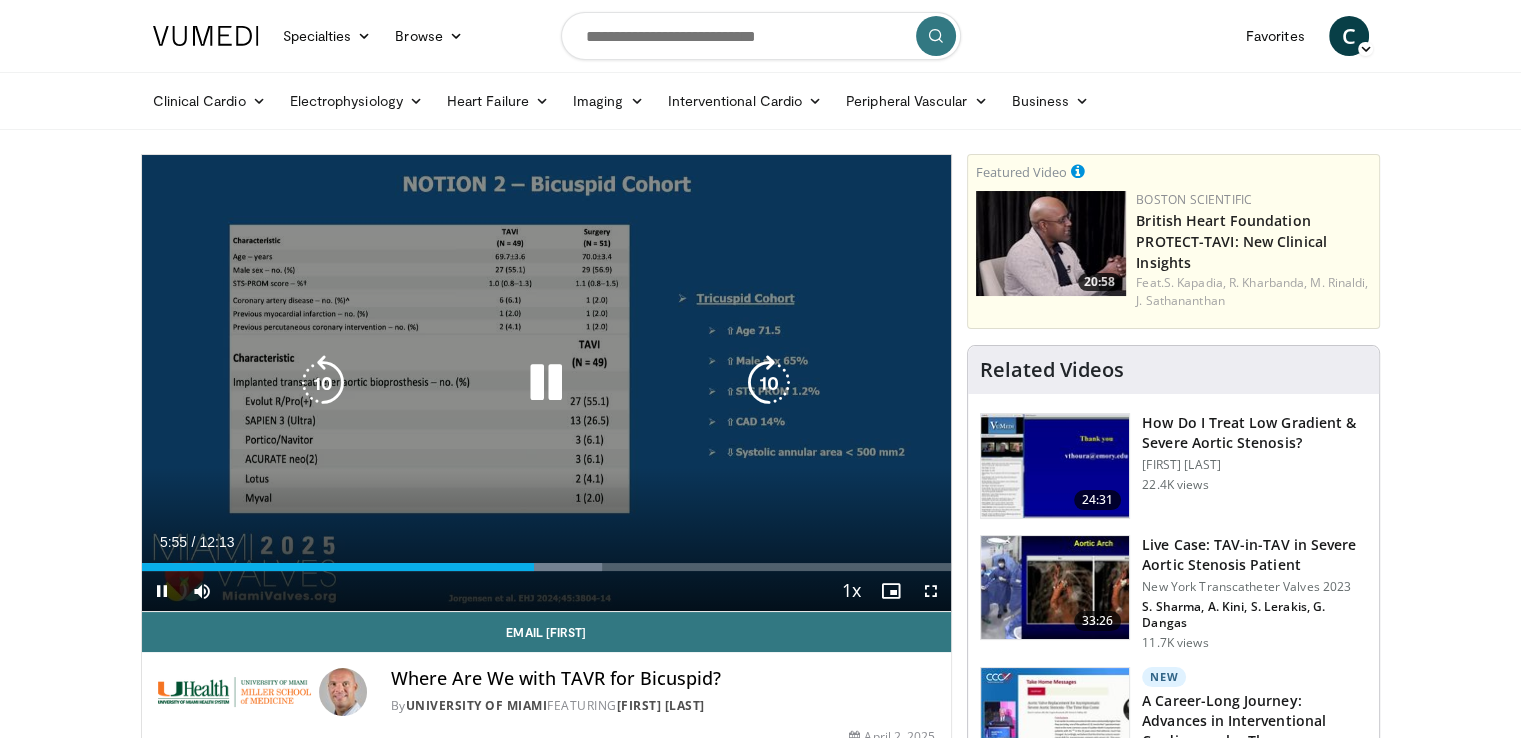 click at bounding box center (546, 383) 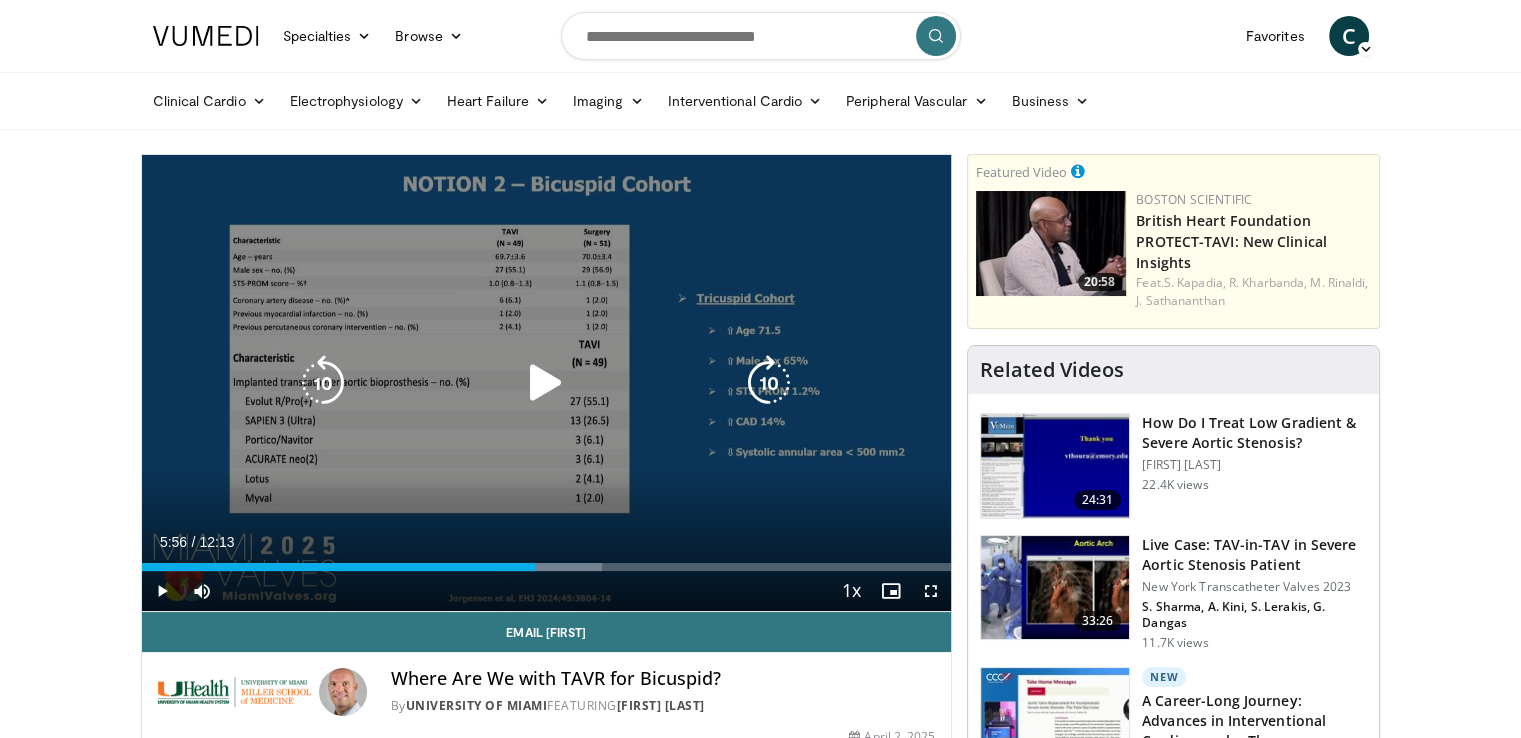 click at bounding box center [323, 383] 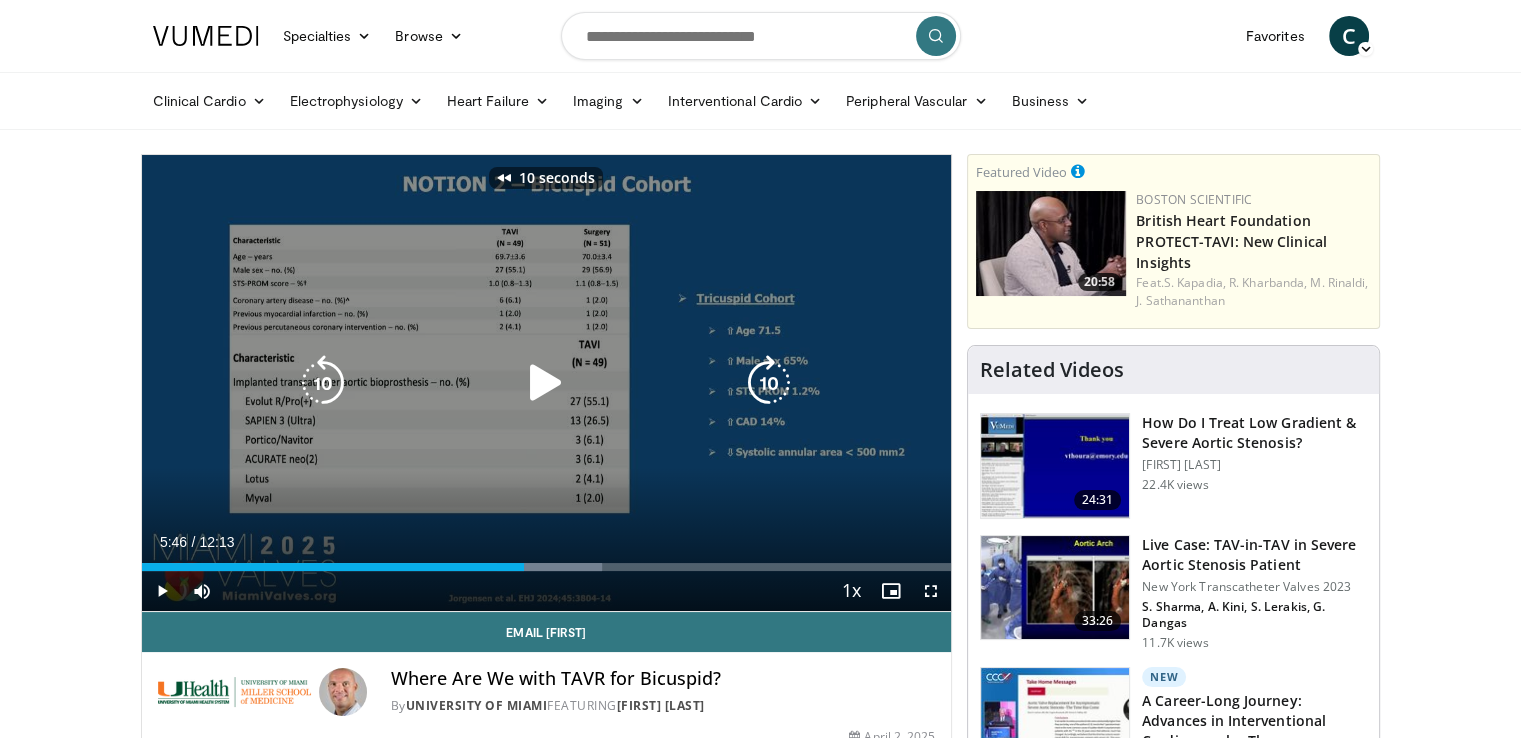 click at bounding box center [546, 383] 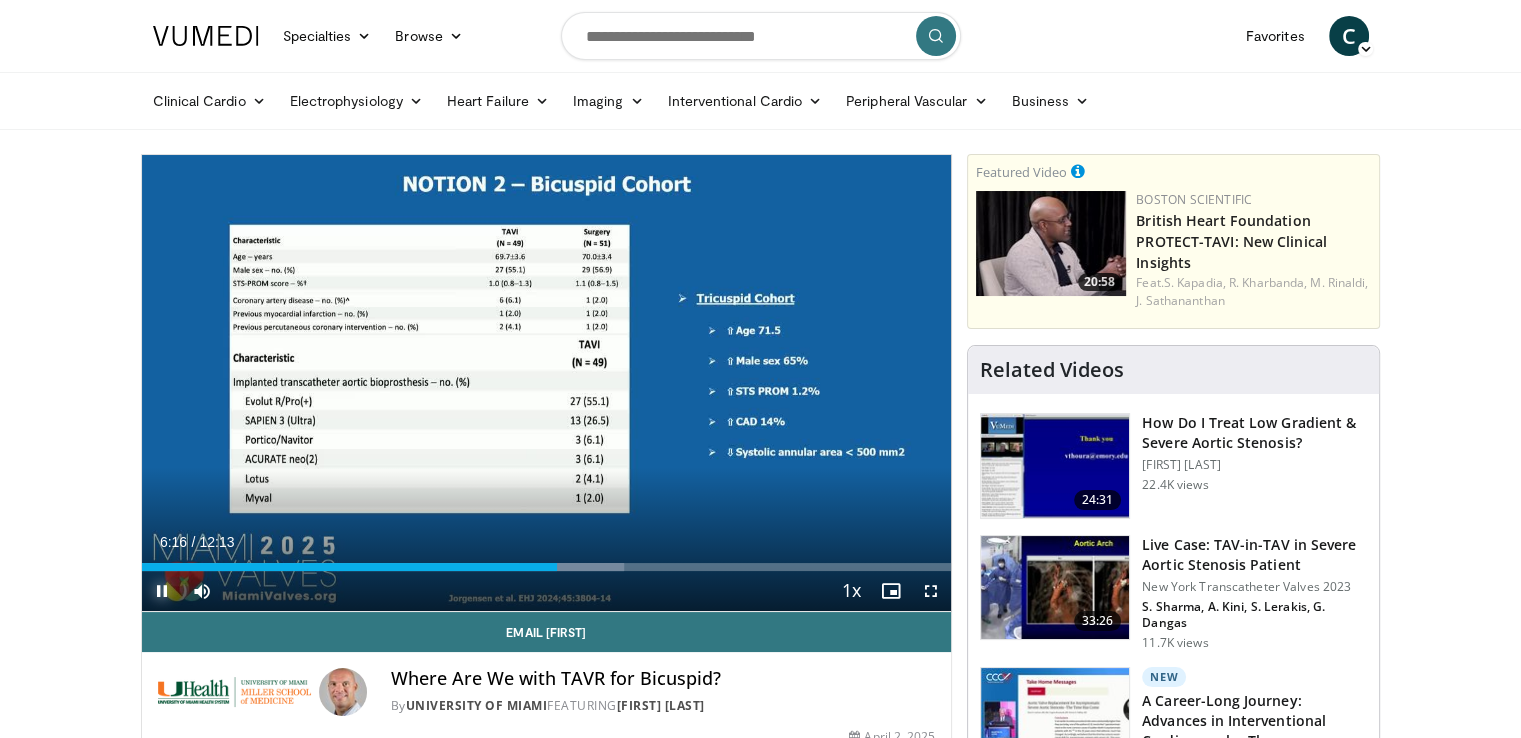 click at bounding box center (162, 591) 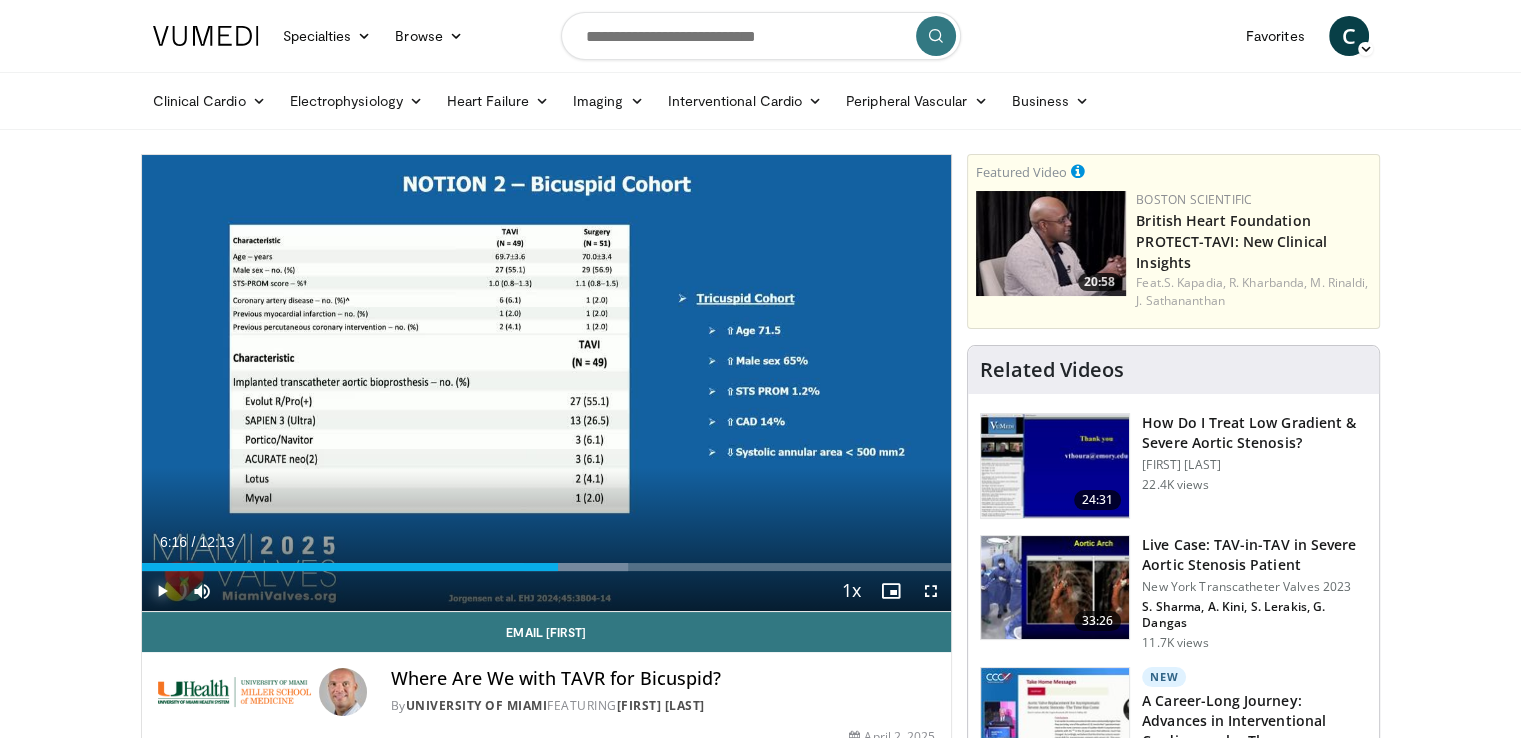 click at bounding box center (162, 591) 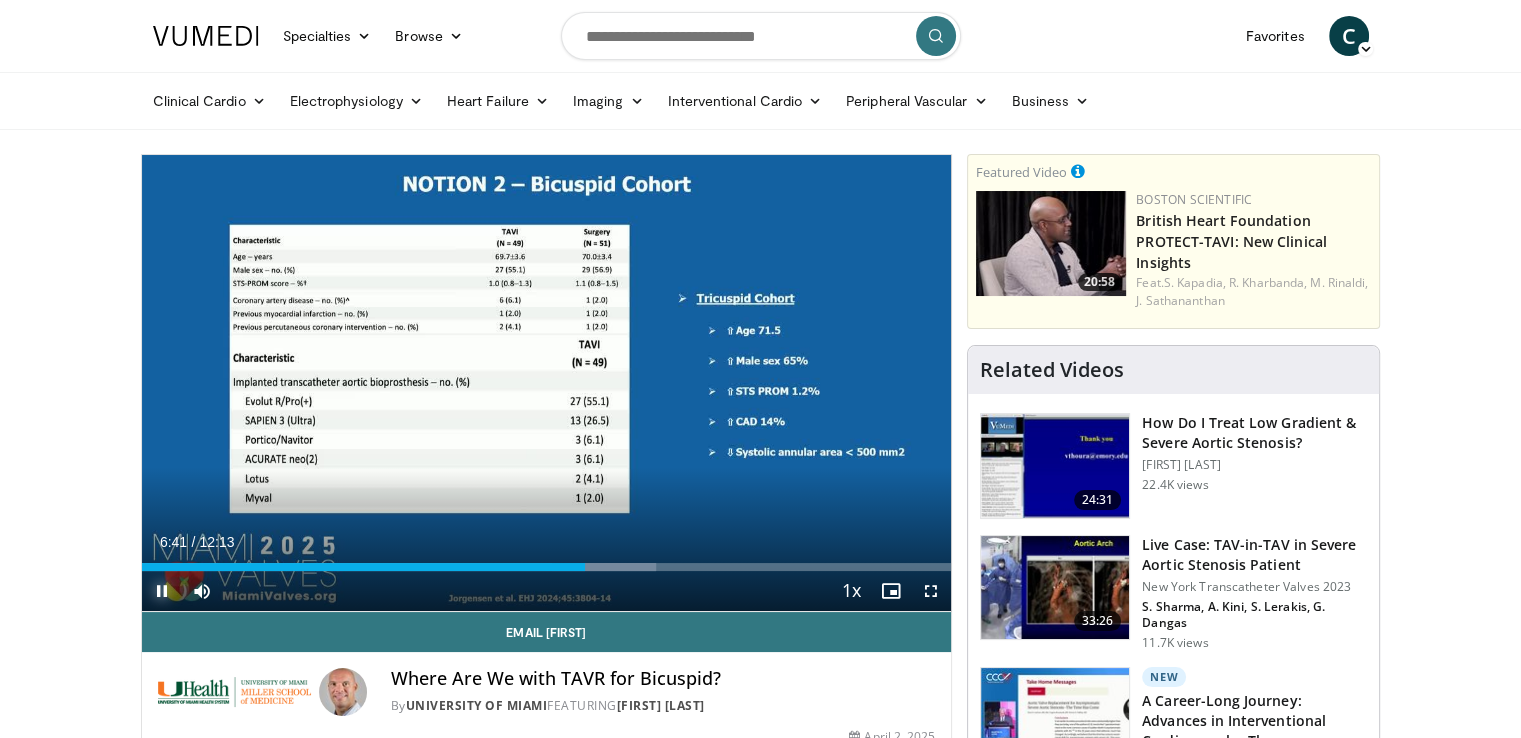 click at bounding box center (162, 591) 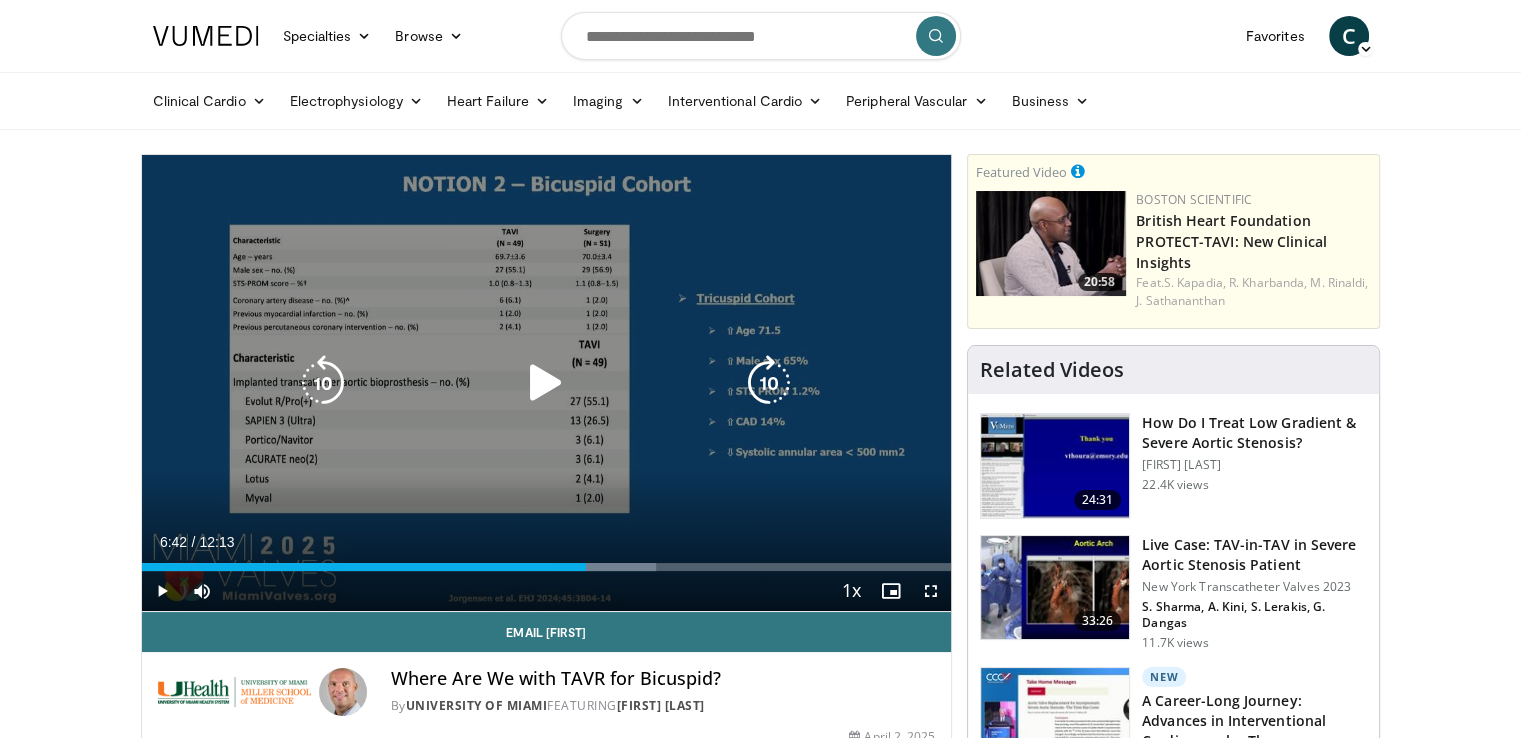 click at bounding box center [323, 383] 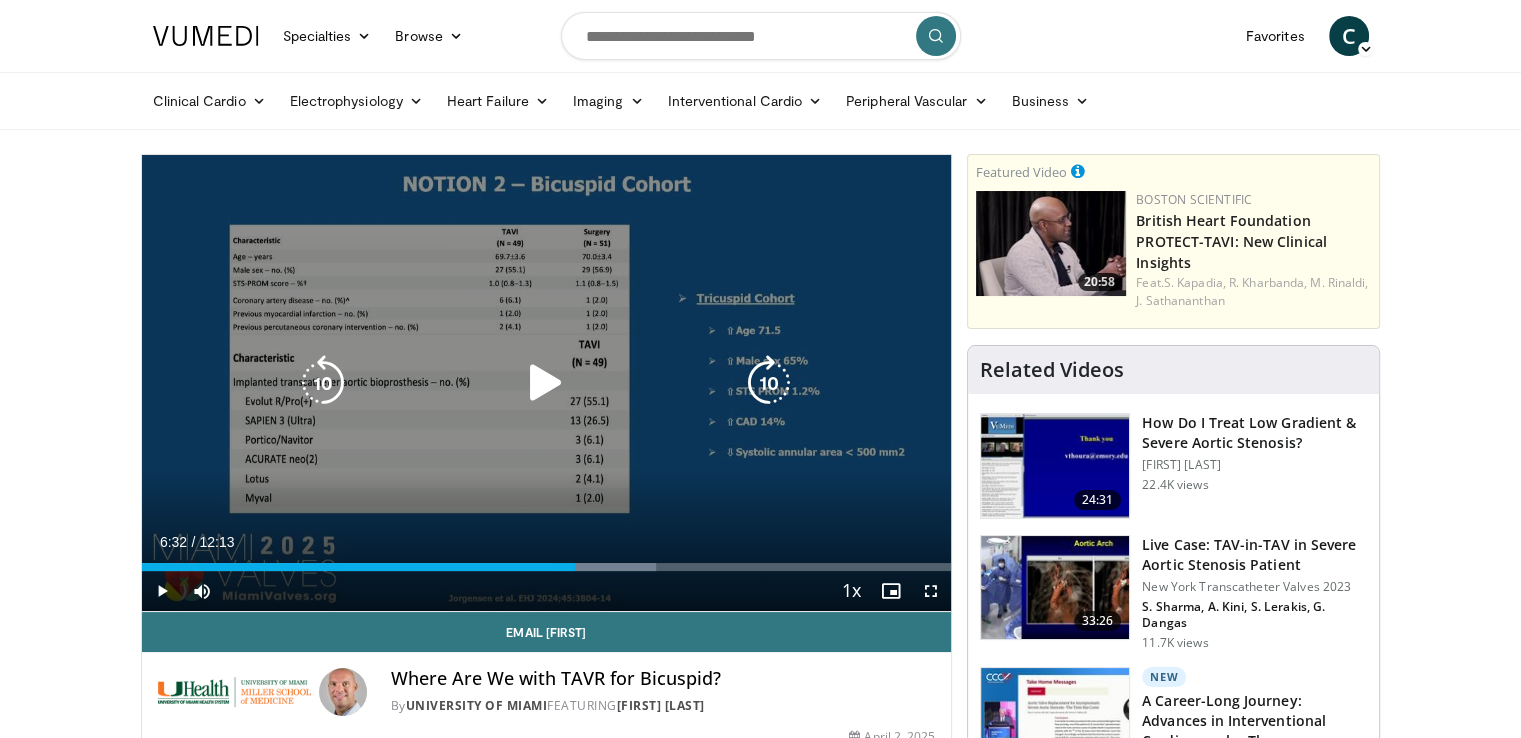 click at bounding box center [323, 383] 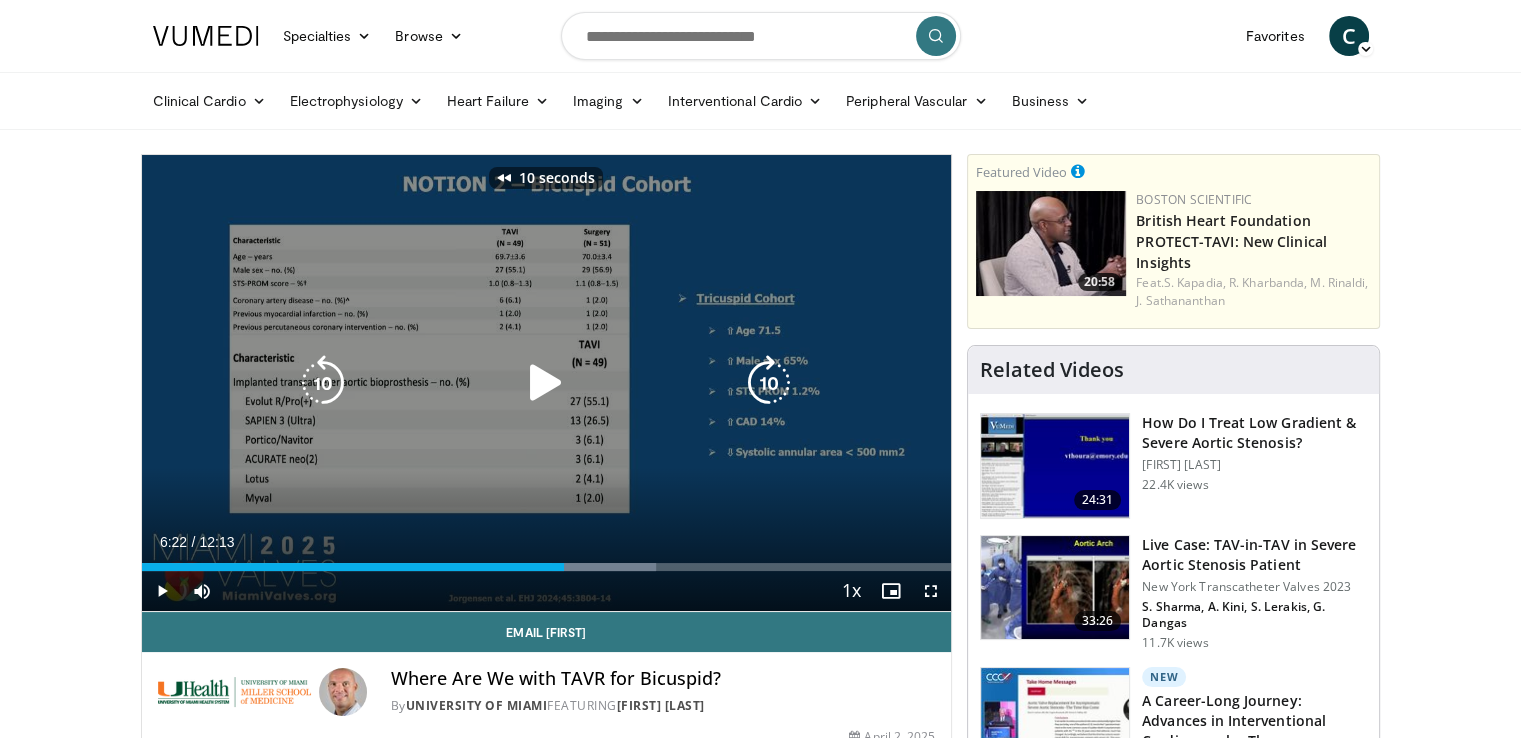 click at bounding box center (323, 383) 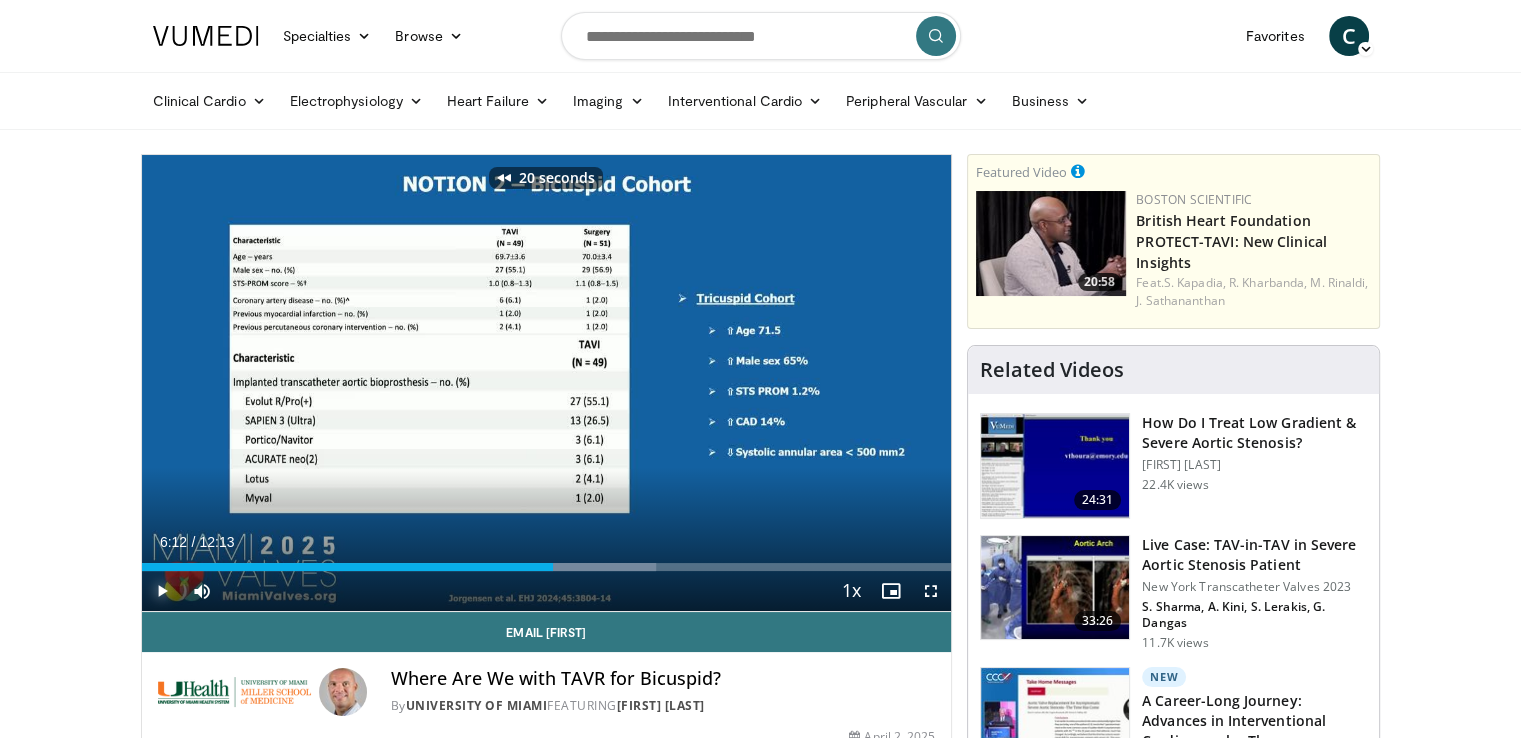click at bounding box center (162, 591) 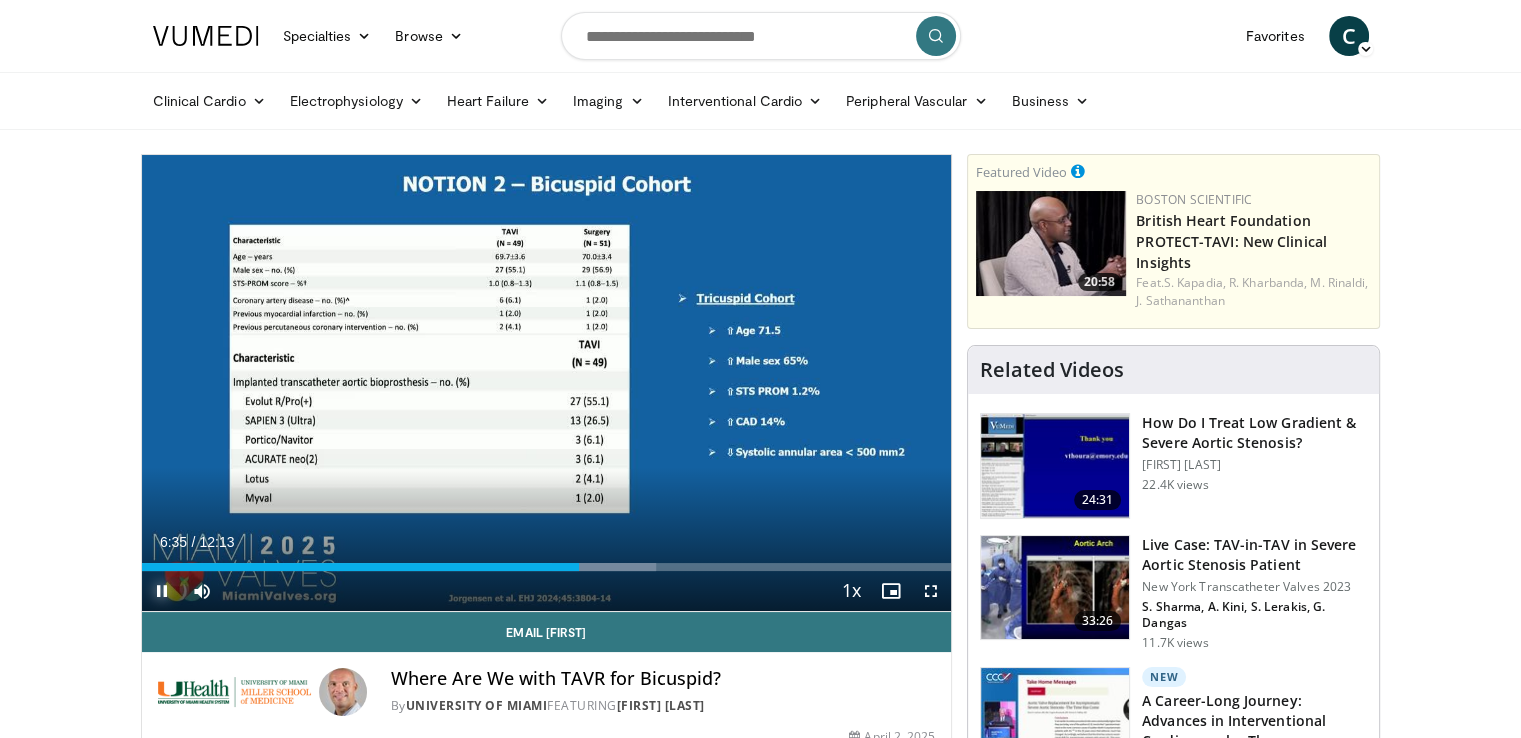 click at bounding box center [162, 591] 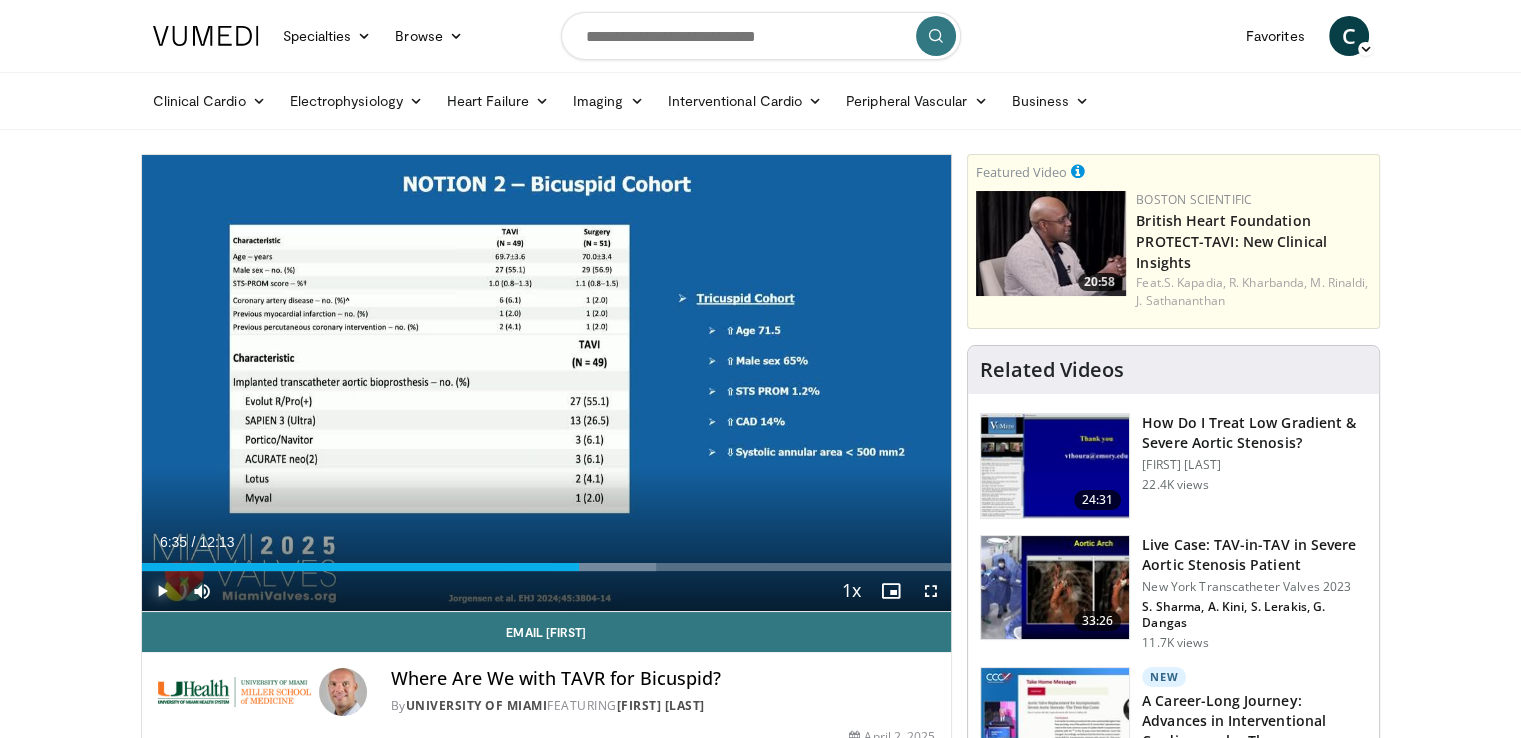 click at bounding box center [162, 591] 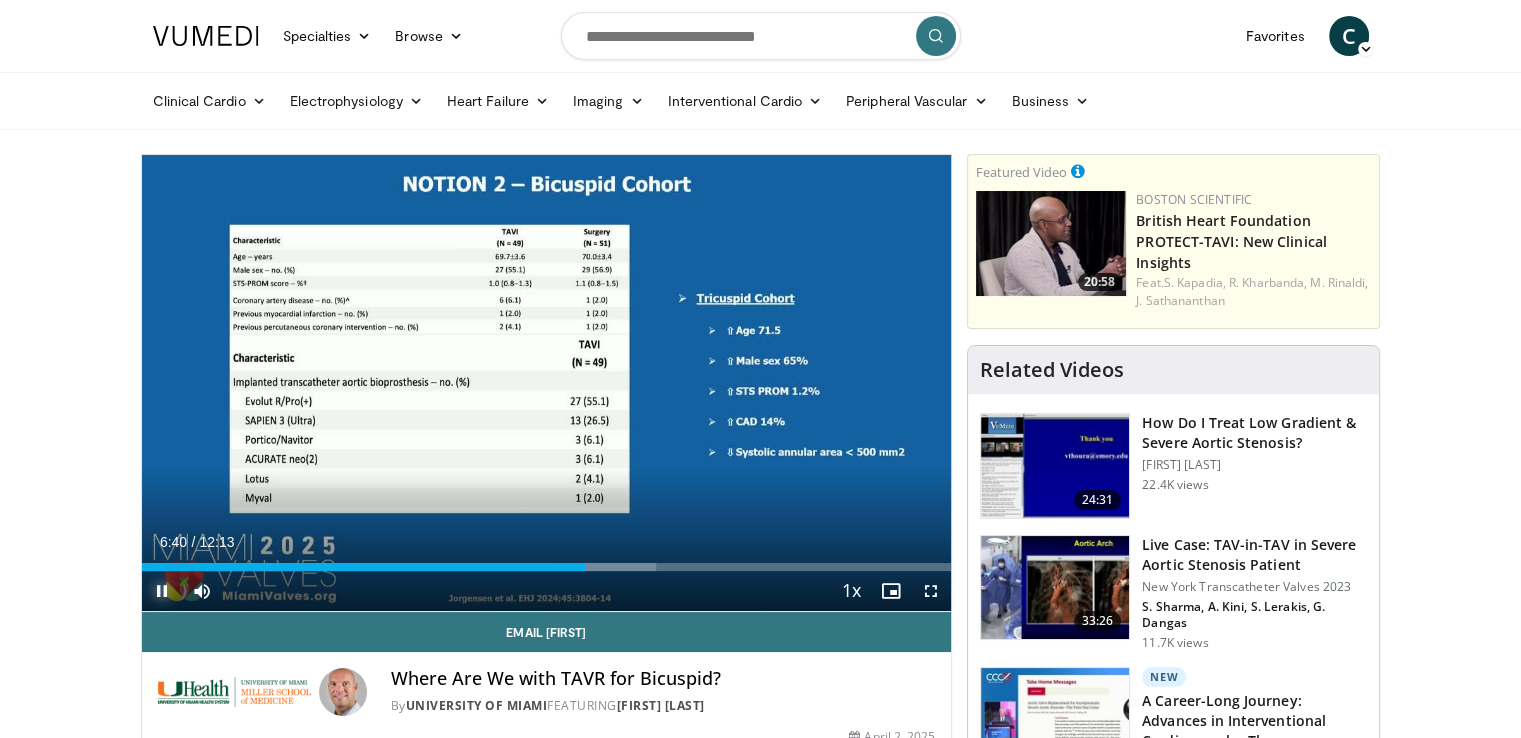 click at bounding box center (162, 591) 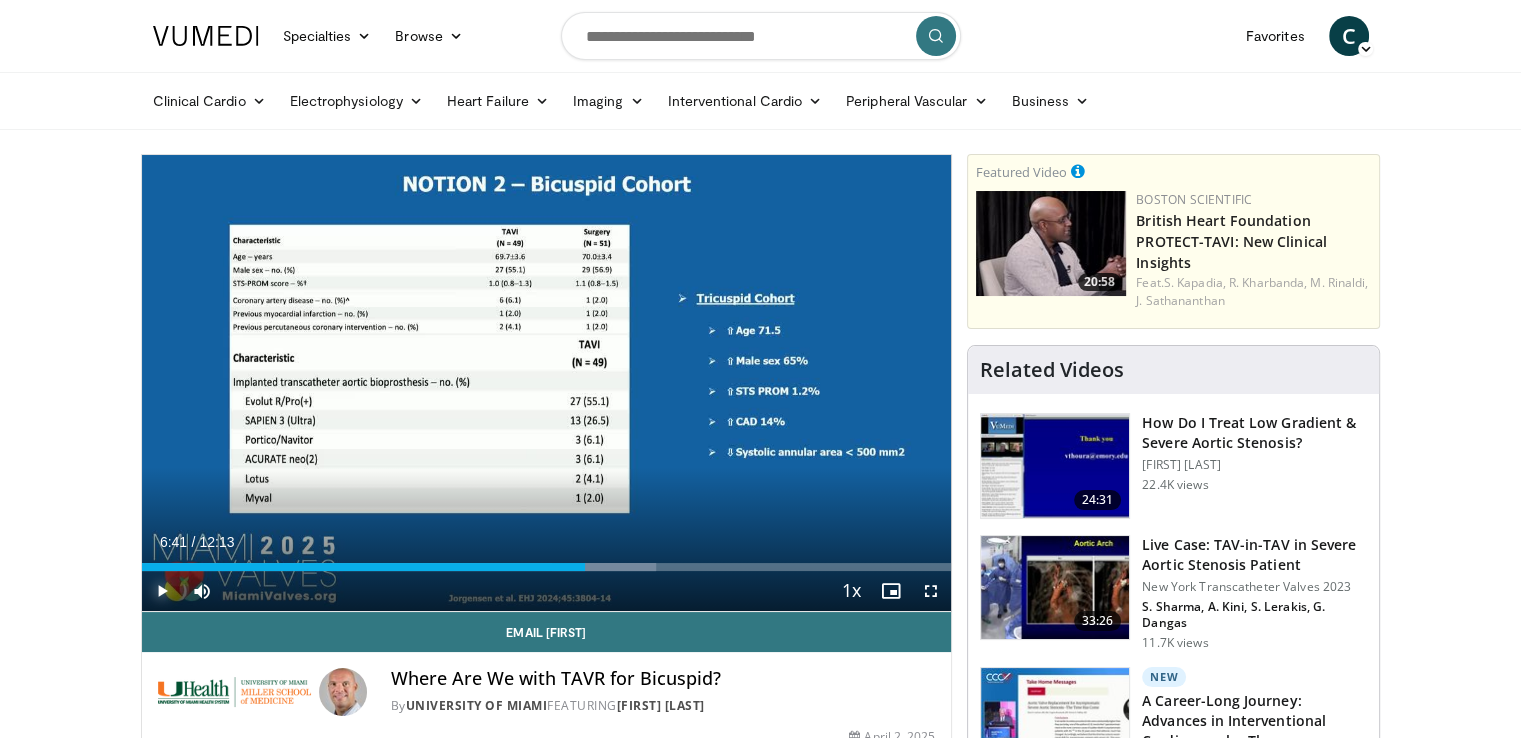 click at bounding box center [162, 591] 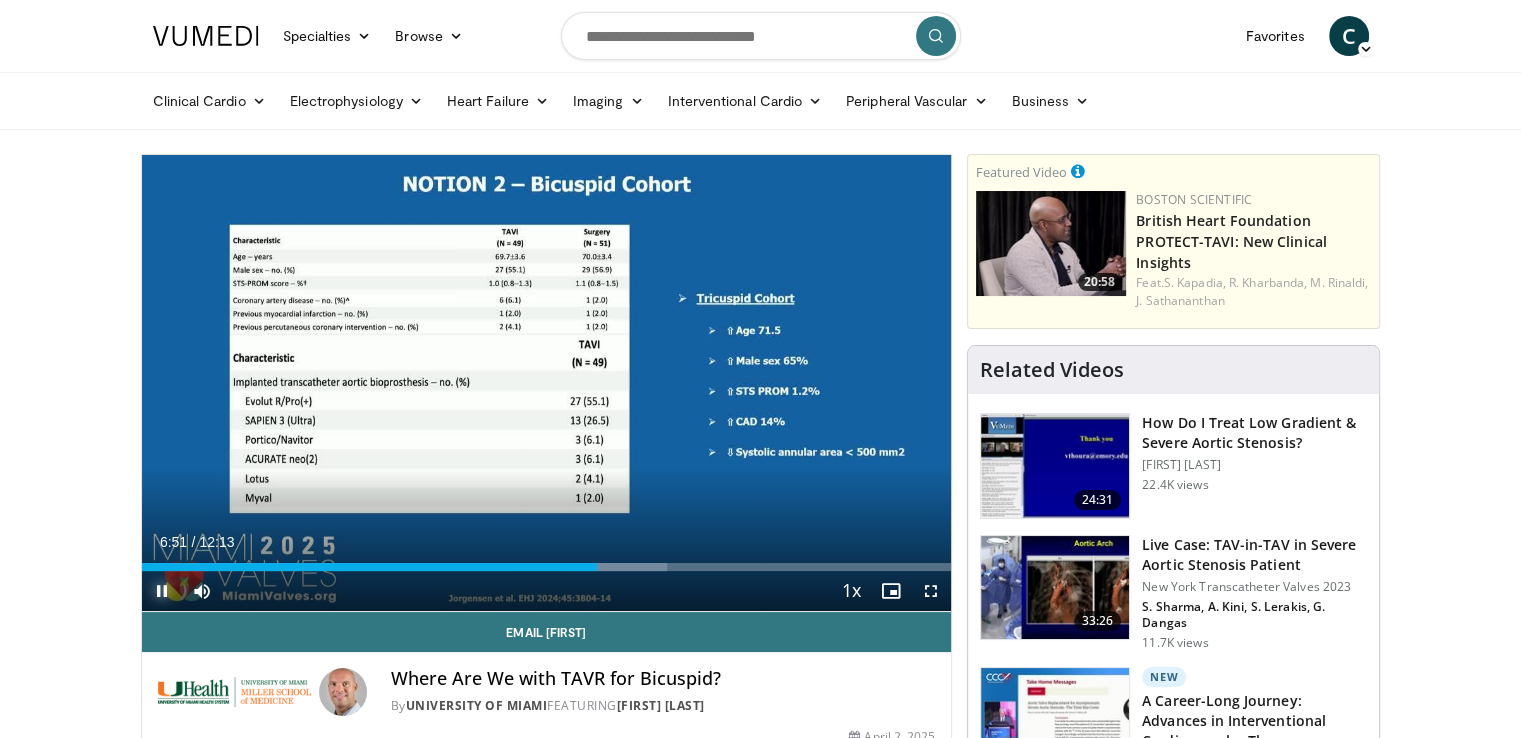 click at bounding box center (162, 591) 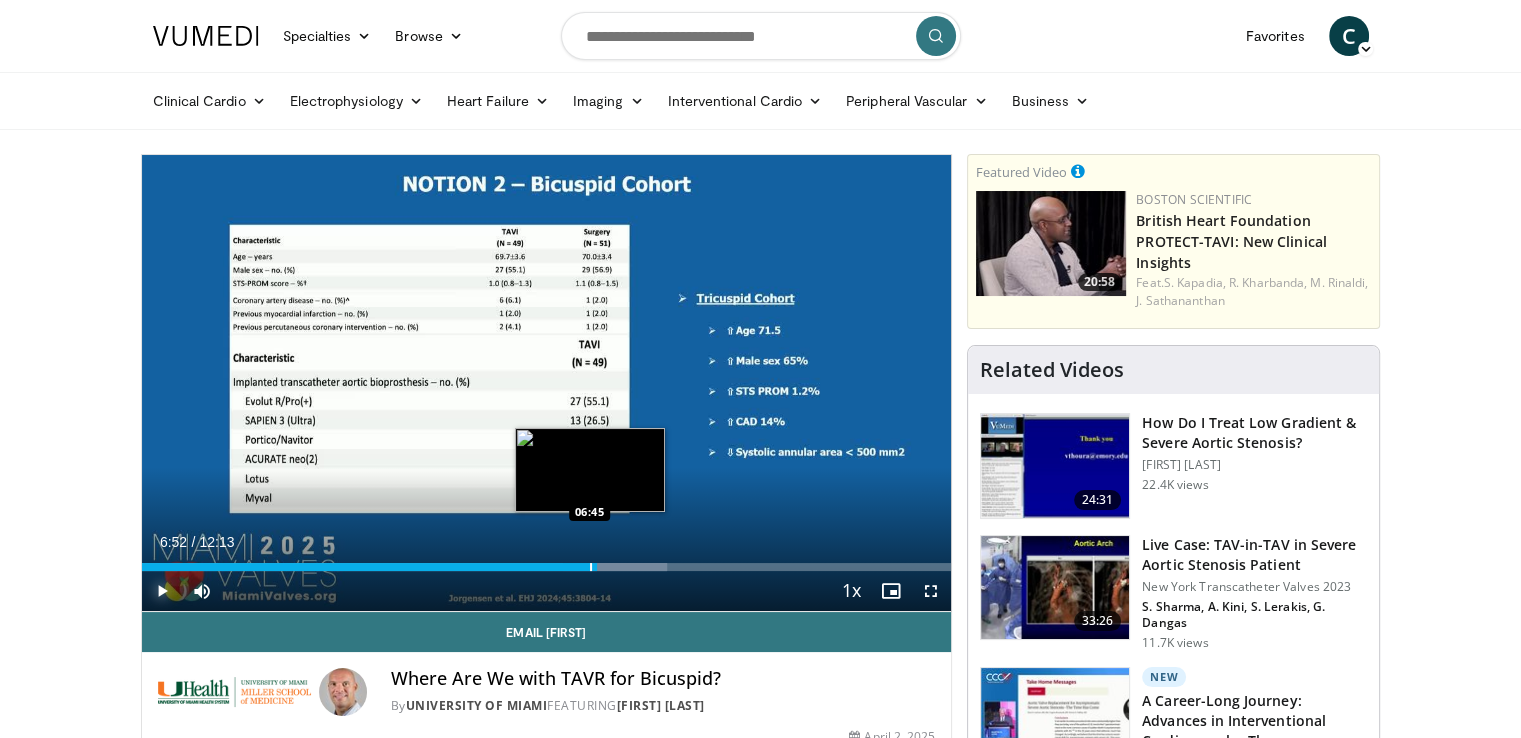 click at bounding box center (591, 567) 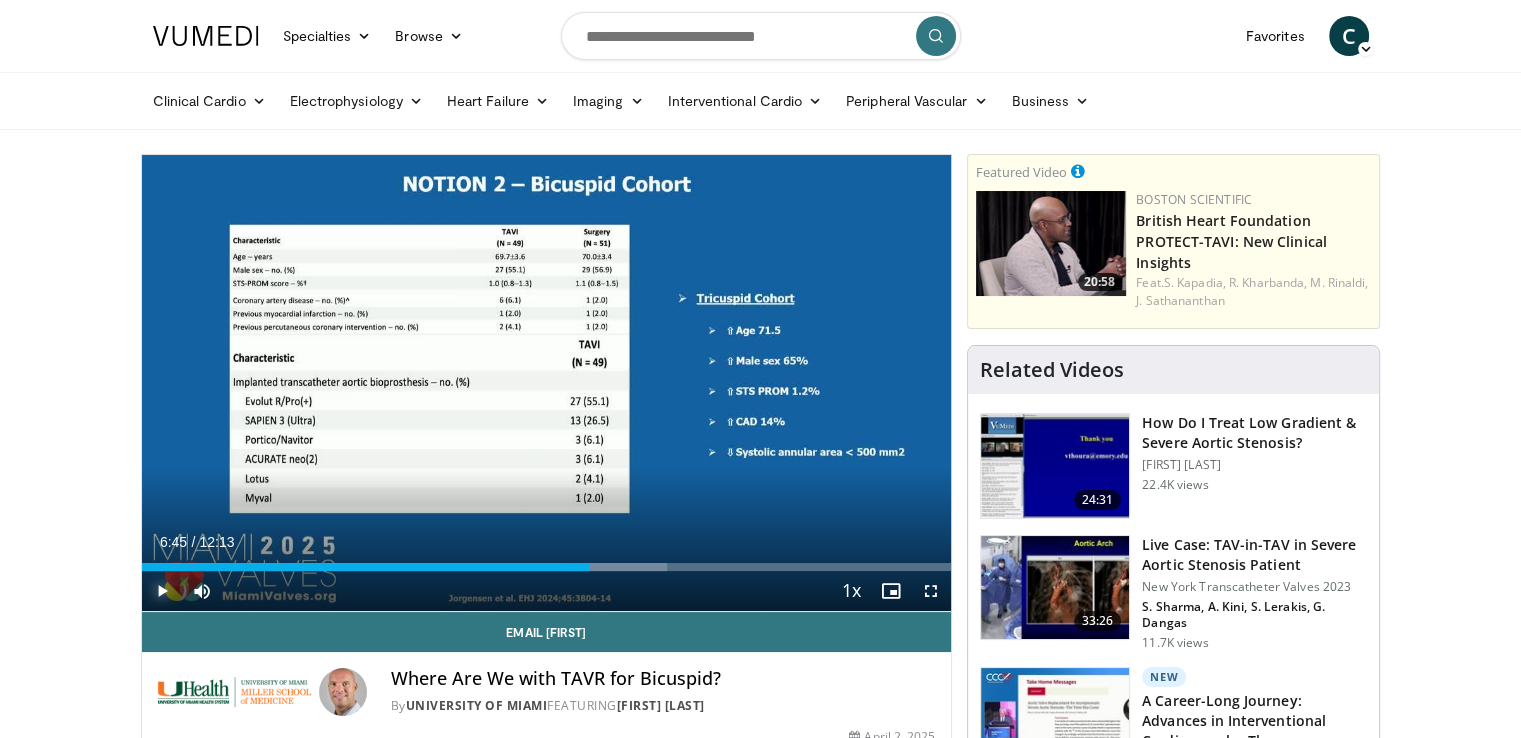 click at bounding box center [162, 591] 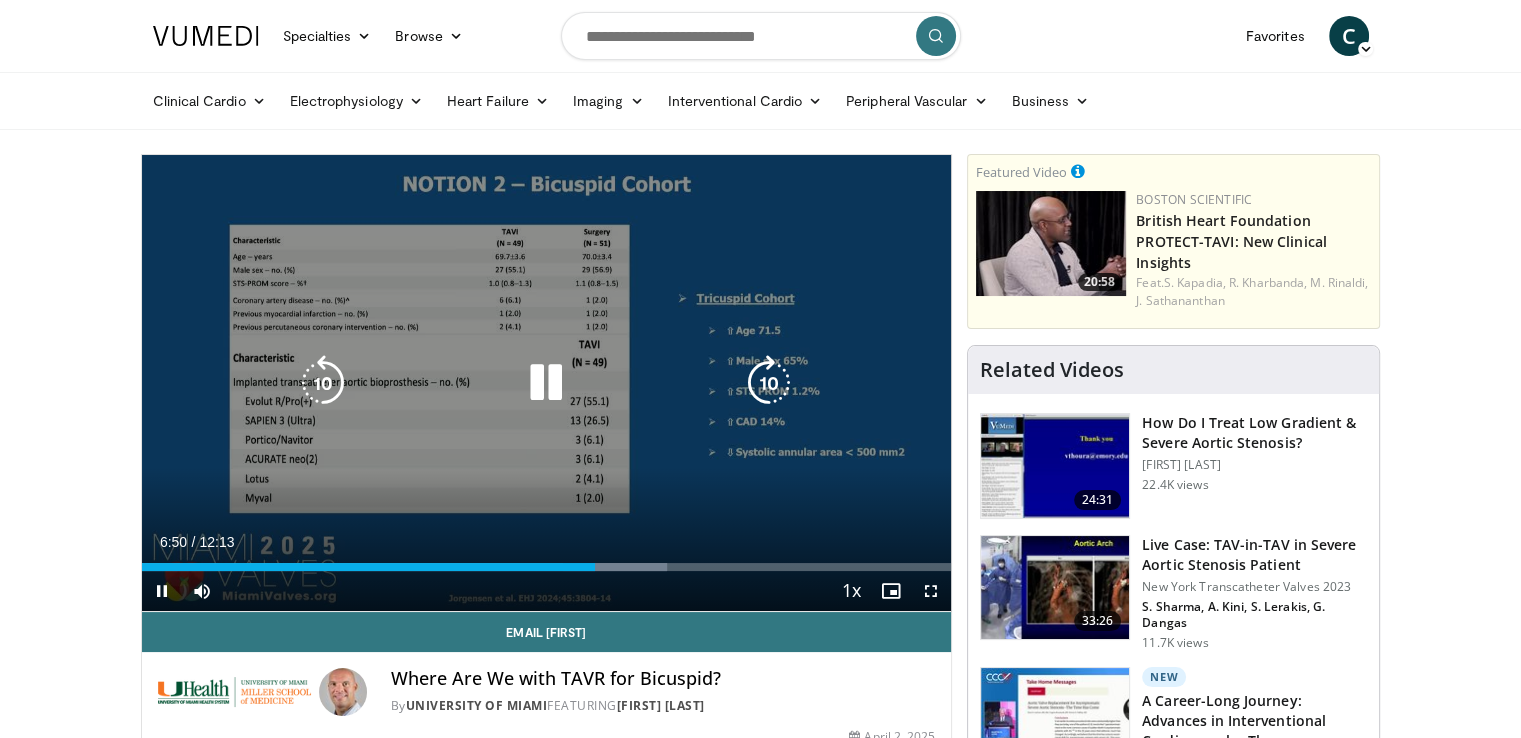 click at bounding box center [323, 383] 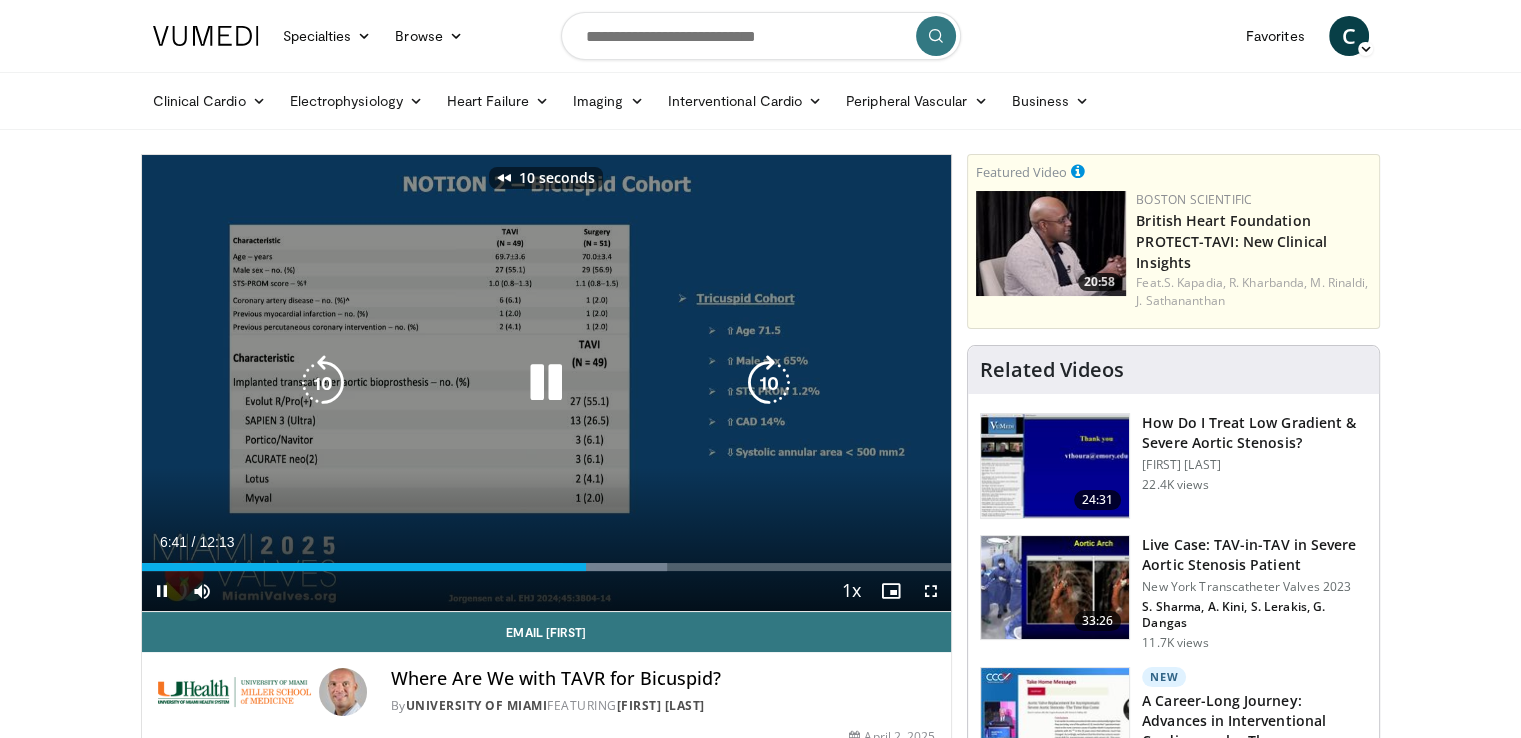 click at bounding box center [323, 383] 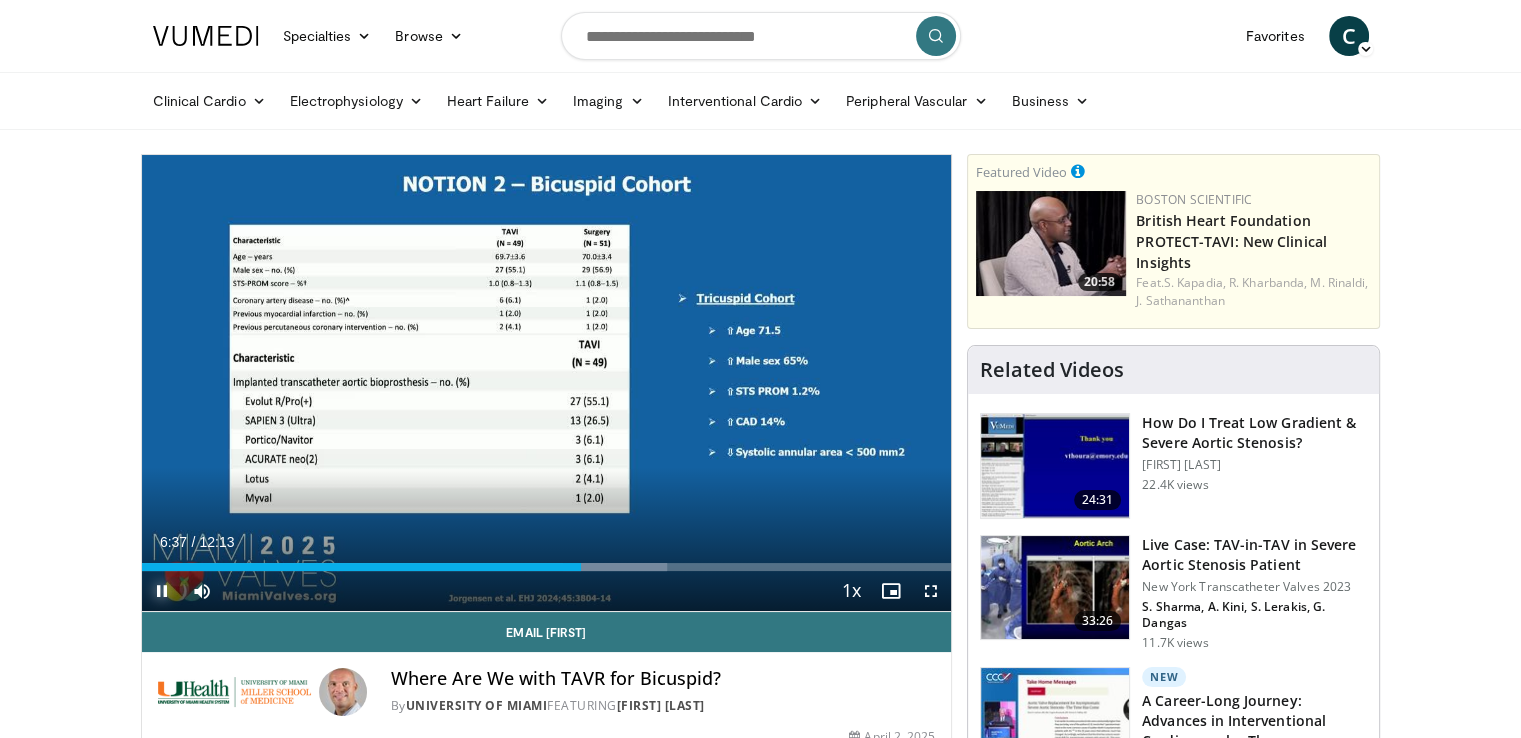 click at bounding box center (162, 591) 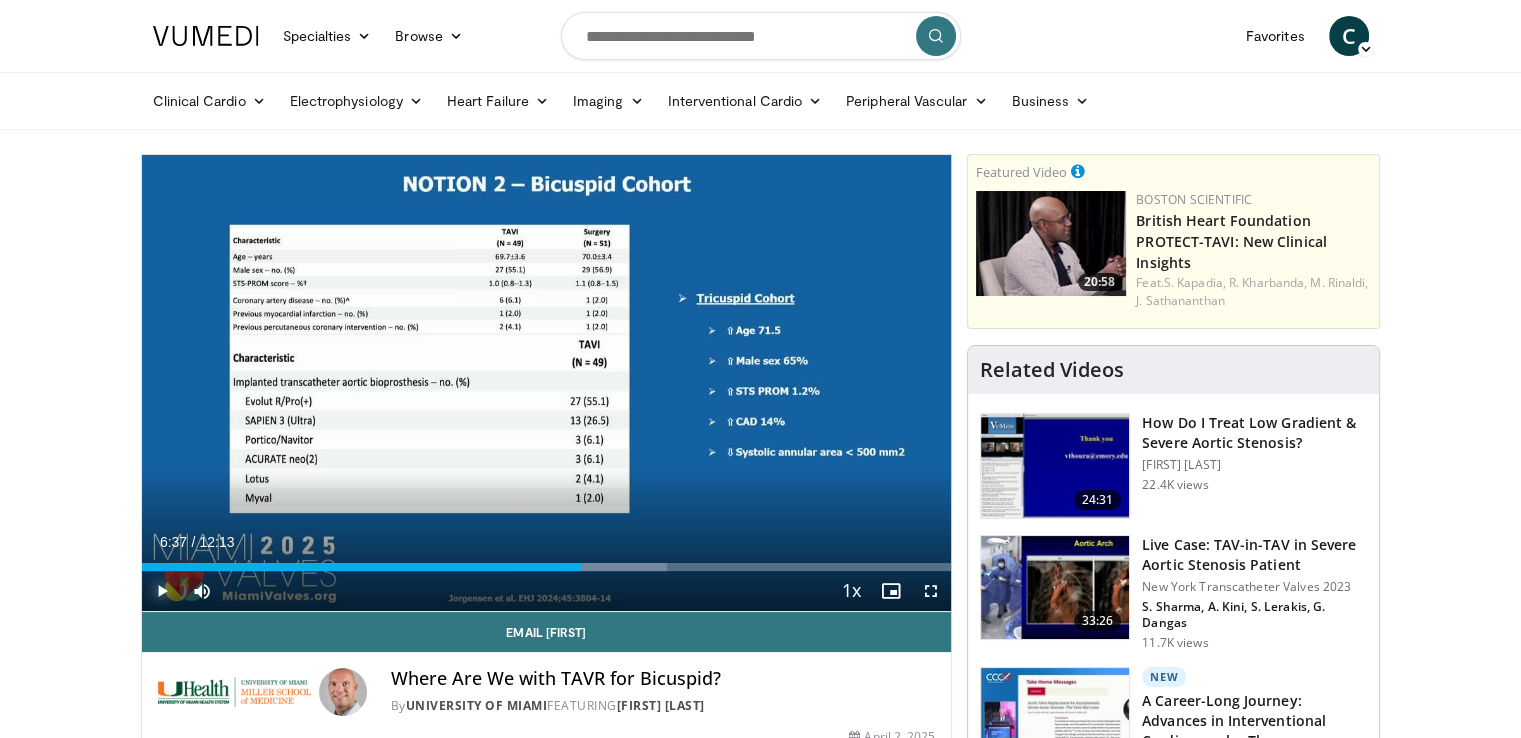 click at bounding box center (162, 591) 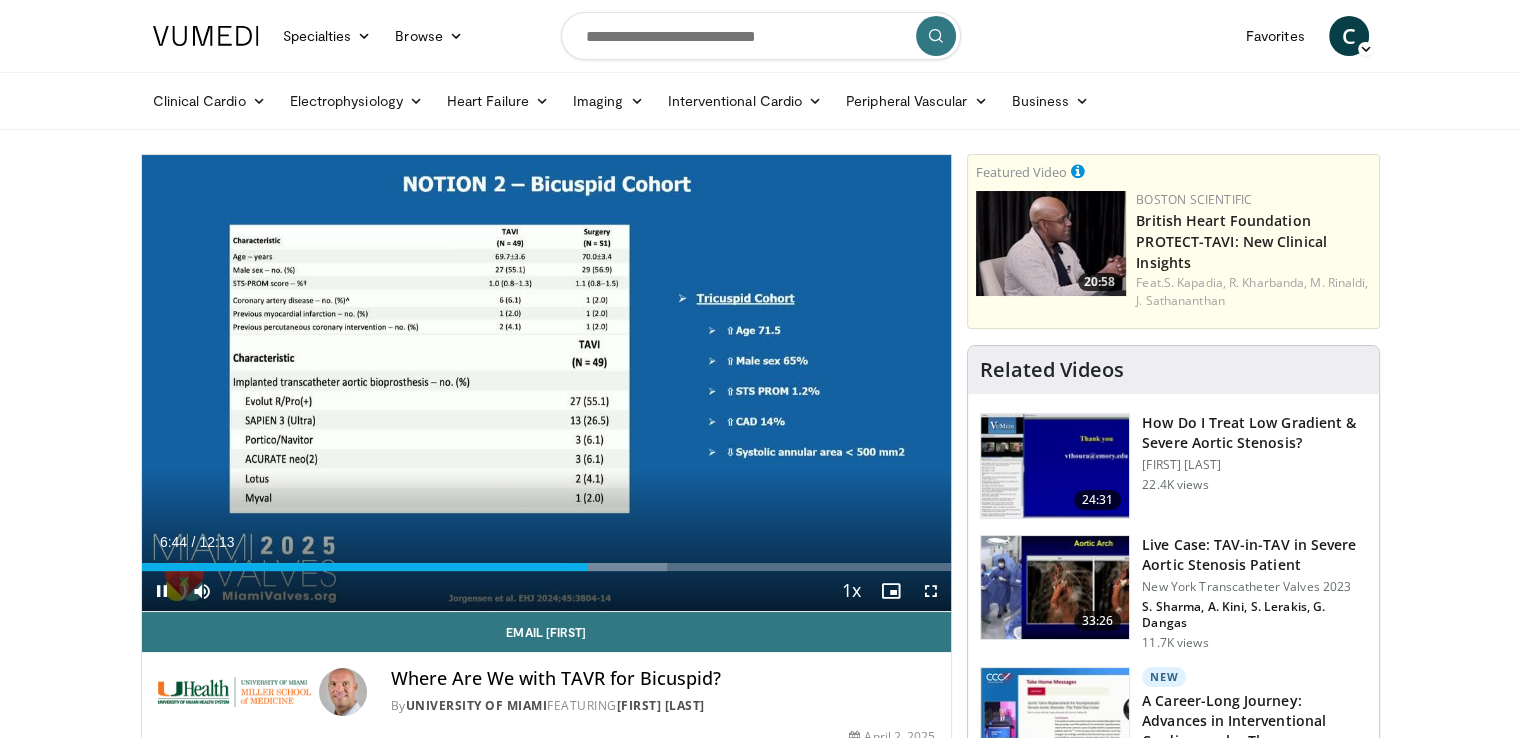 drag, startPoint x: 169, startPoint y: 593, endPoint x: 53, endPoint y: 561, distance: 120.33287 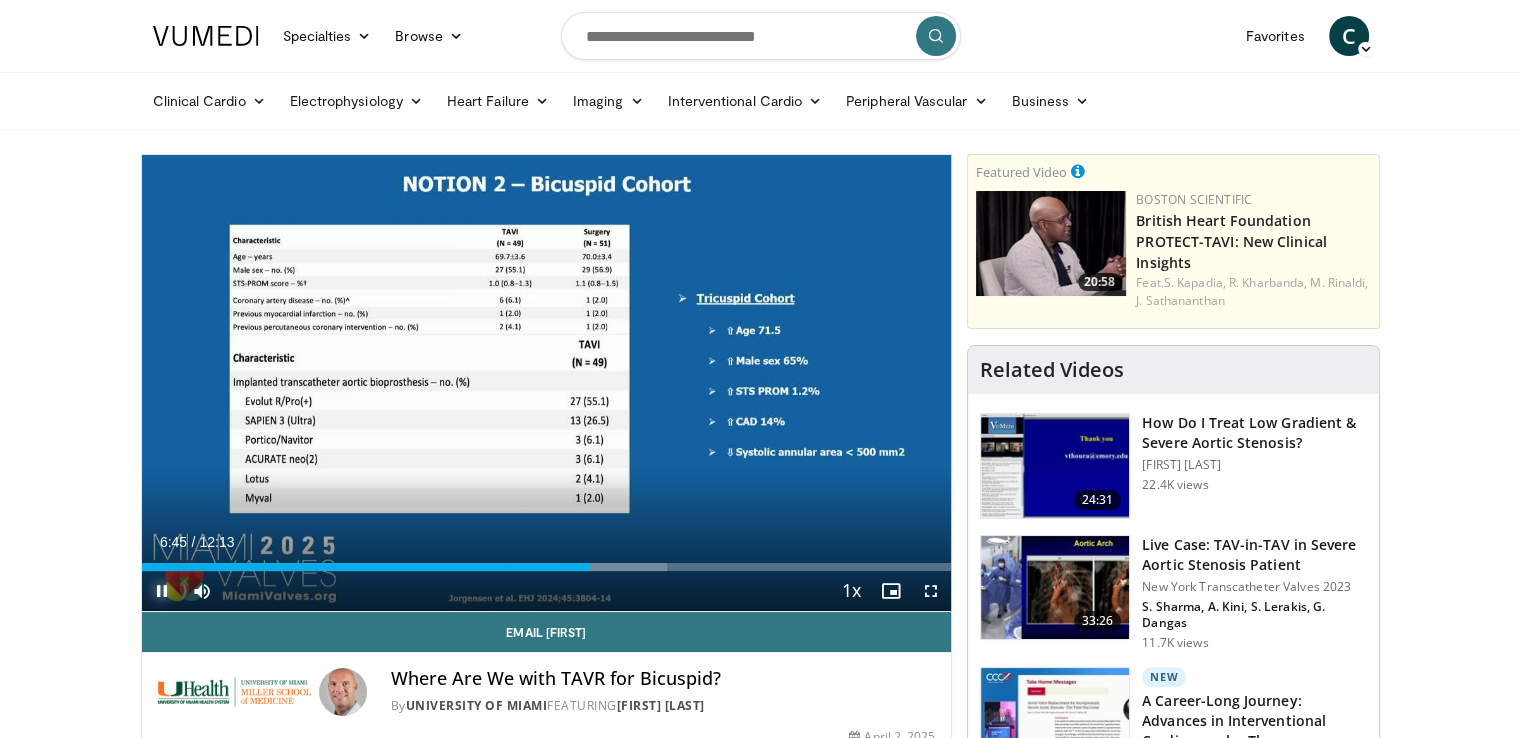 click at bounding box center (162, 591) 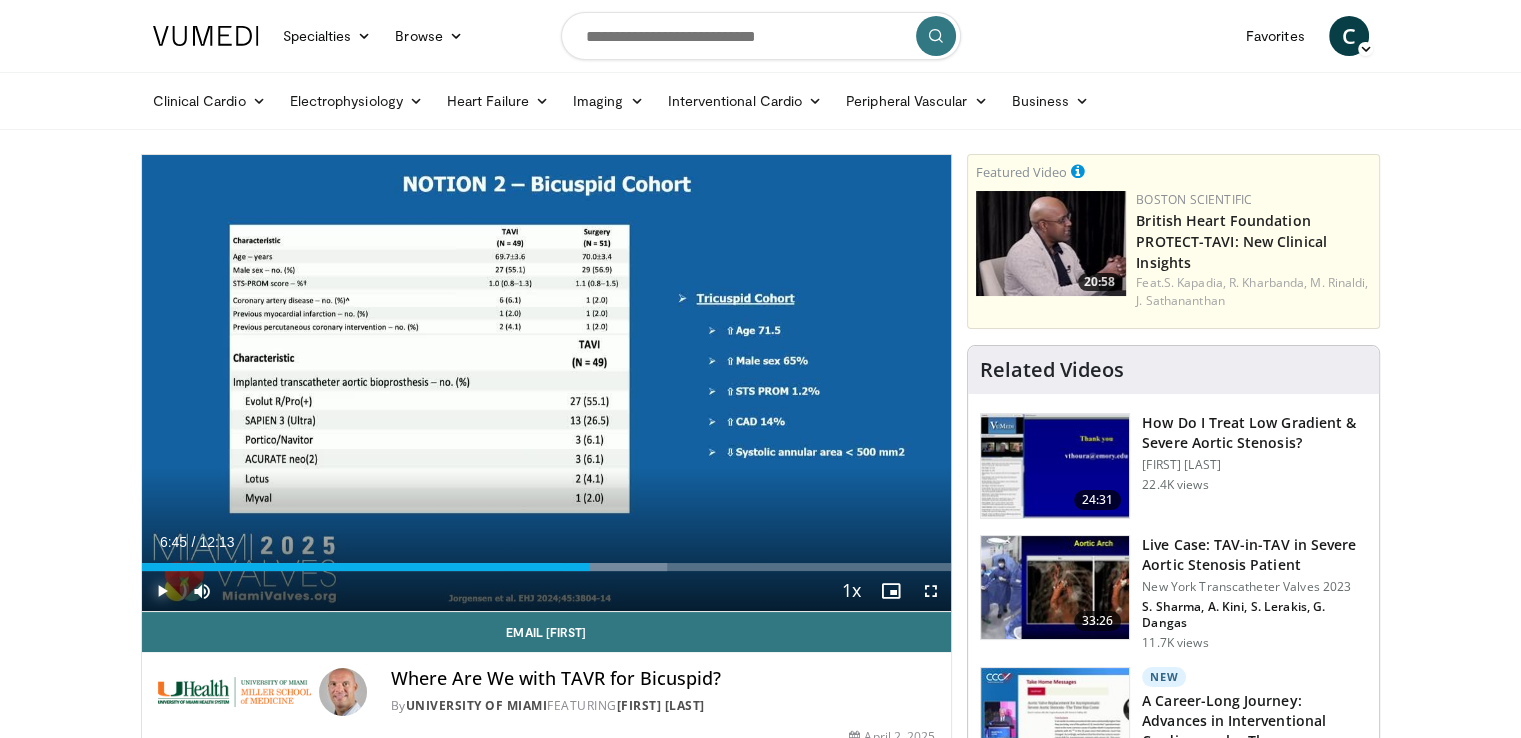 click at bounding box center [162, 591] 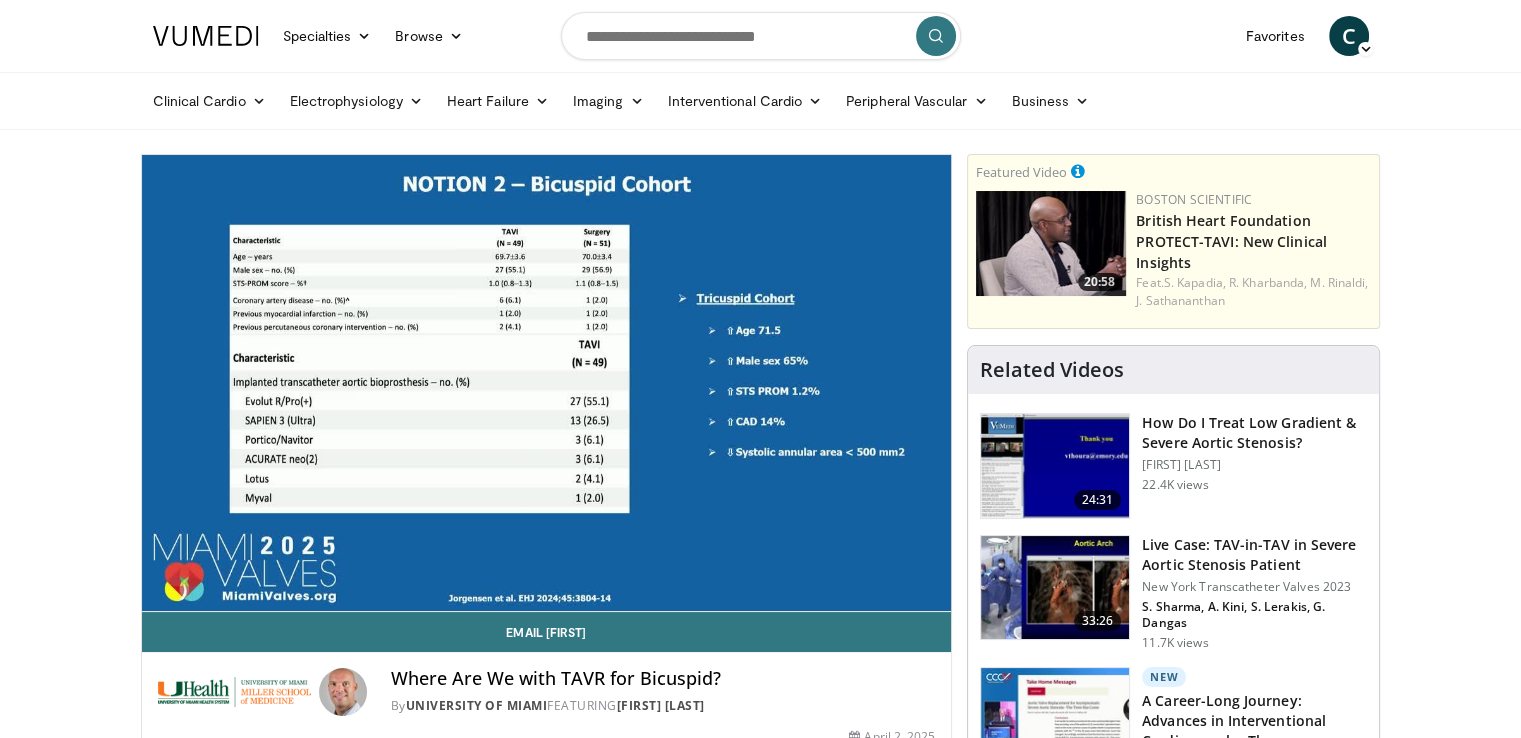 click on "20 seconds
Tap to unmute" at bounding box center [547, 383] 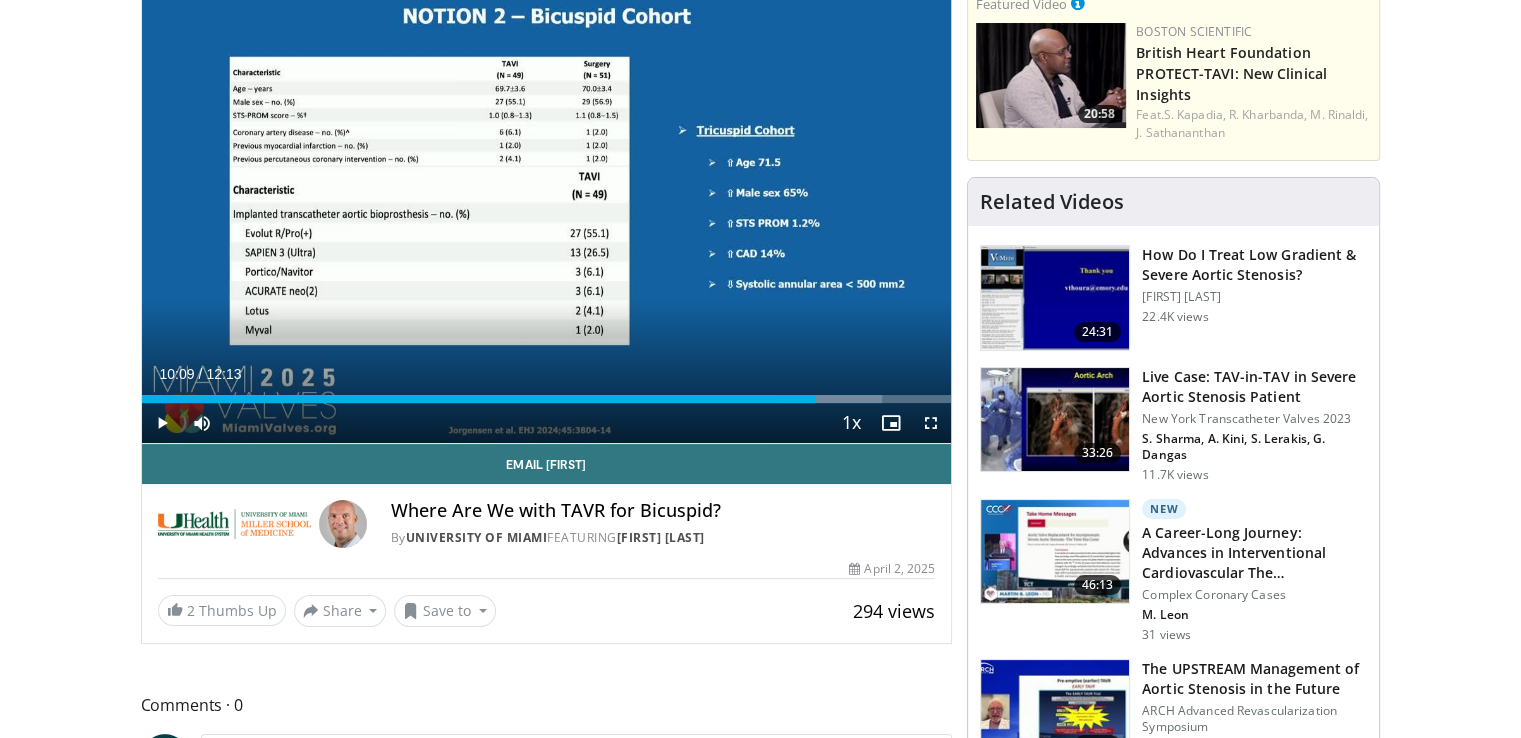 scroll, scrollTop: 136, scrollLeft: 0, axis: vertical 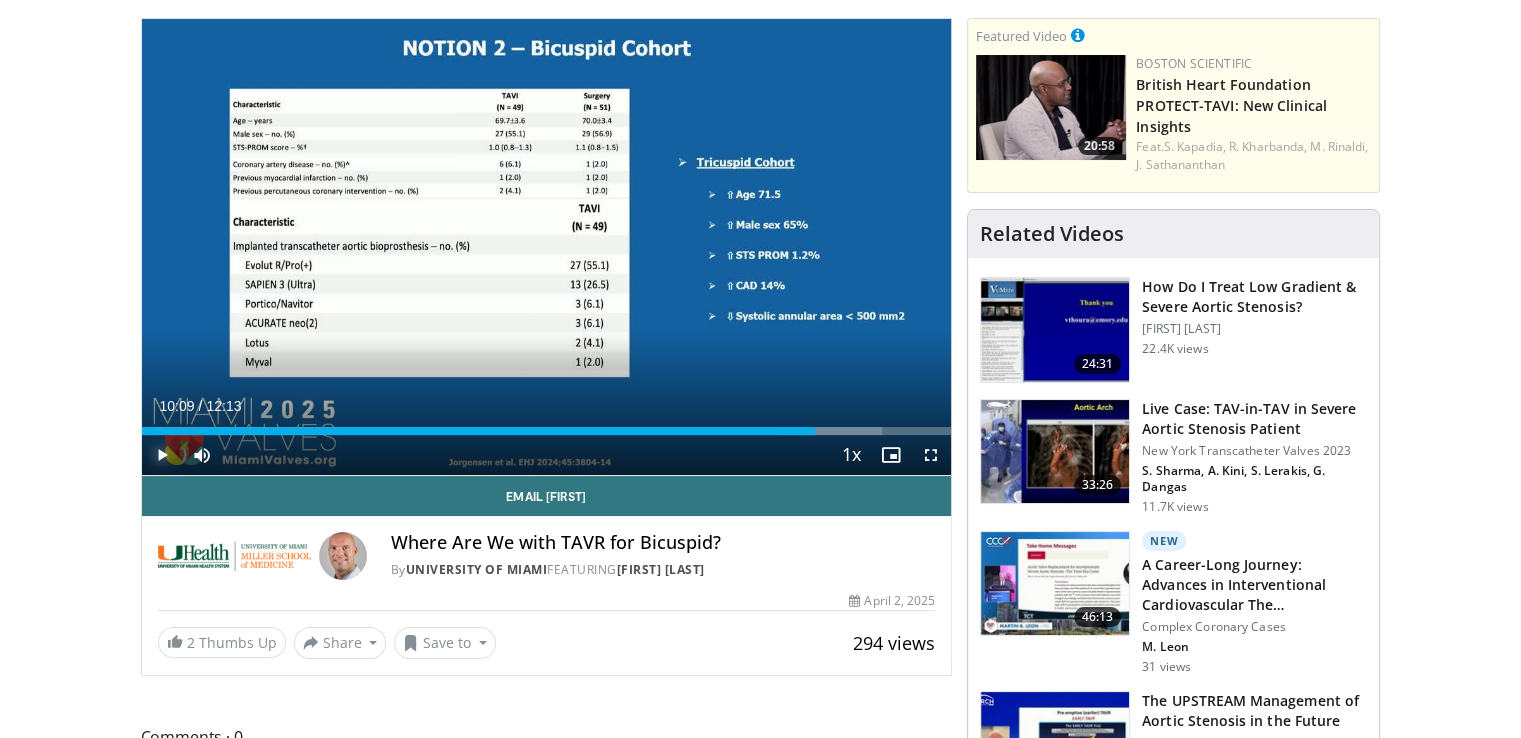 click at bounding box center (162, 455) 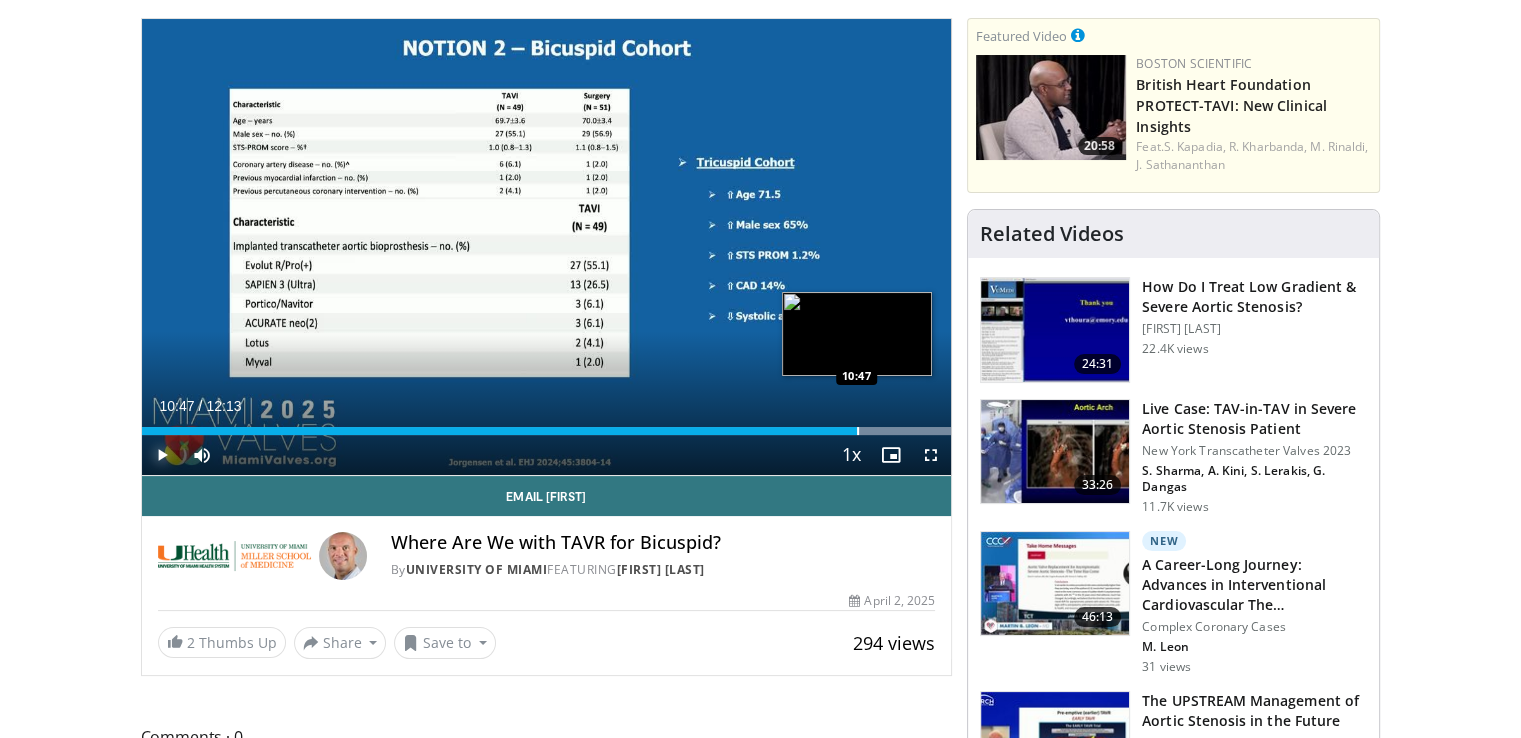 click at bounding box center (858, 431) 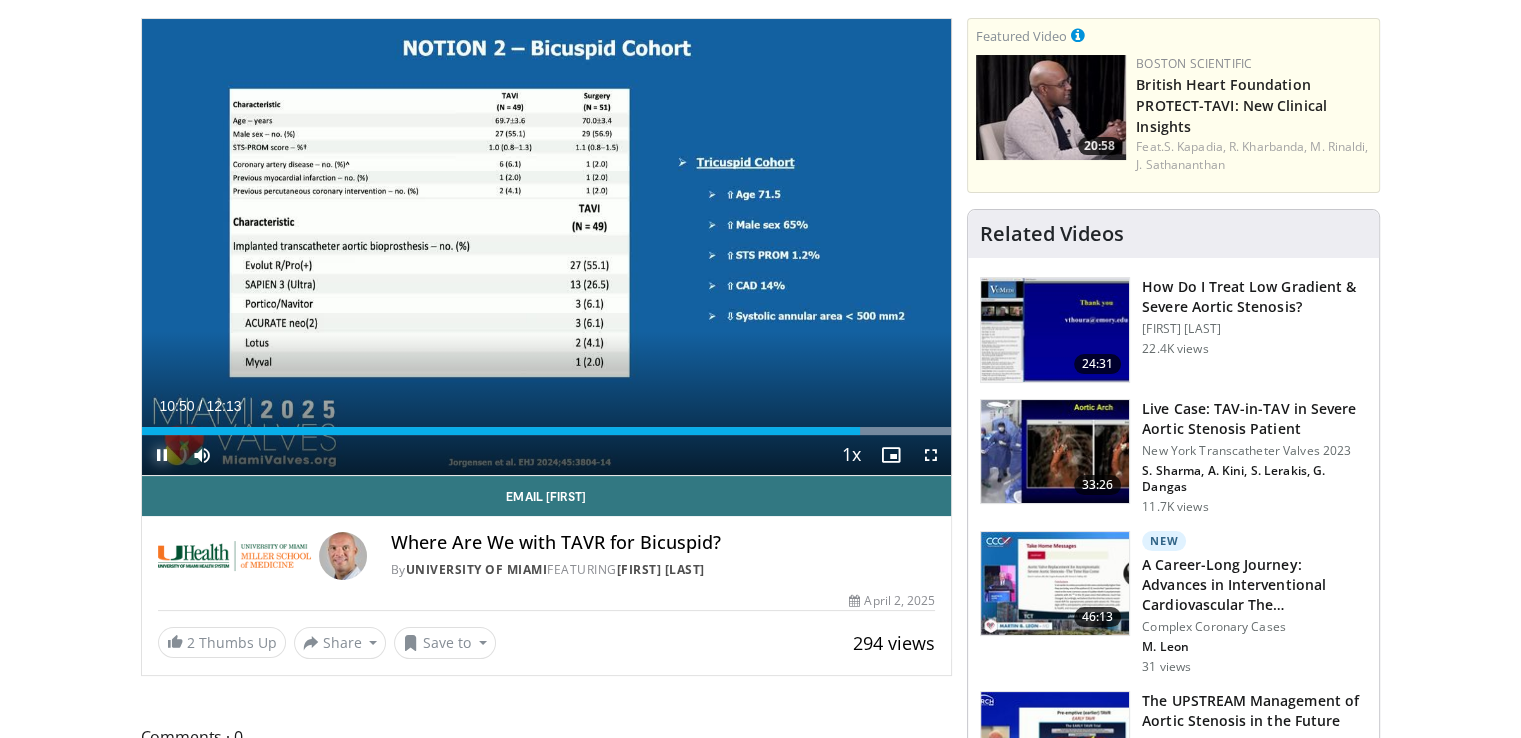 click at bounding box center [162, 455] 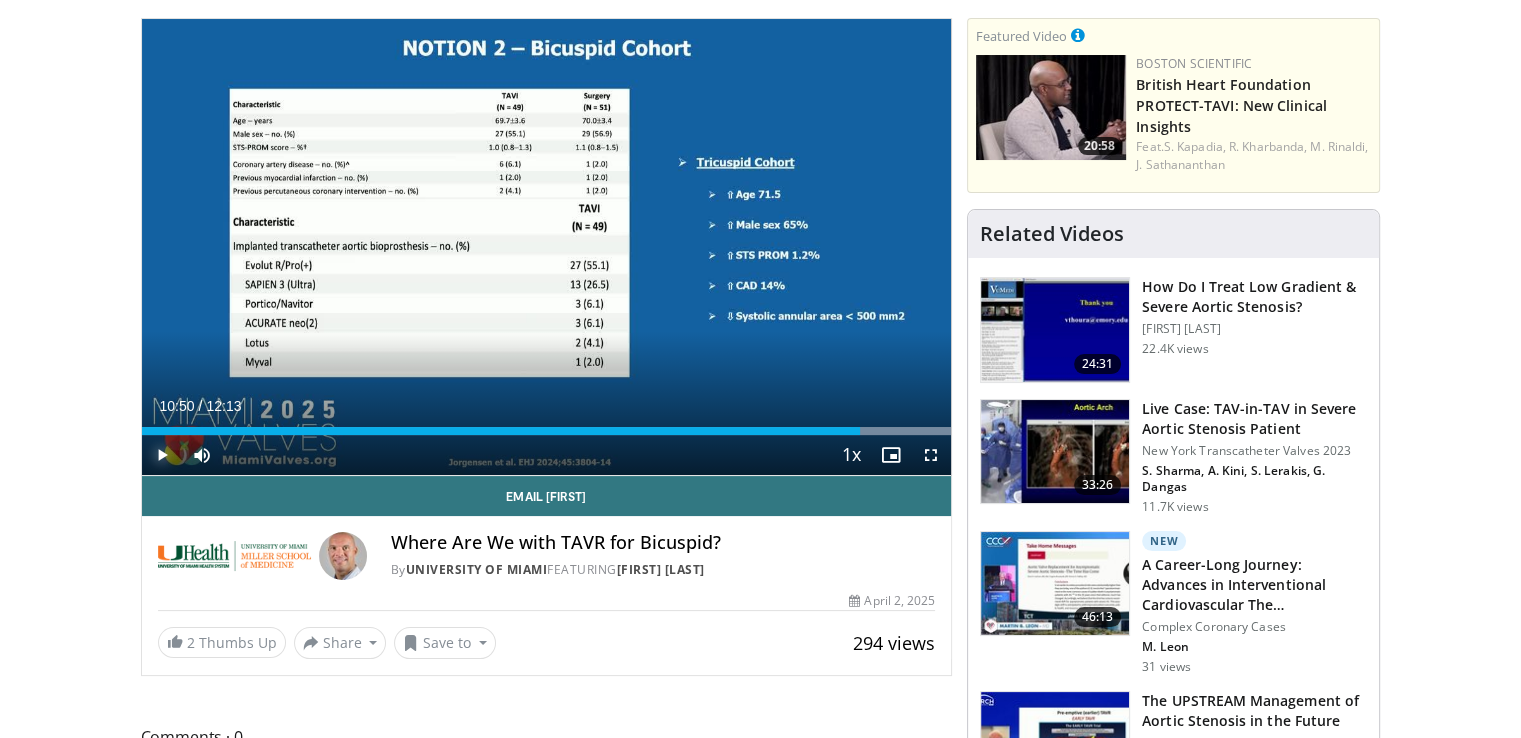 click at bounding box center (162, 455) 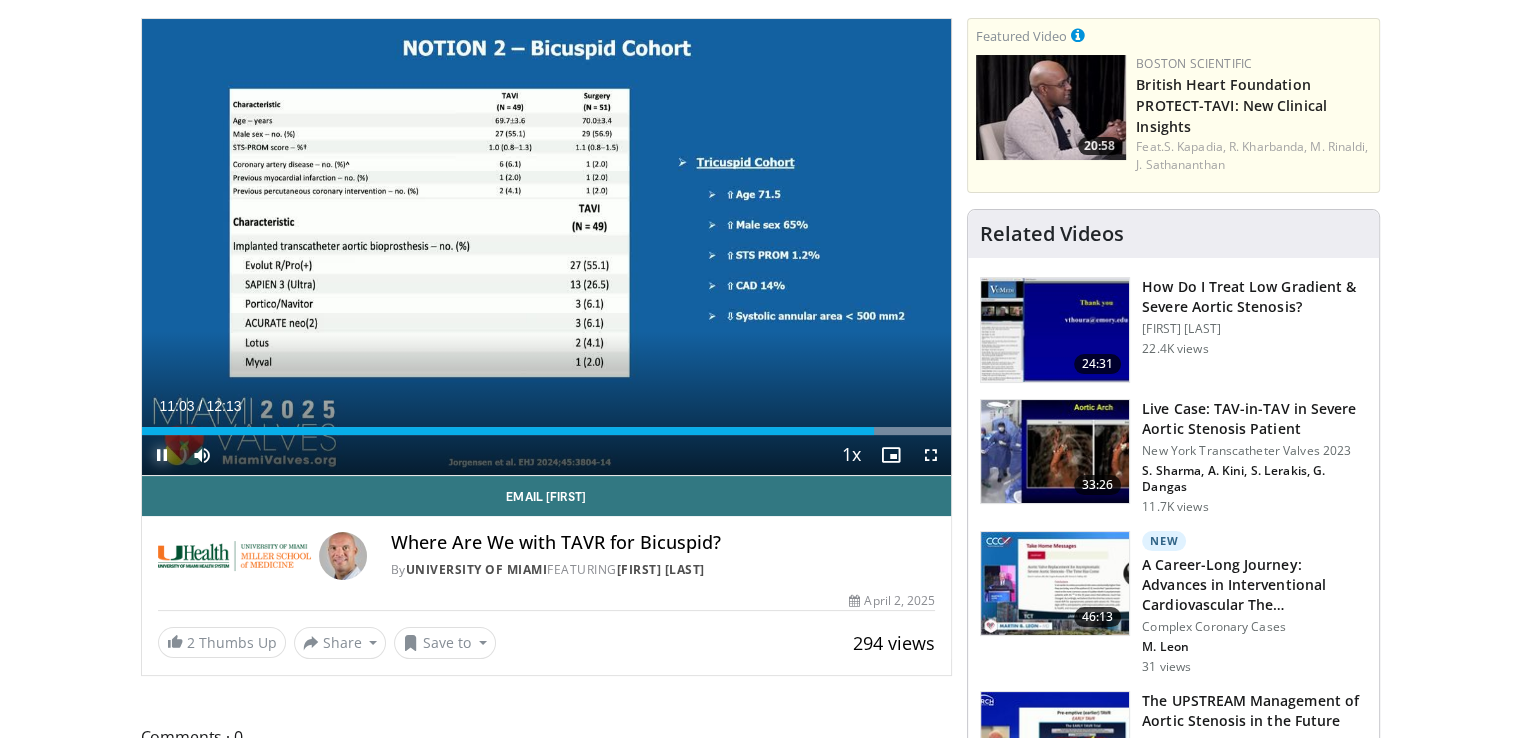 click at bounding box center [162, 455] 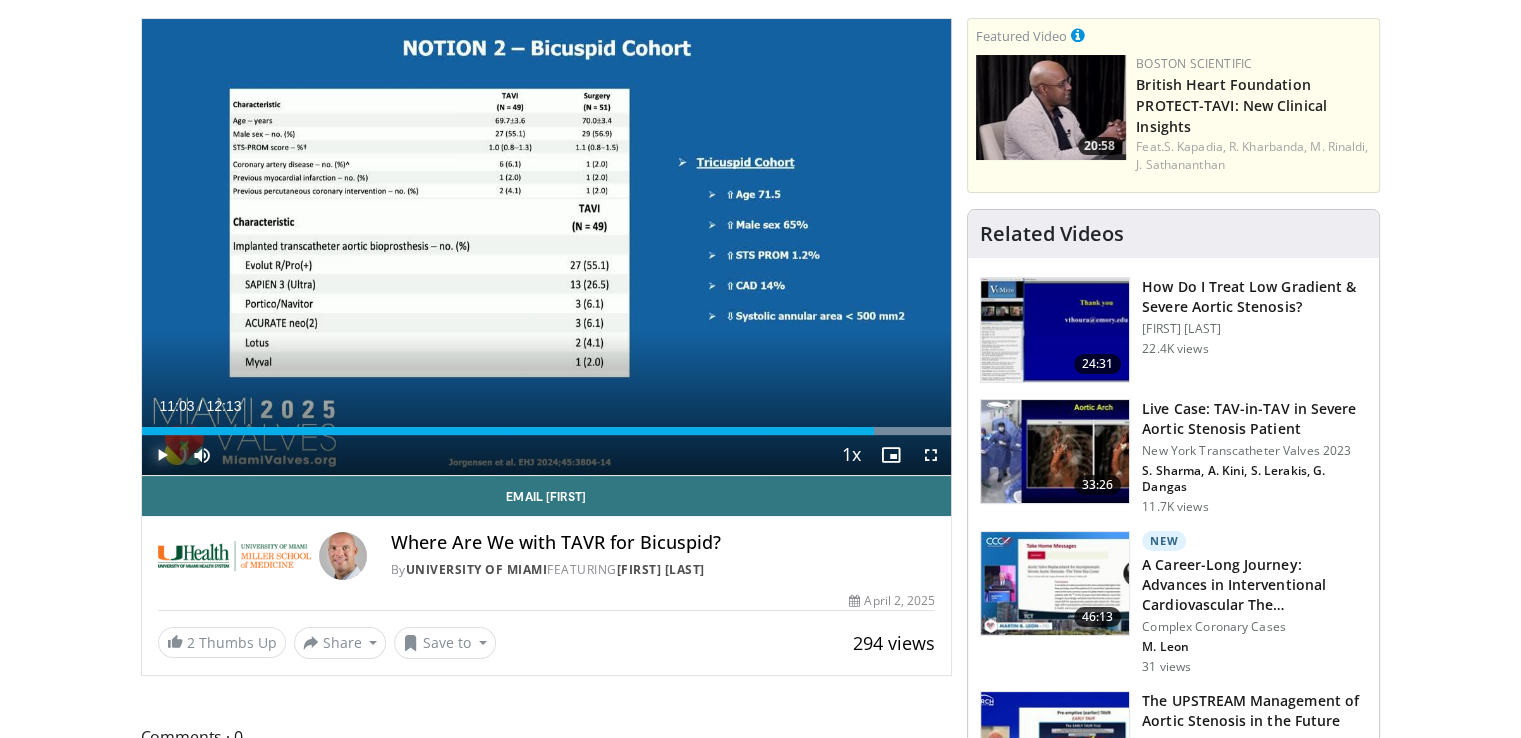 click at bounding box center [162, 455] 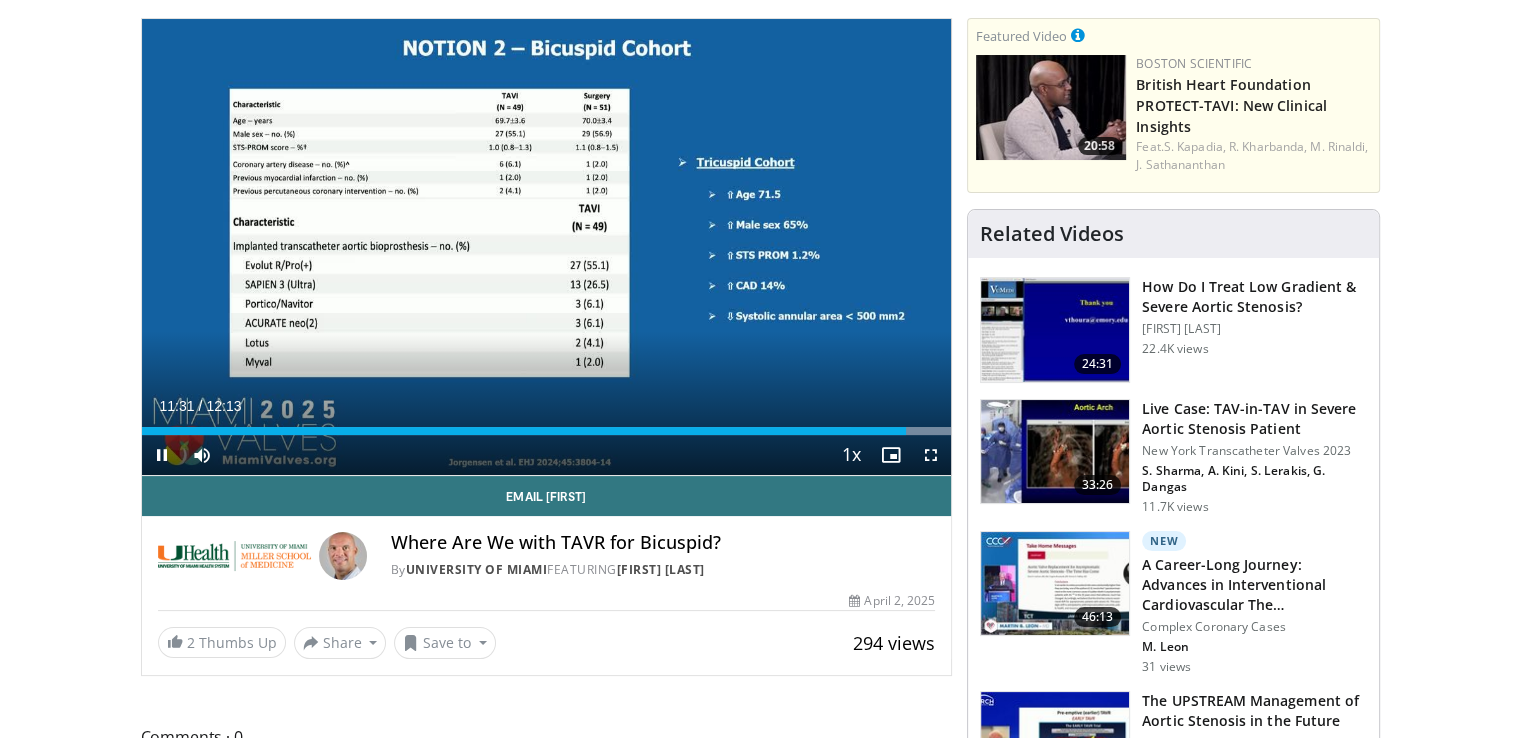 click on "**********" at bounding box center [547, 247] 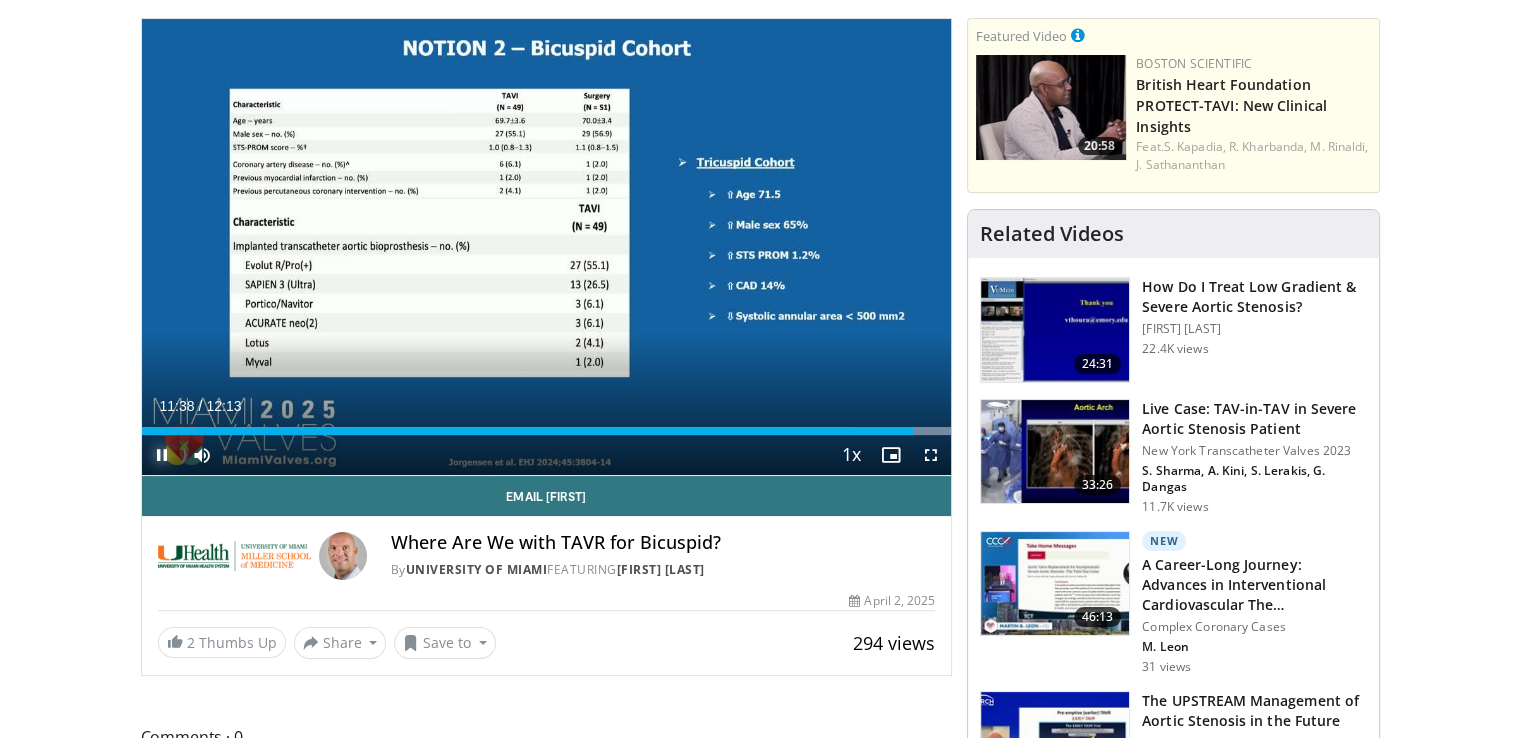 click at bounding box center (162, 455) 